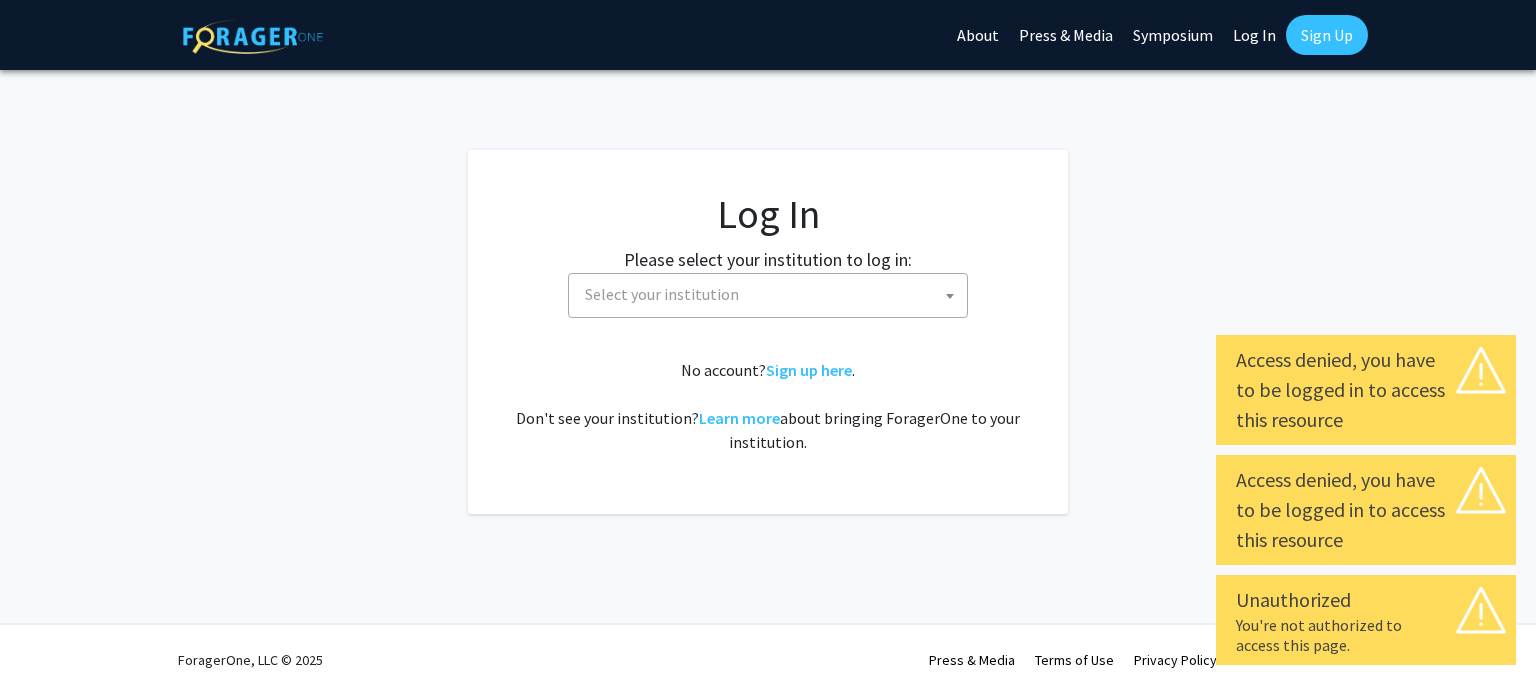 select 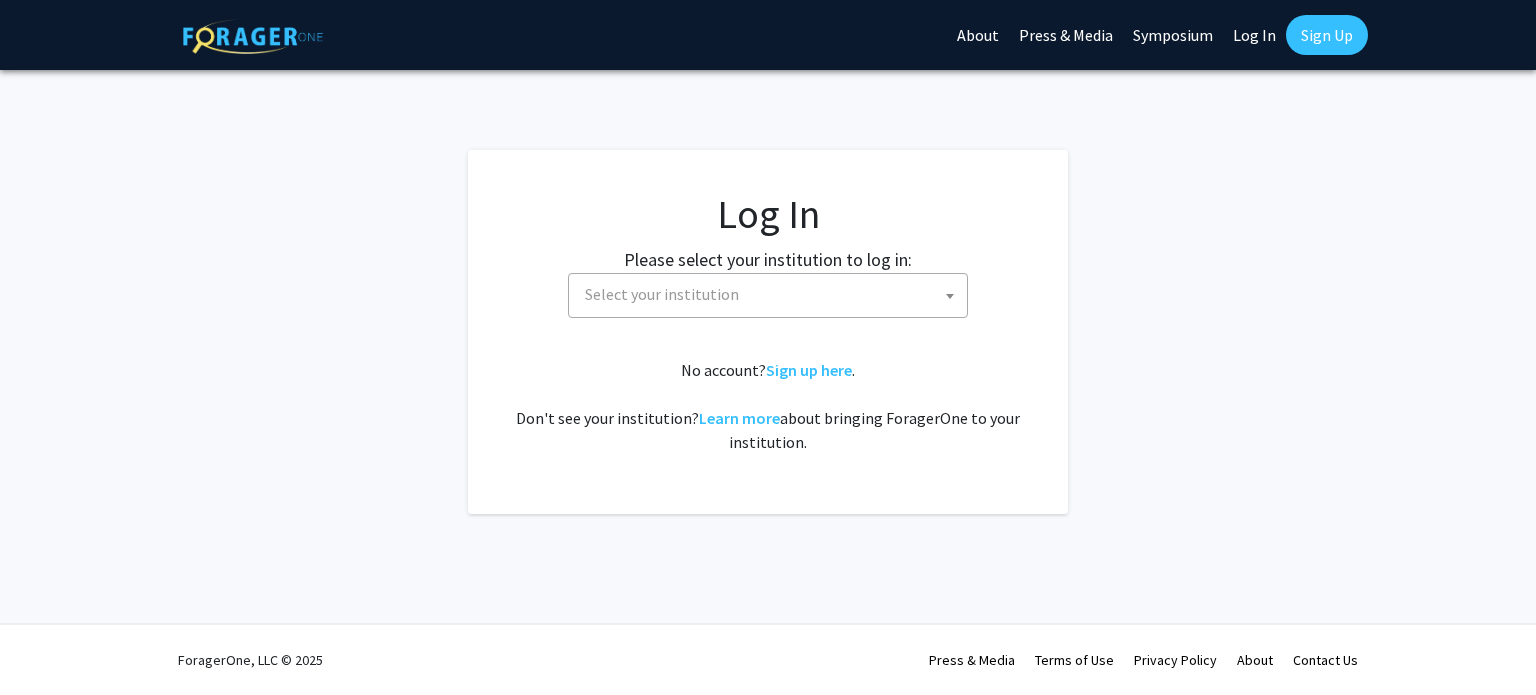 scroll, scrollTop: 0, scrollLeft: 0, axis: both 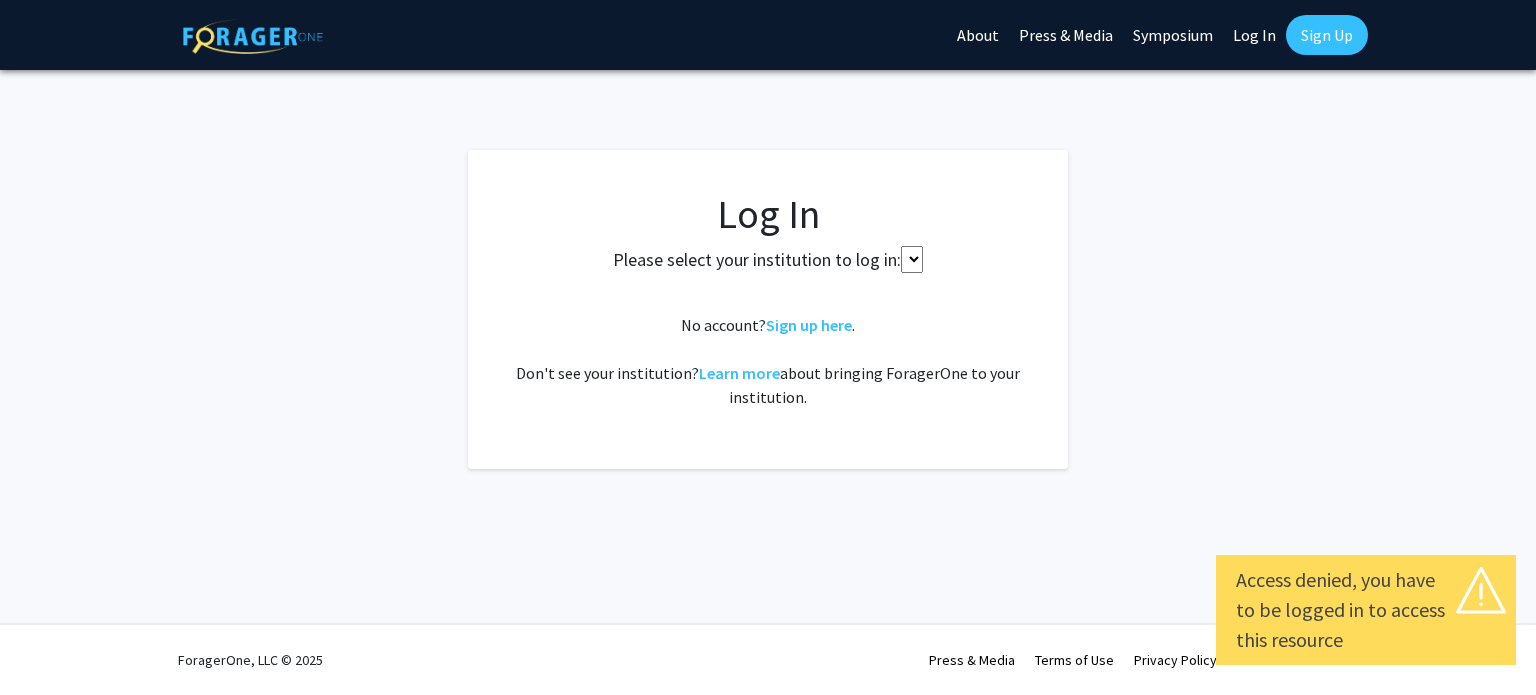 select 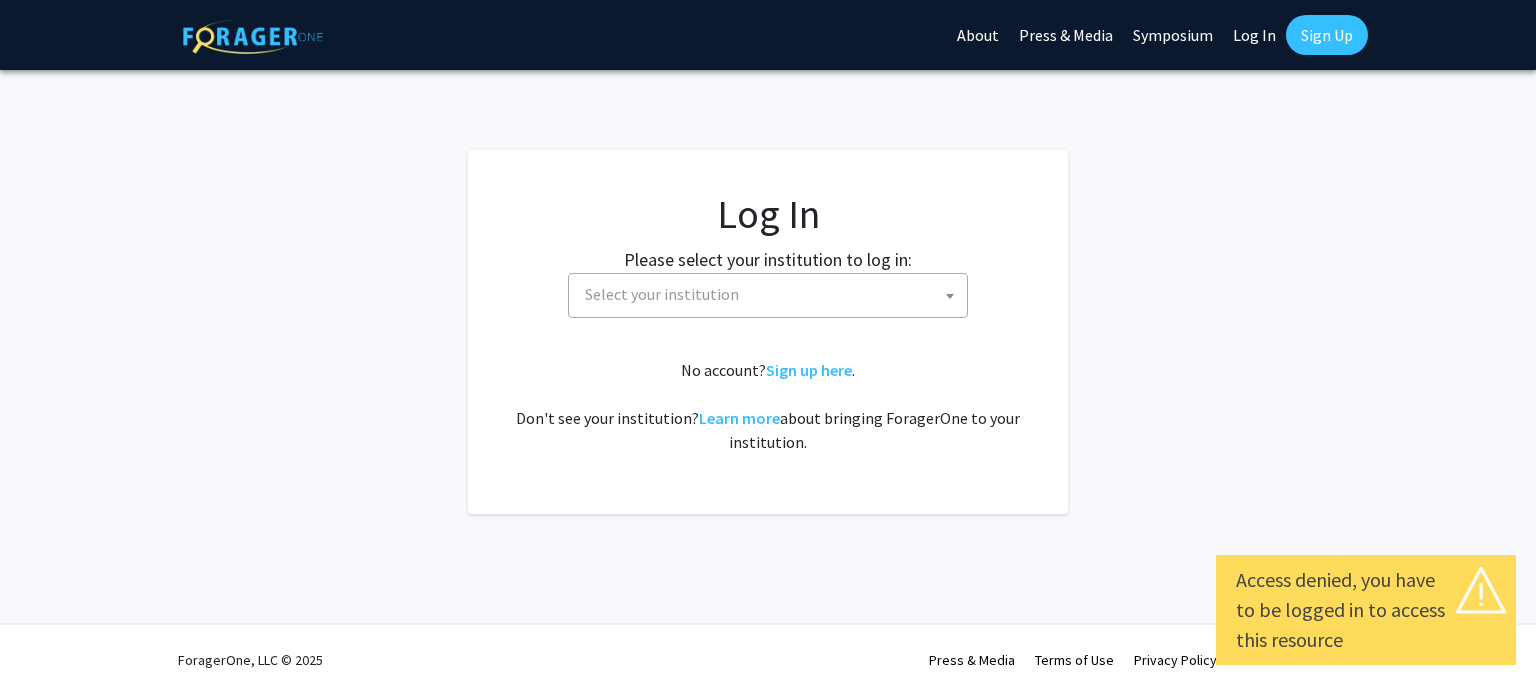 select 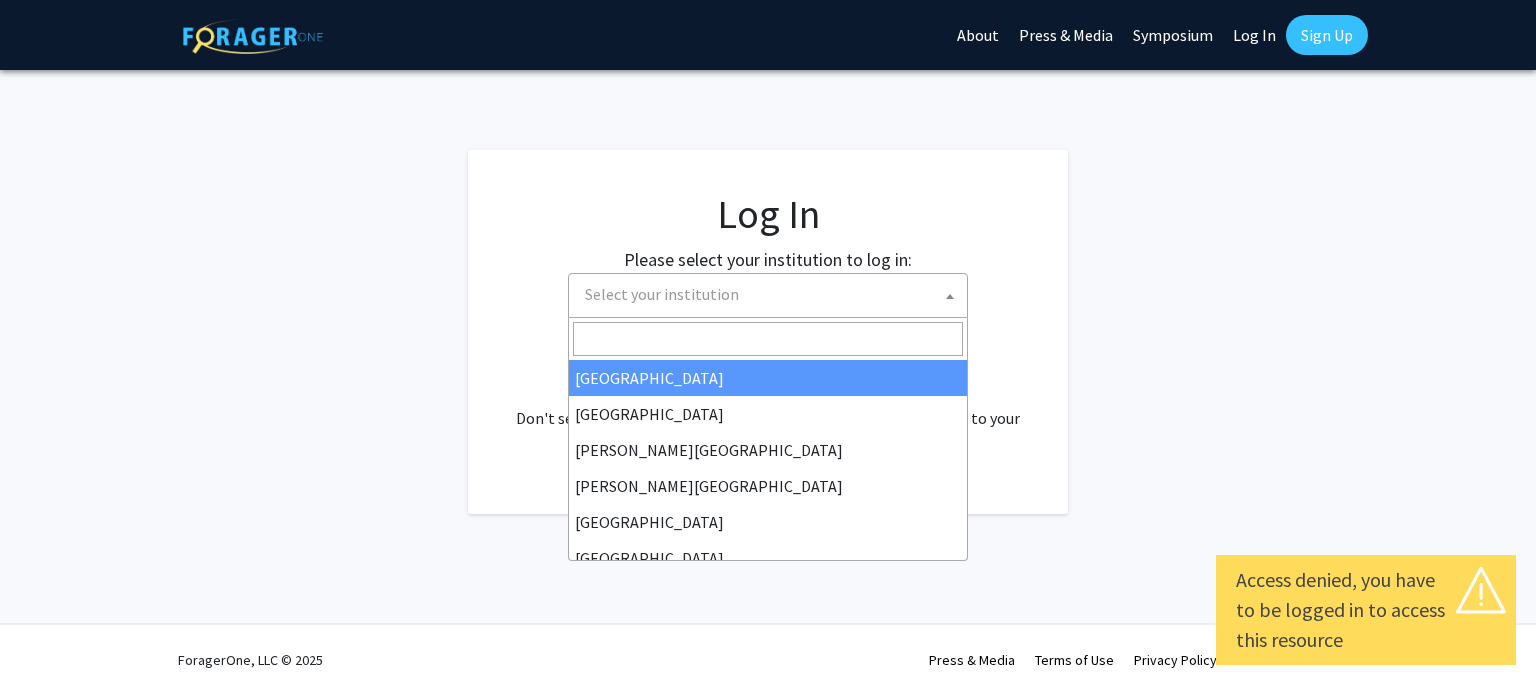 click on "Select your institution" at bounding box center (662, 294) 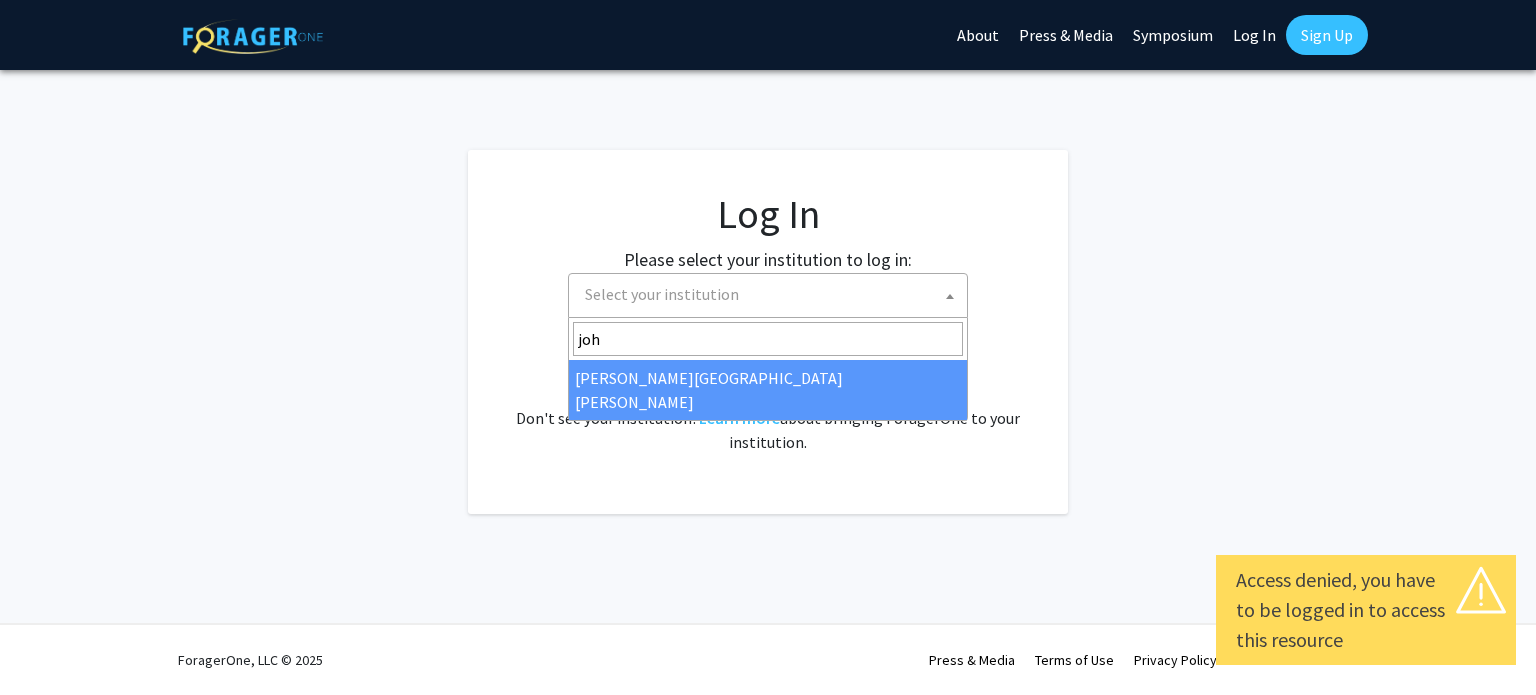 type on "john" 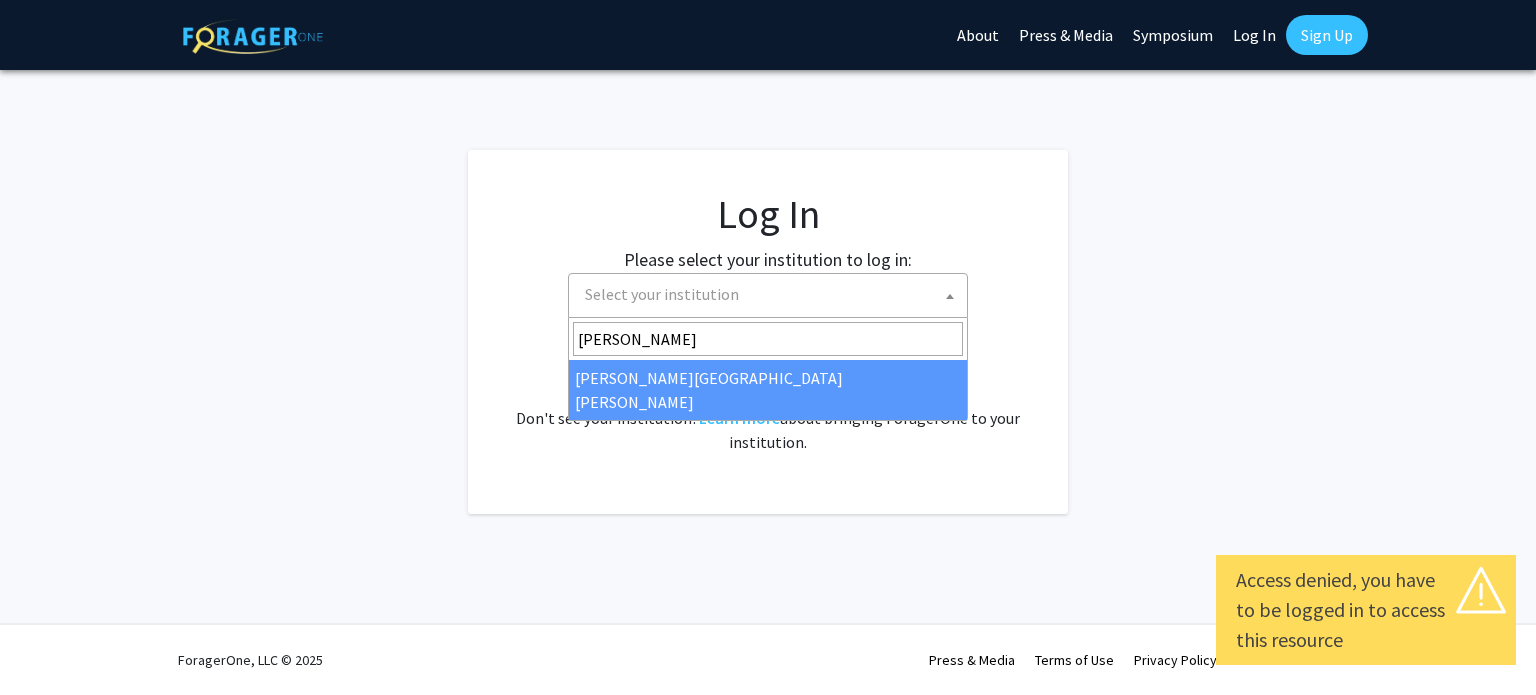 select on "1" 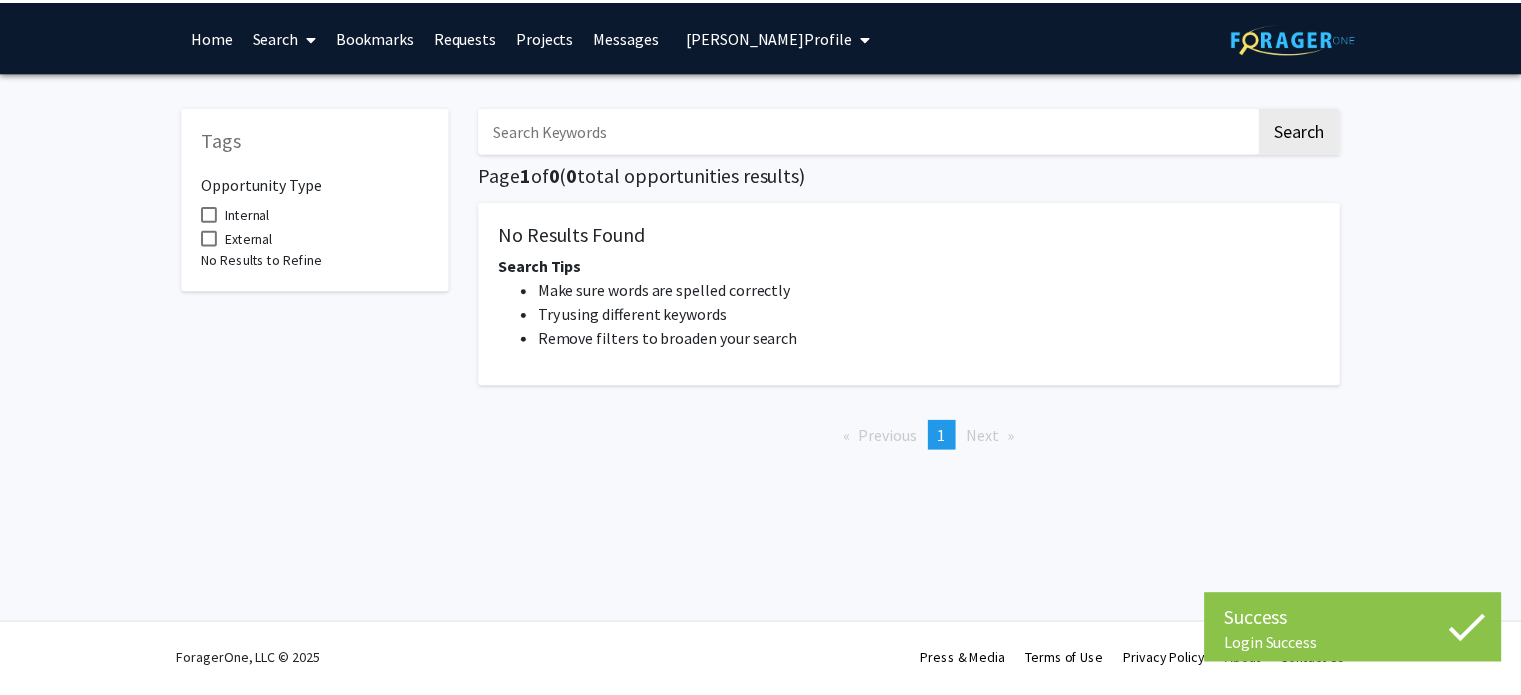 scroll, scrollTop: 0, scrollLeft: 0, axis: both 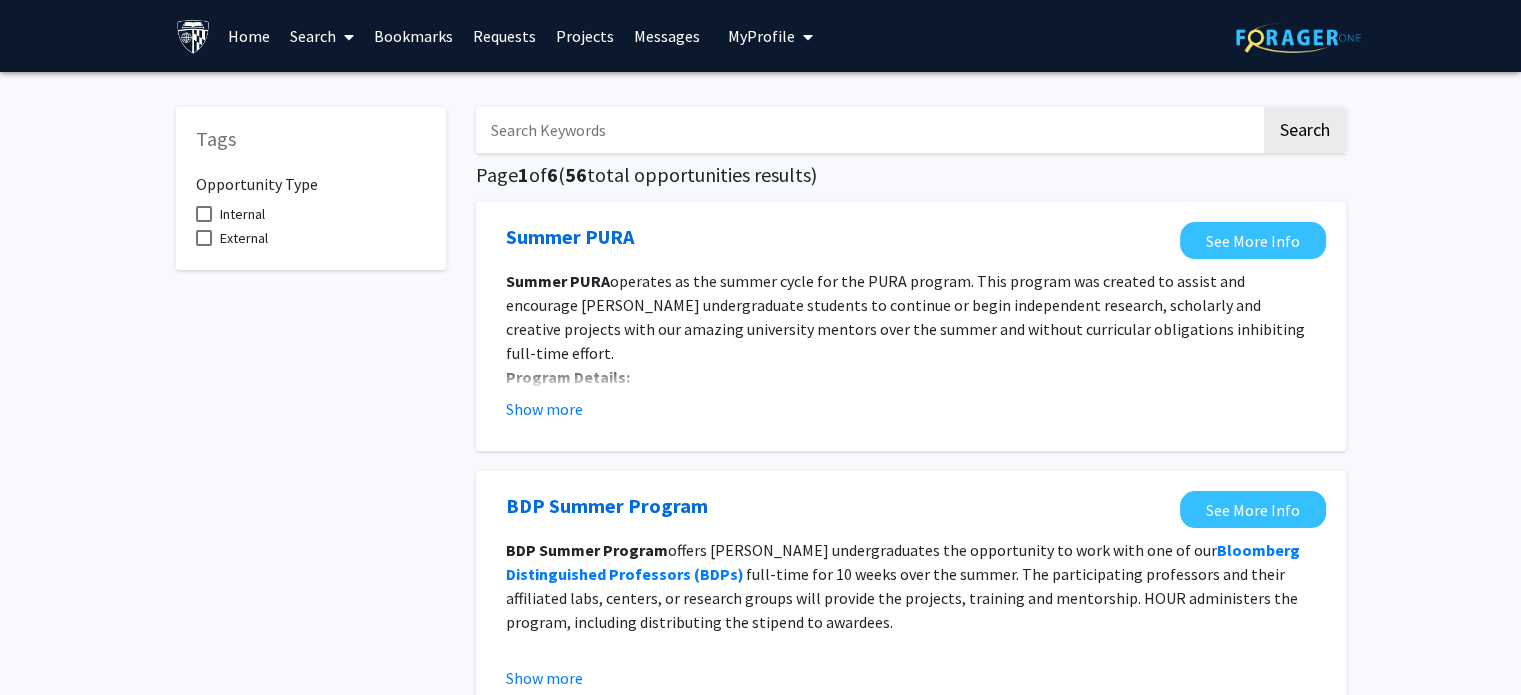 click on "Internal" at bounding box center (242, 214) 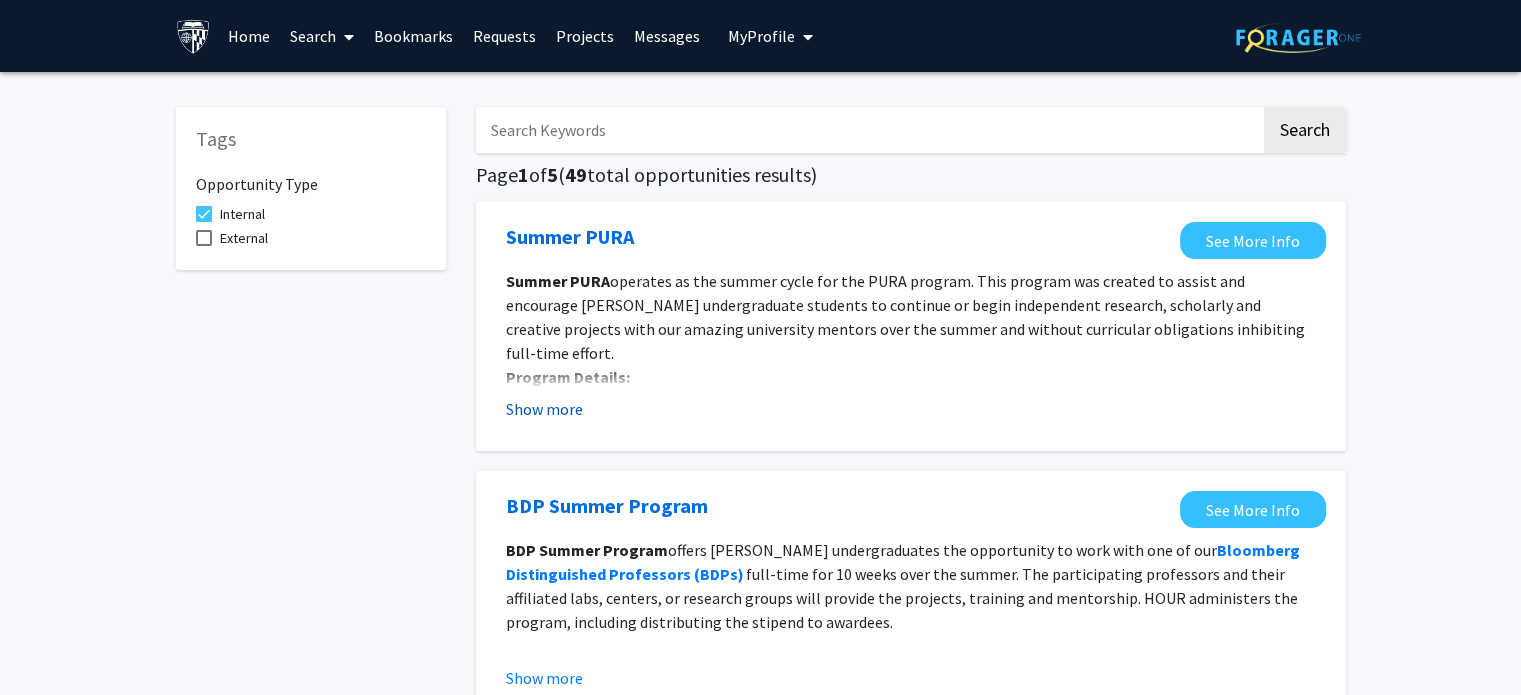 click on "Show more" 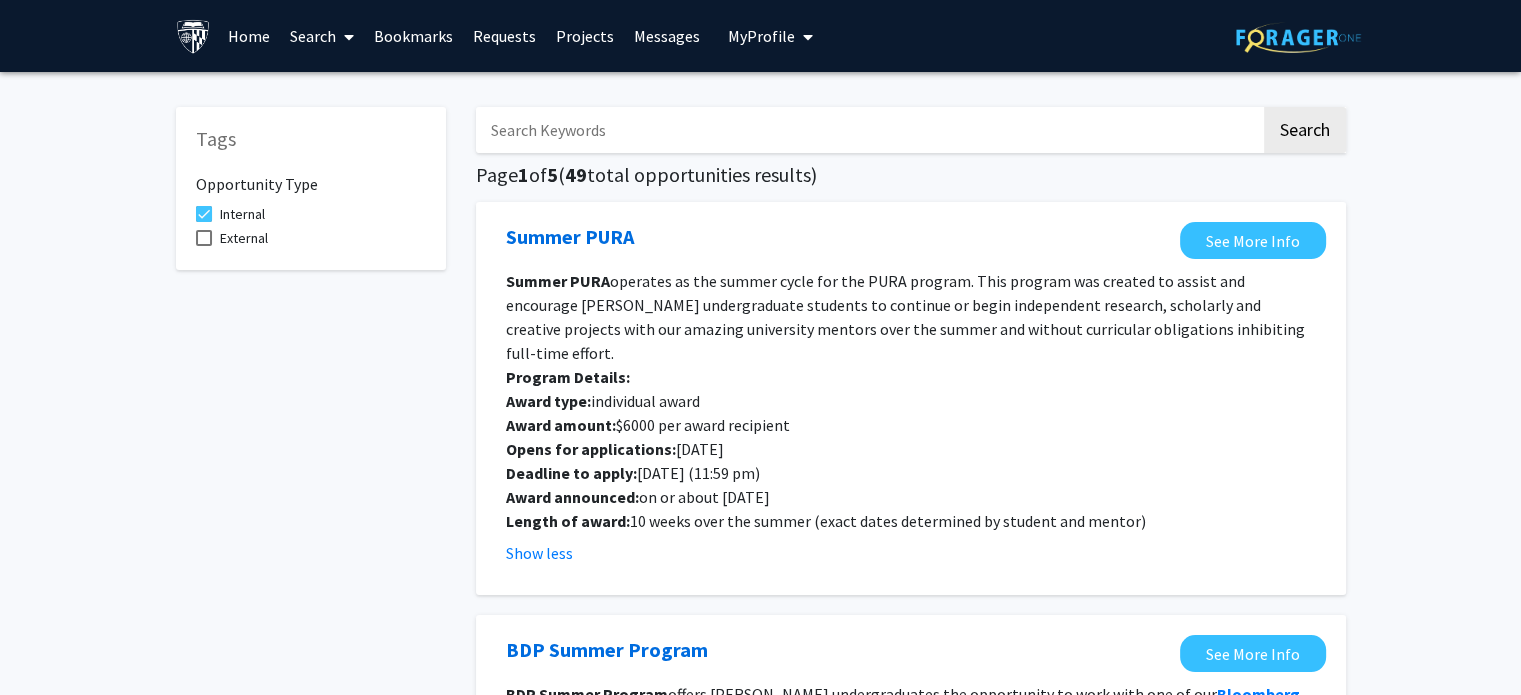 click on "Summer PURA" 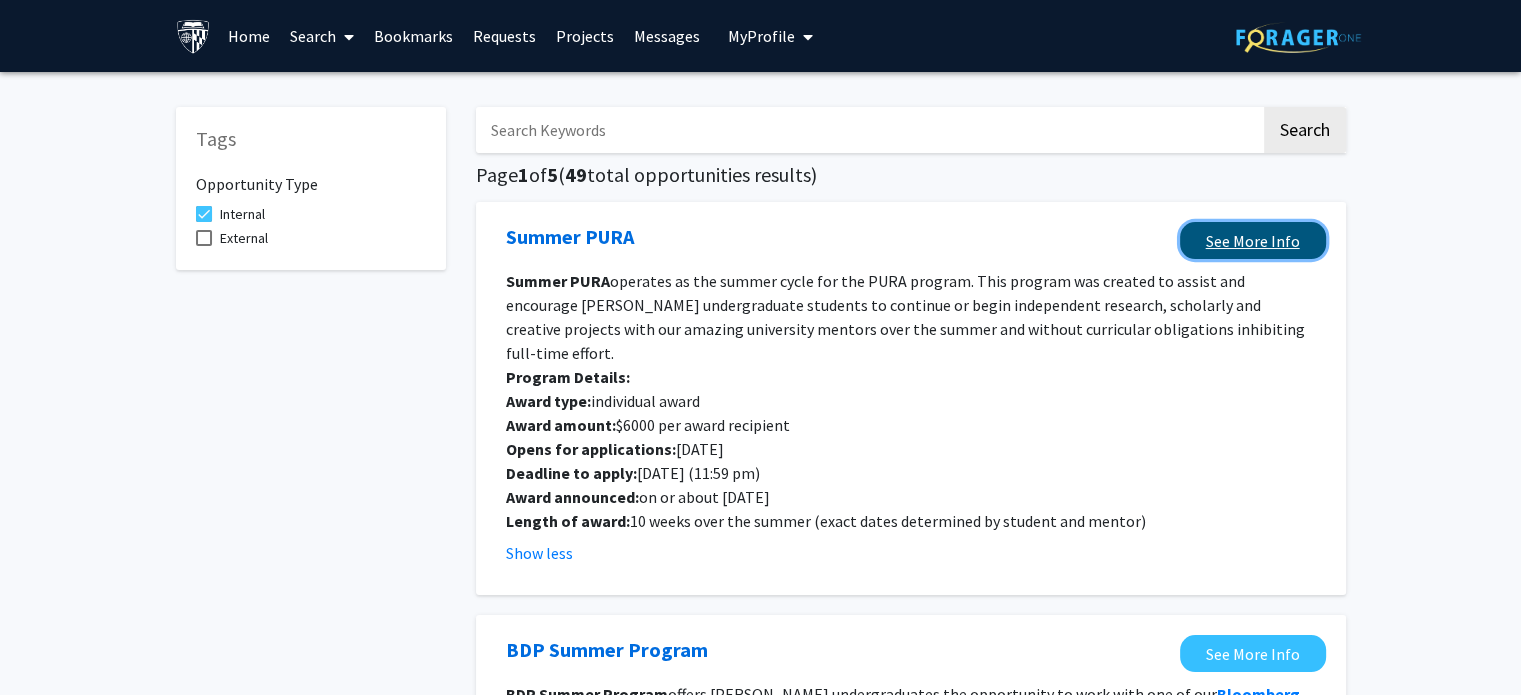 click on "See More Info" 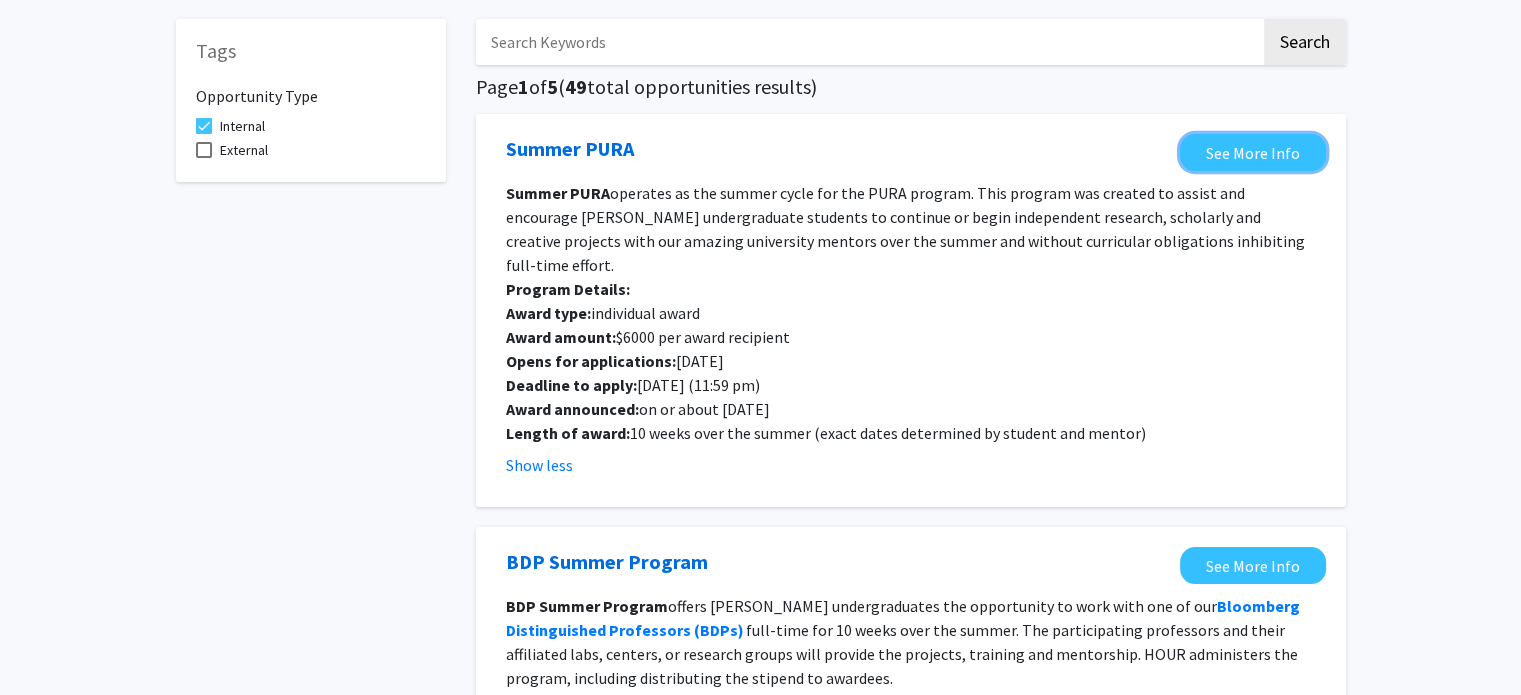 scroll, scrollTop: 200, scrollLeft: 0, axis: vertical 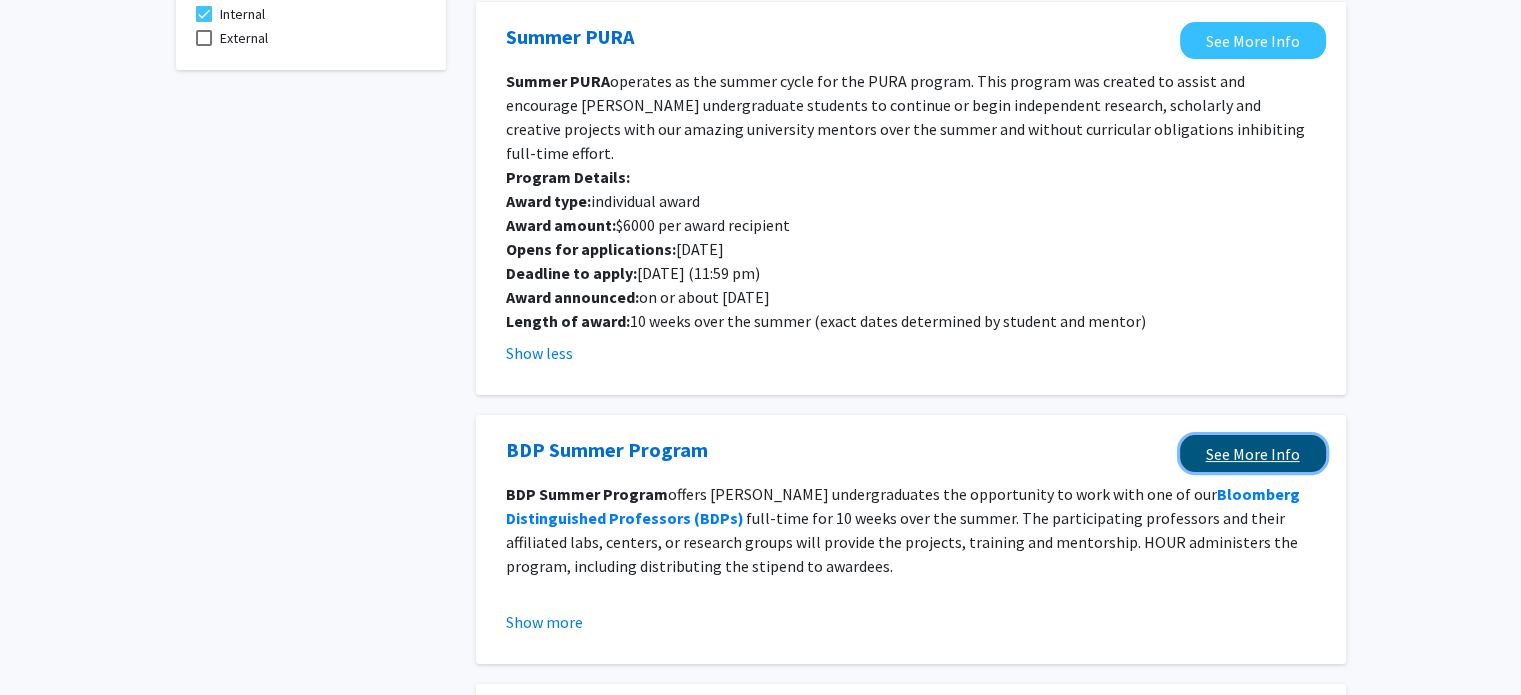 click on "See More Info" 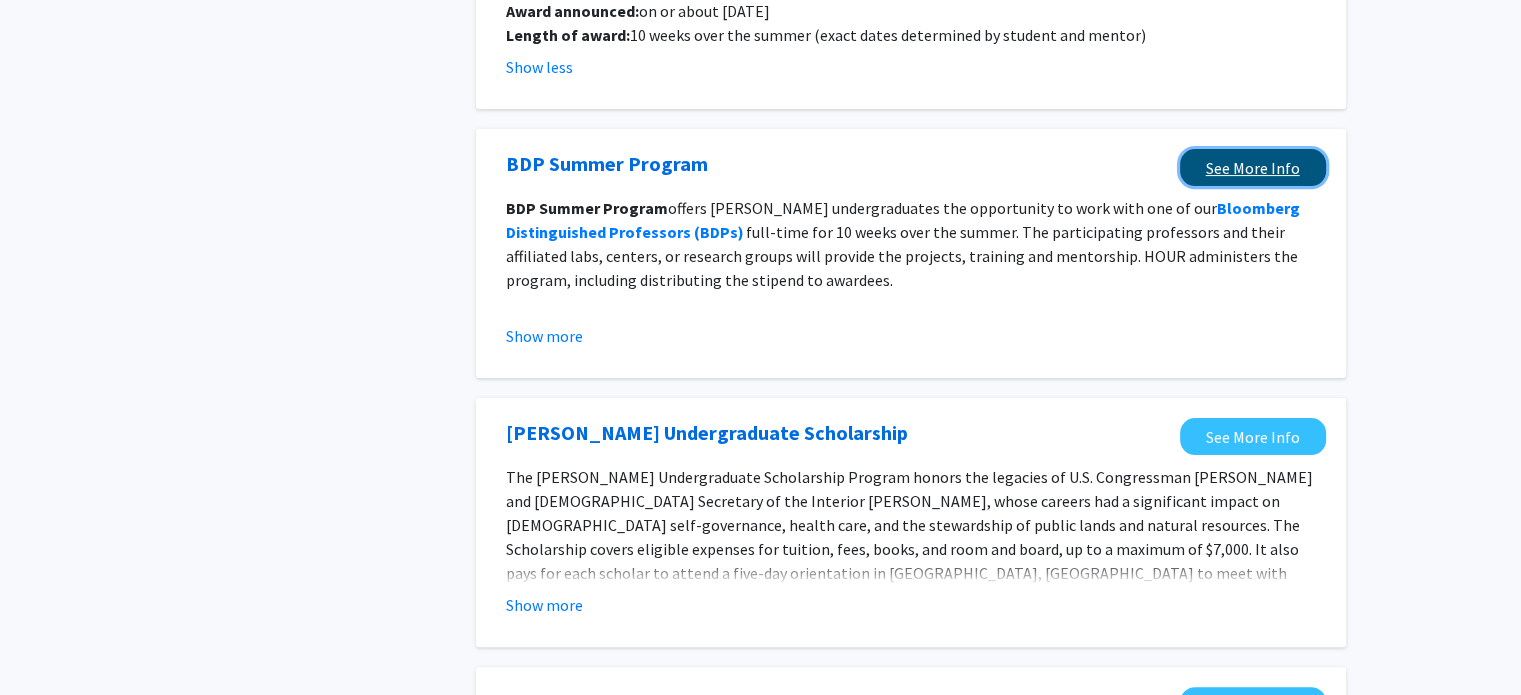 scroll, scrollTop: 500, scrollLeft: 0, axis: vertical 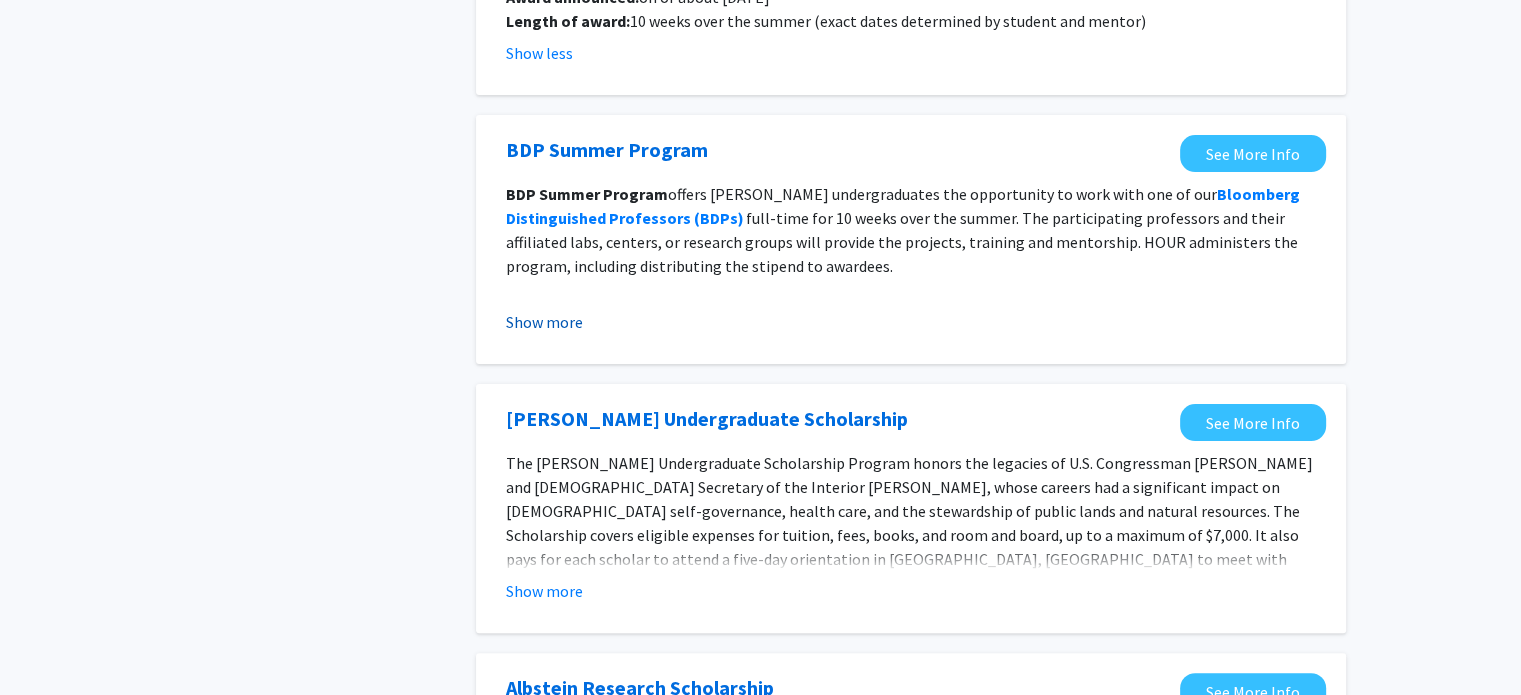 click on "Show more" 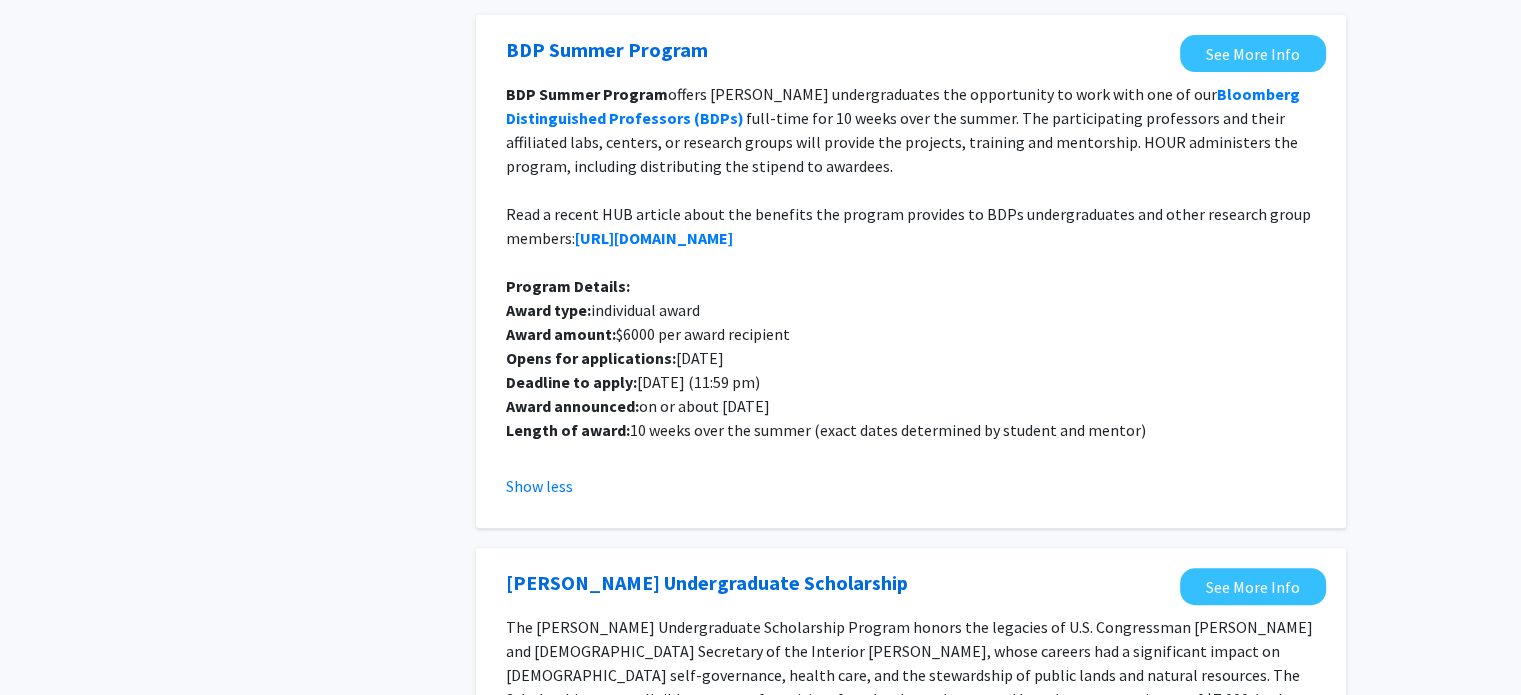 scroll, scrollTop: 800, scrollLeft: 0, axis: vertical 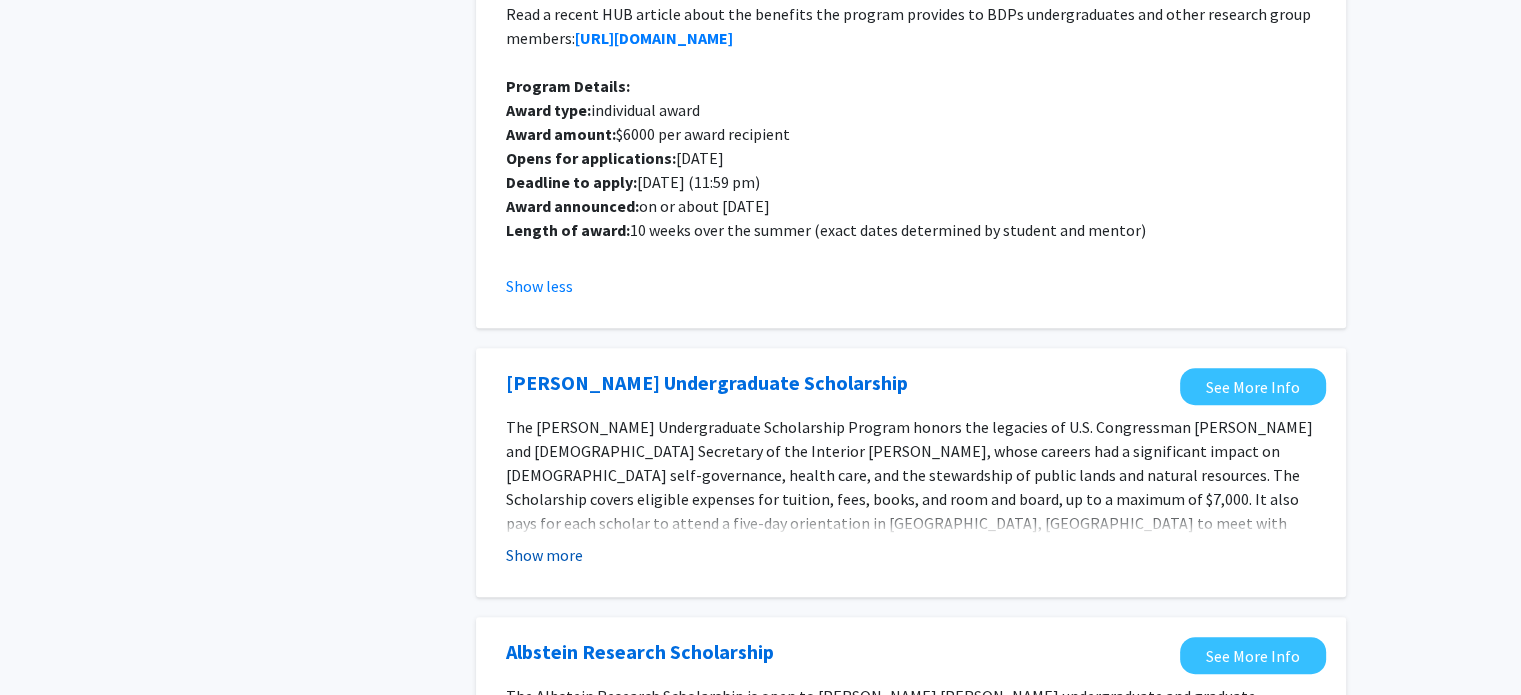 click on "Show more" 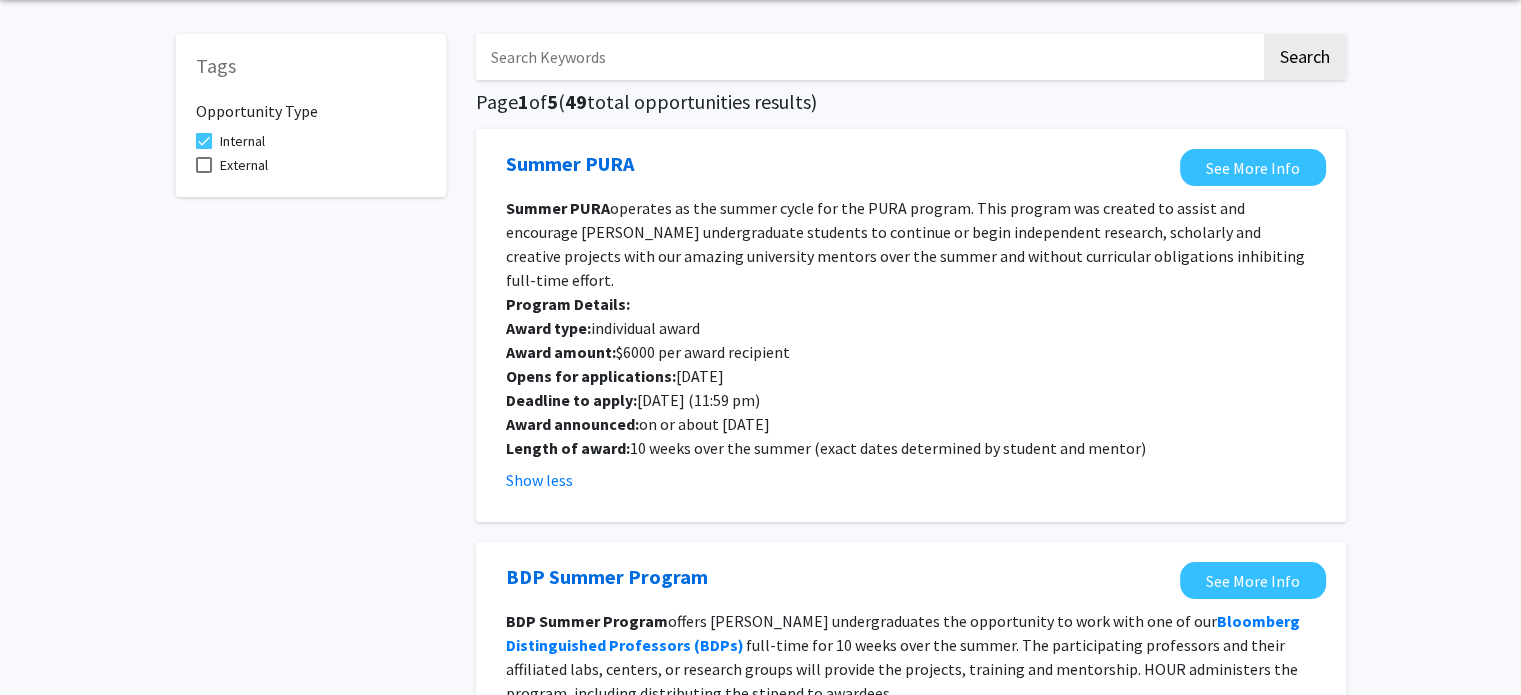 scroll, scrollTop: 0, scrollLeft: 0, axis: both 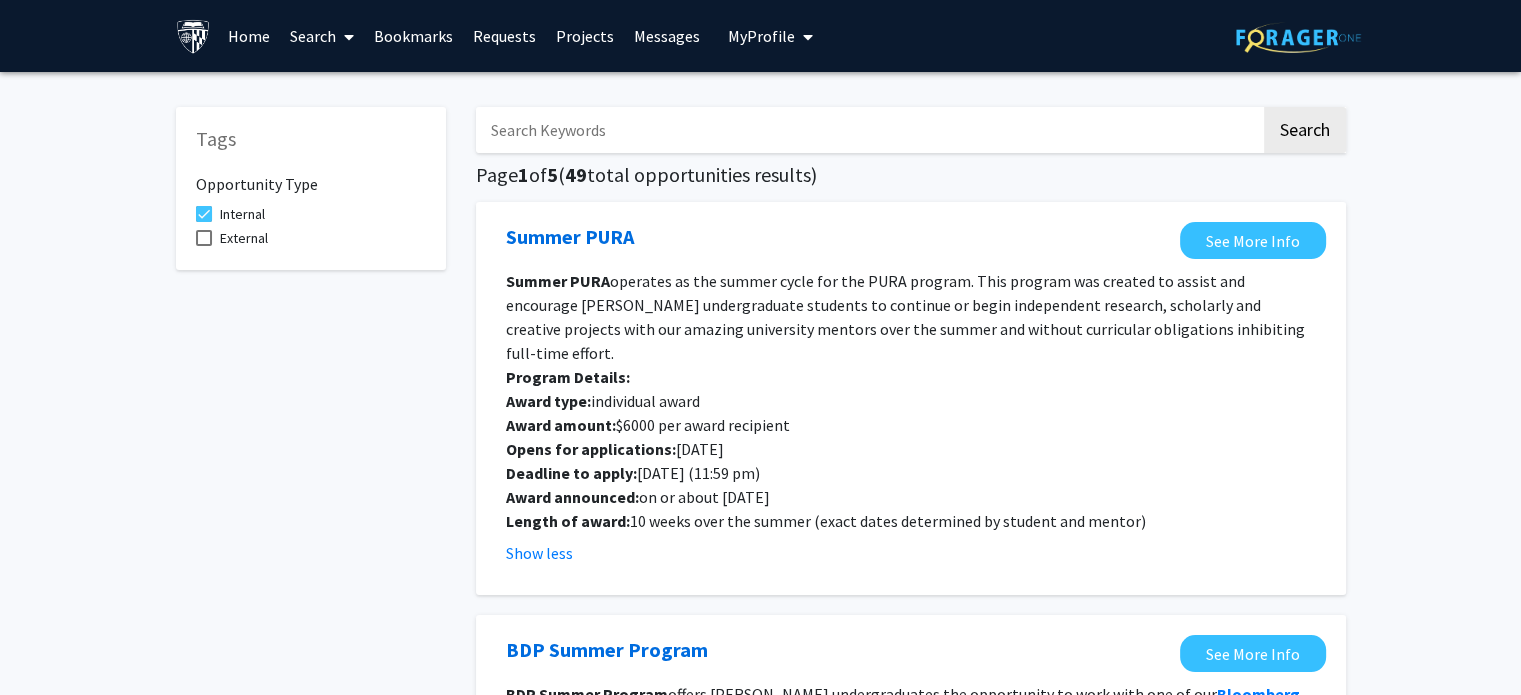 click on "Bookmarks" at bounding box center (413, 36) 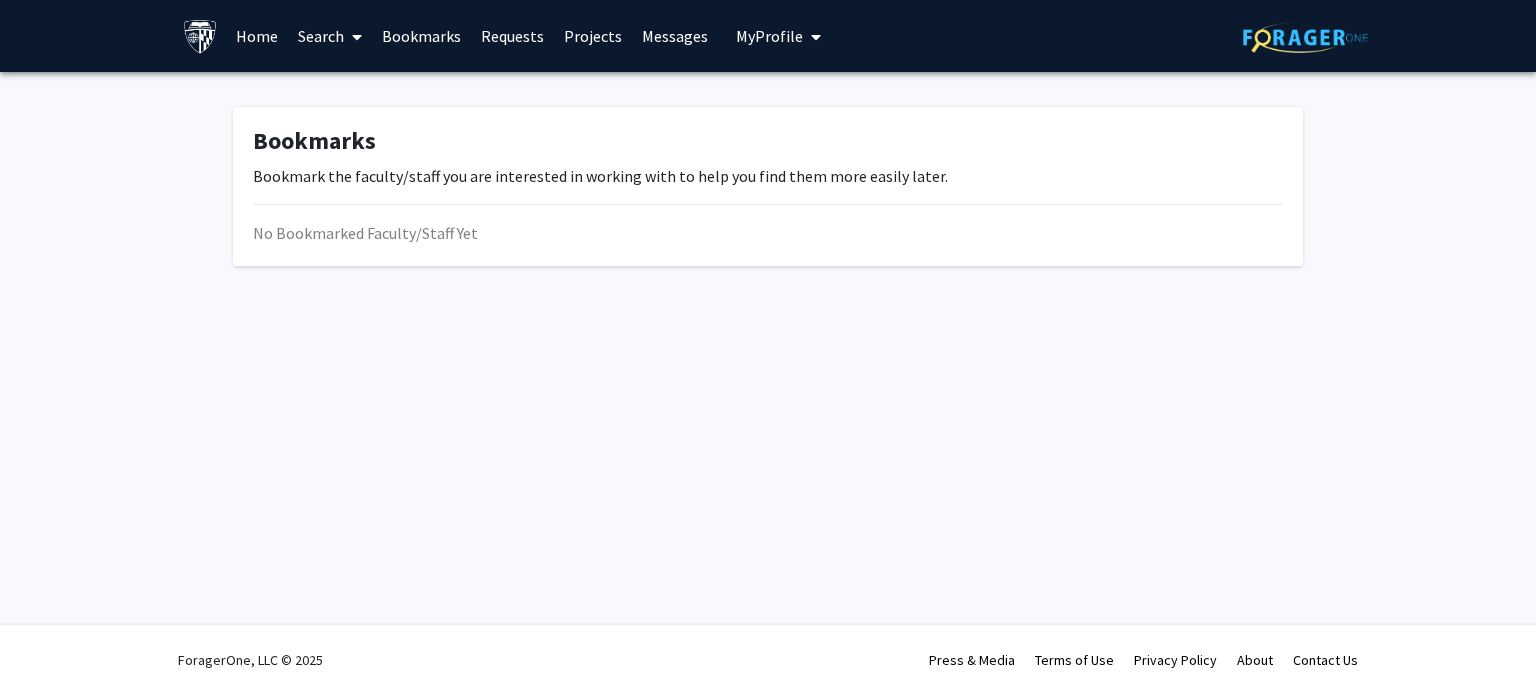 click at bounding box center [353, 37] 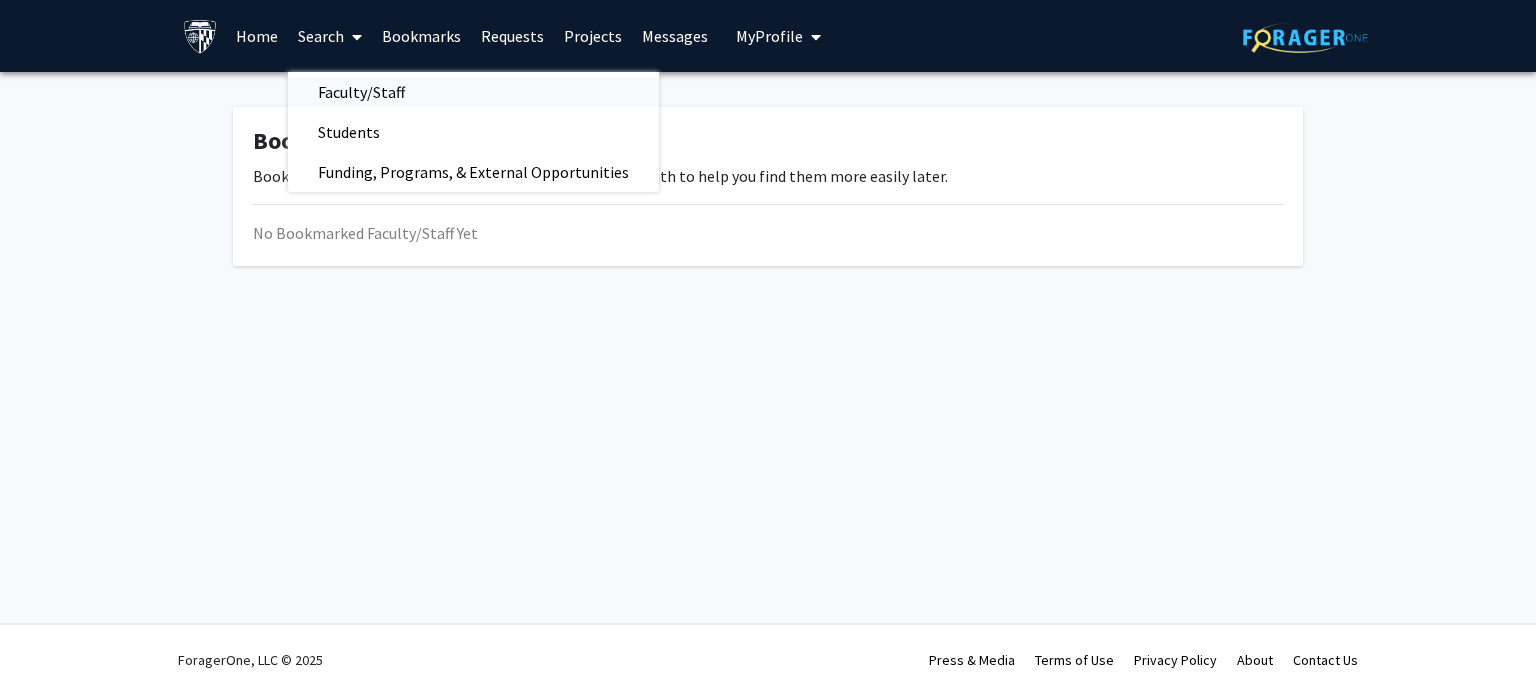 click on "Faculty/Staff" at bounding box center (361, 92) 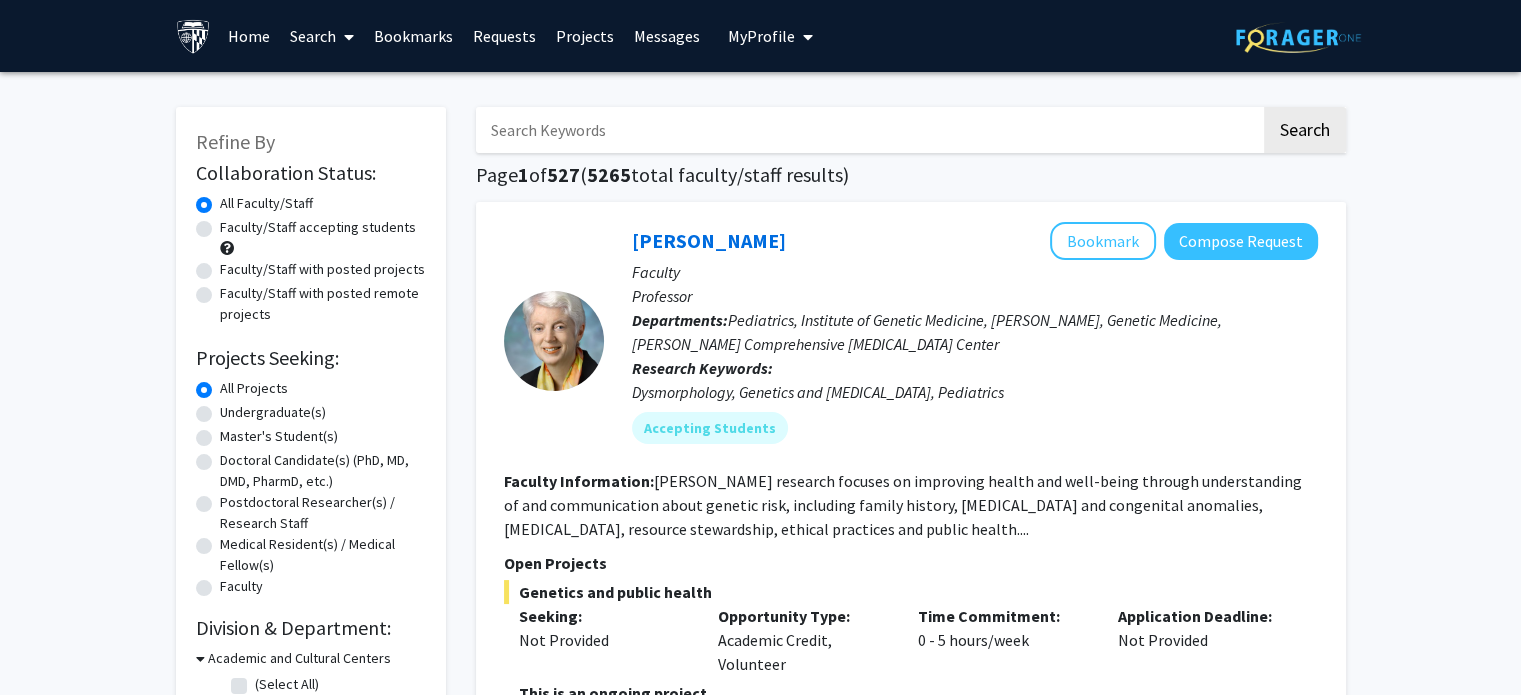 click on "Undergraduate(s)" 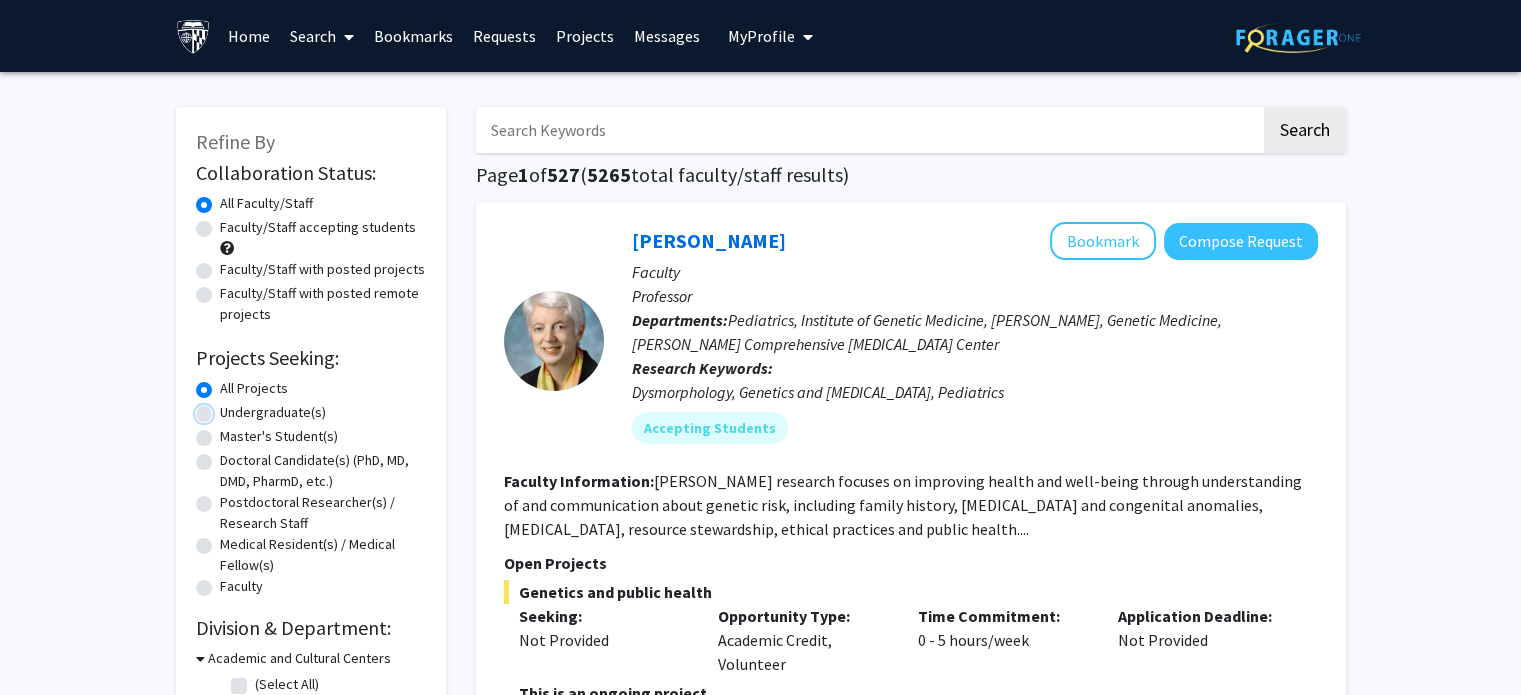 click on "Undergraduate(s)" at bounding box center (226, 408) 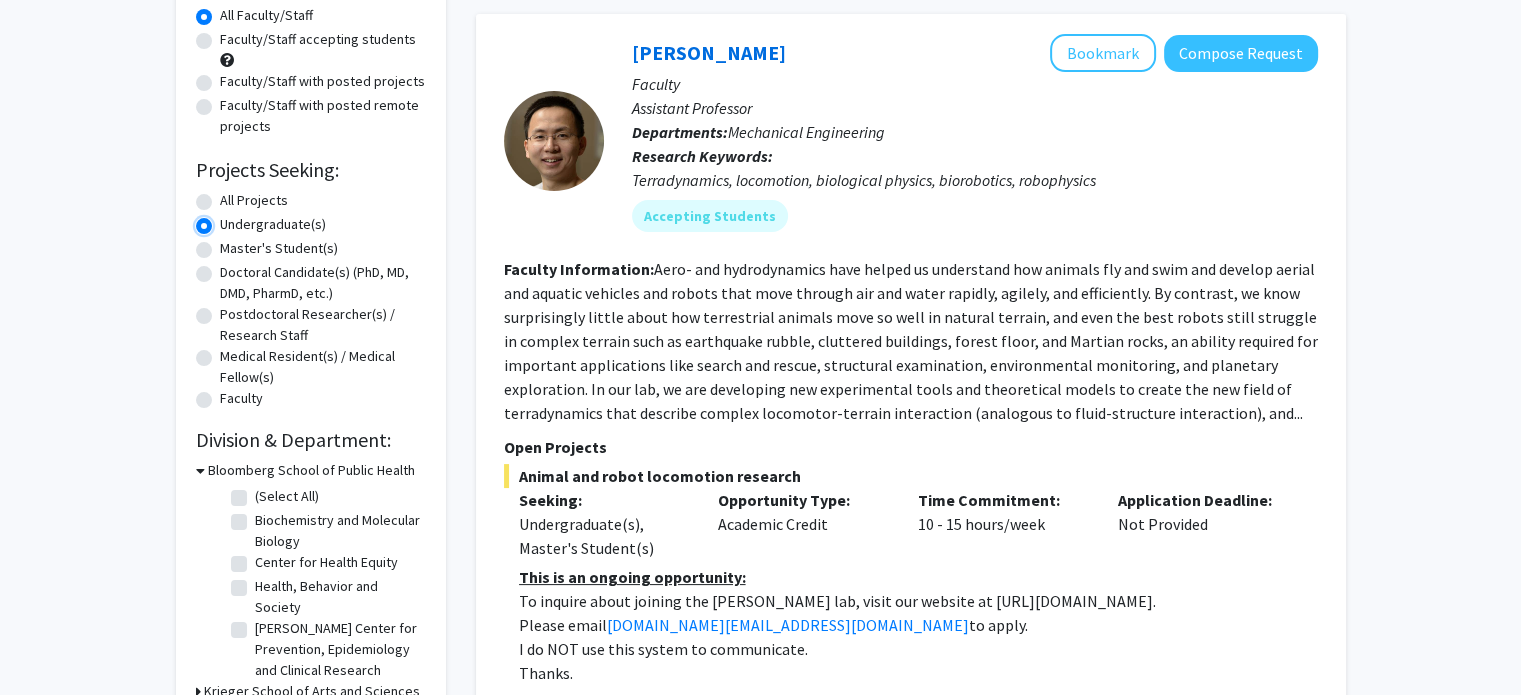 scroll, scrollTop: 200, scrollLeft: 0, axis: vertical 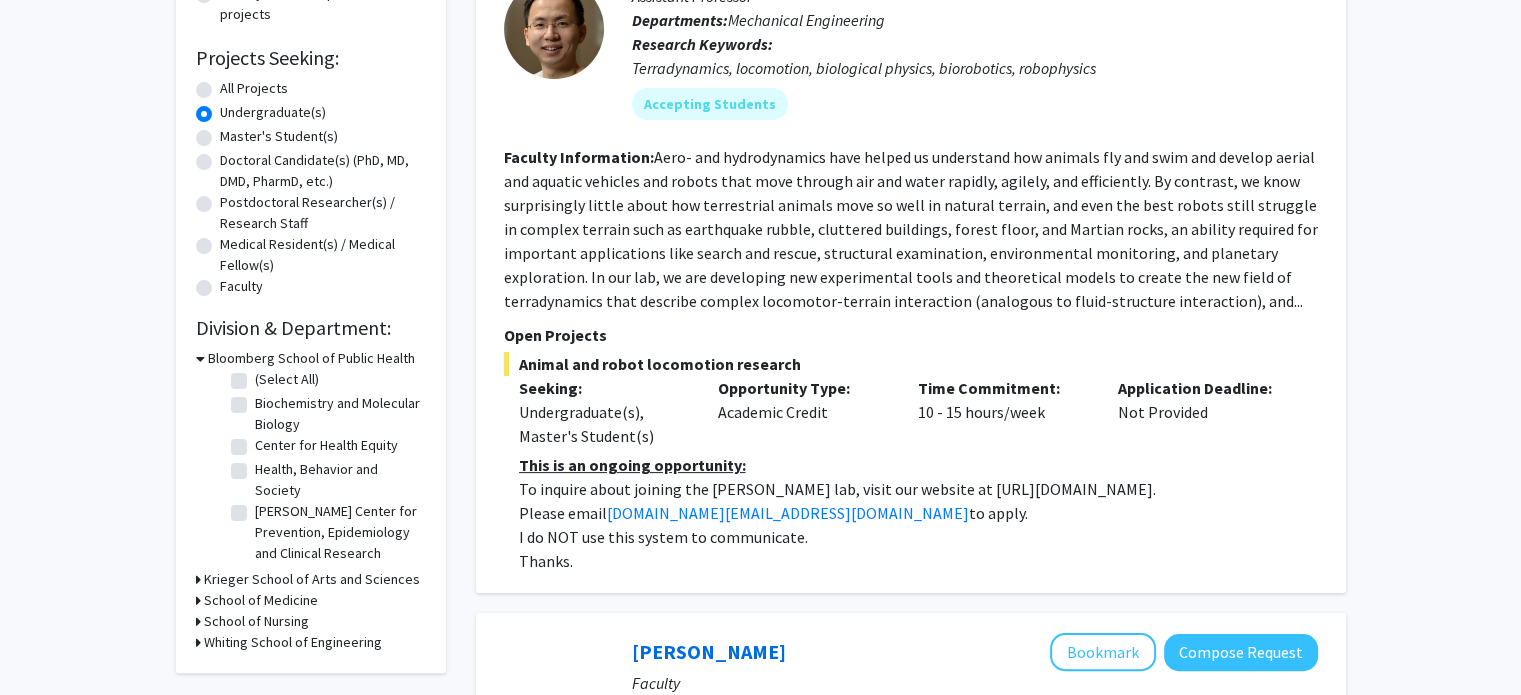 click on "Biochemistry and Molecular Biology" 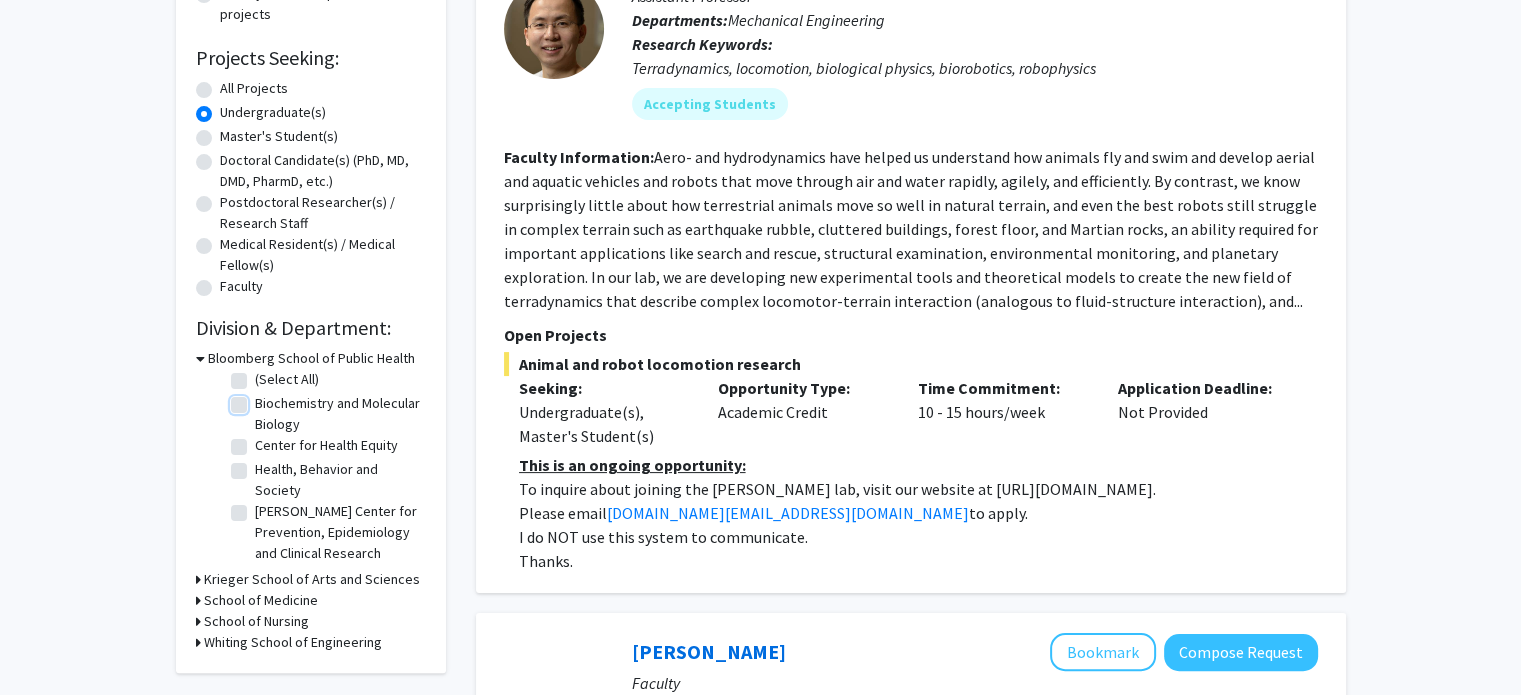 click on "Biochemistry and Molecular Biology" at bounding box center [261, 399] 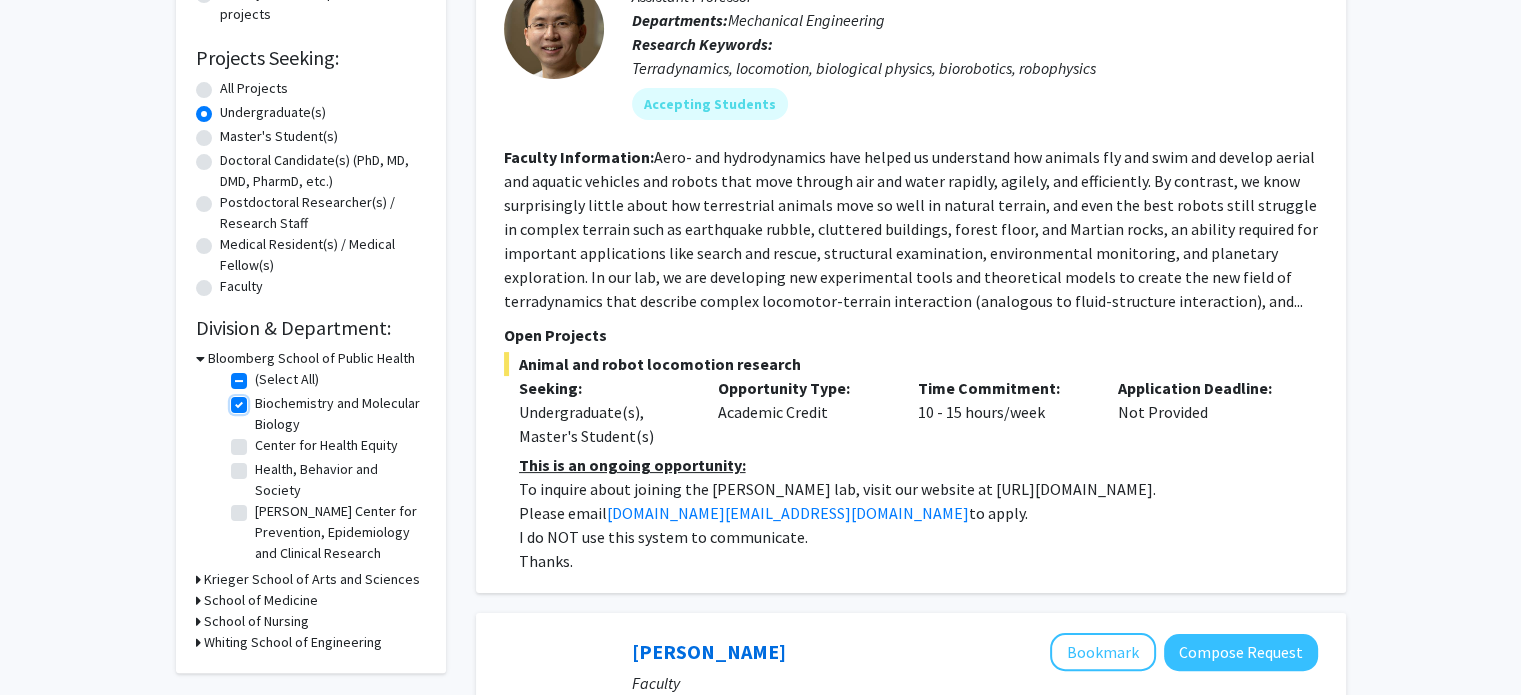 checkbox on "true" 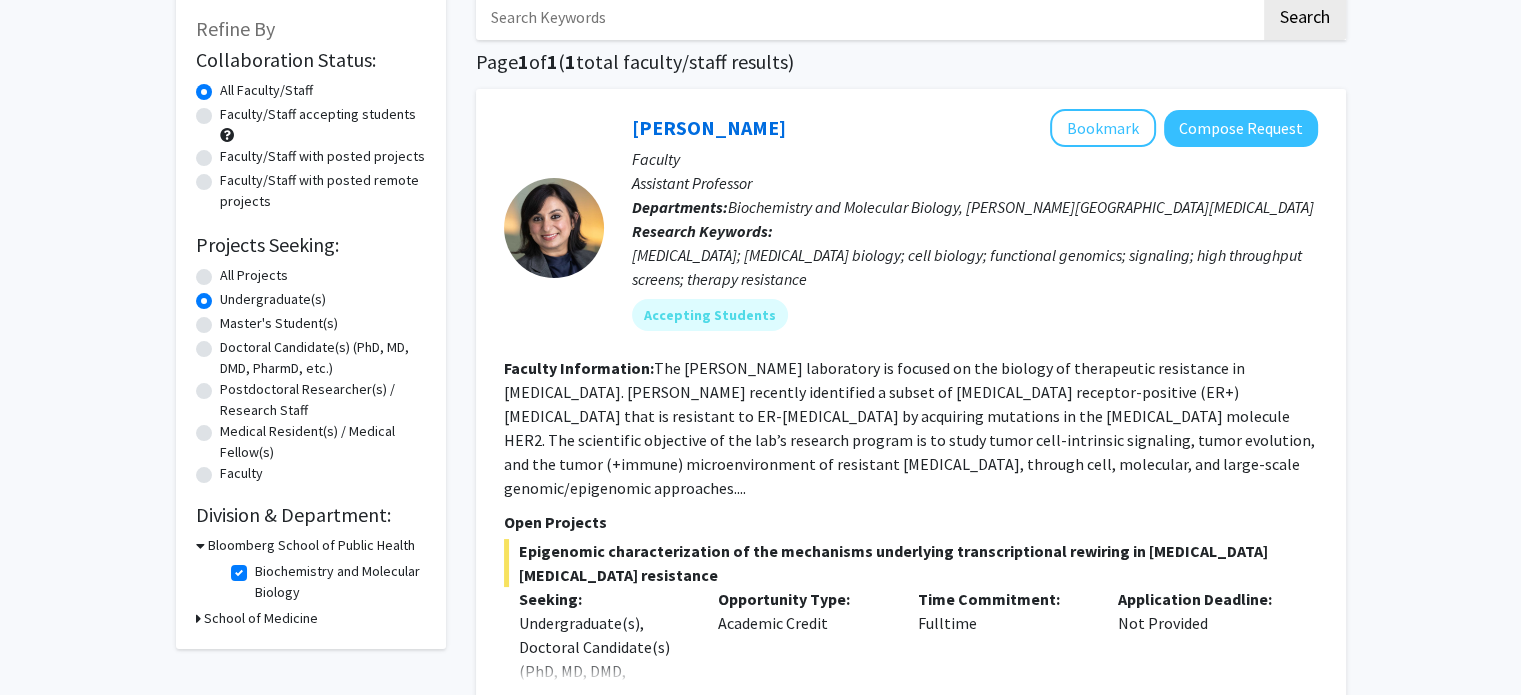 scroll, scrollTop: 200, scrollLeft: 0, axis: vertical 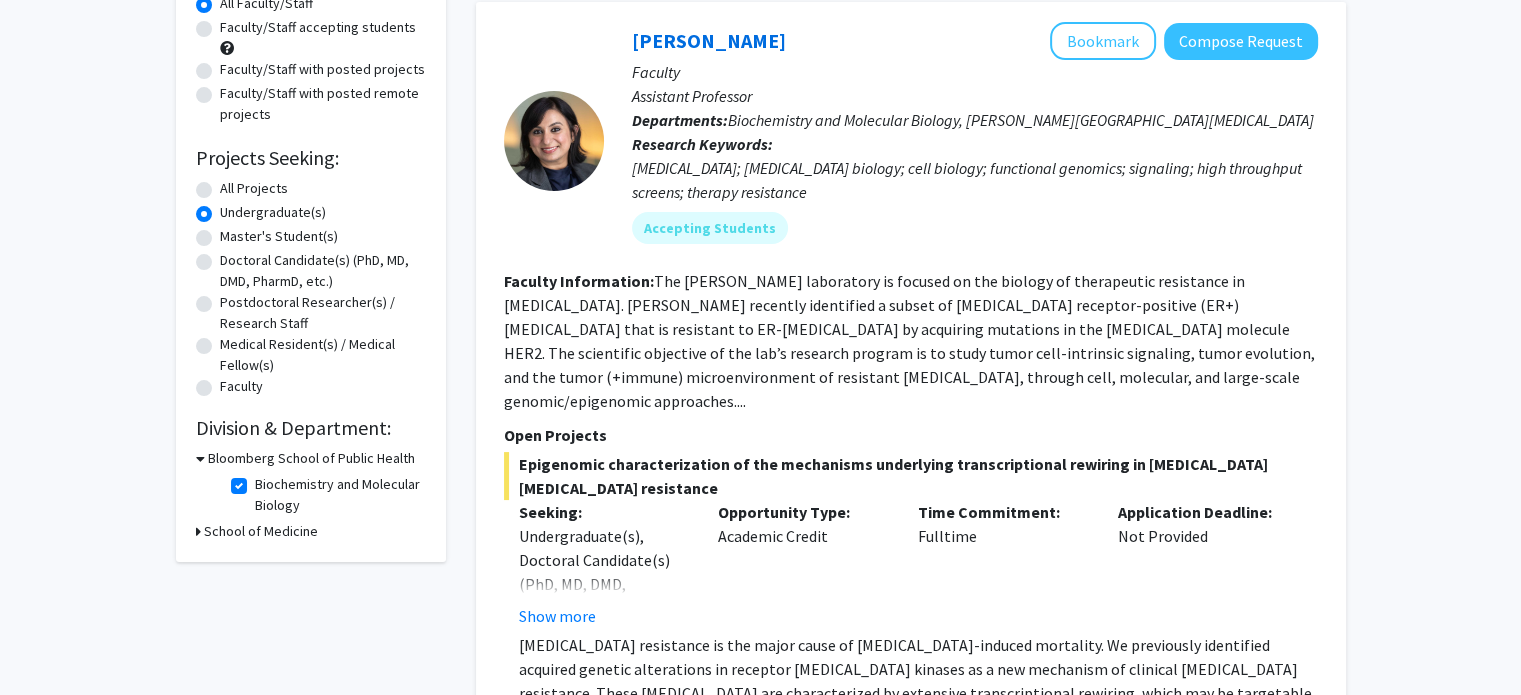 click on "School of Medicine" at bounding box center (261, 531) 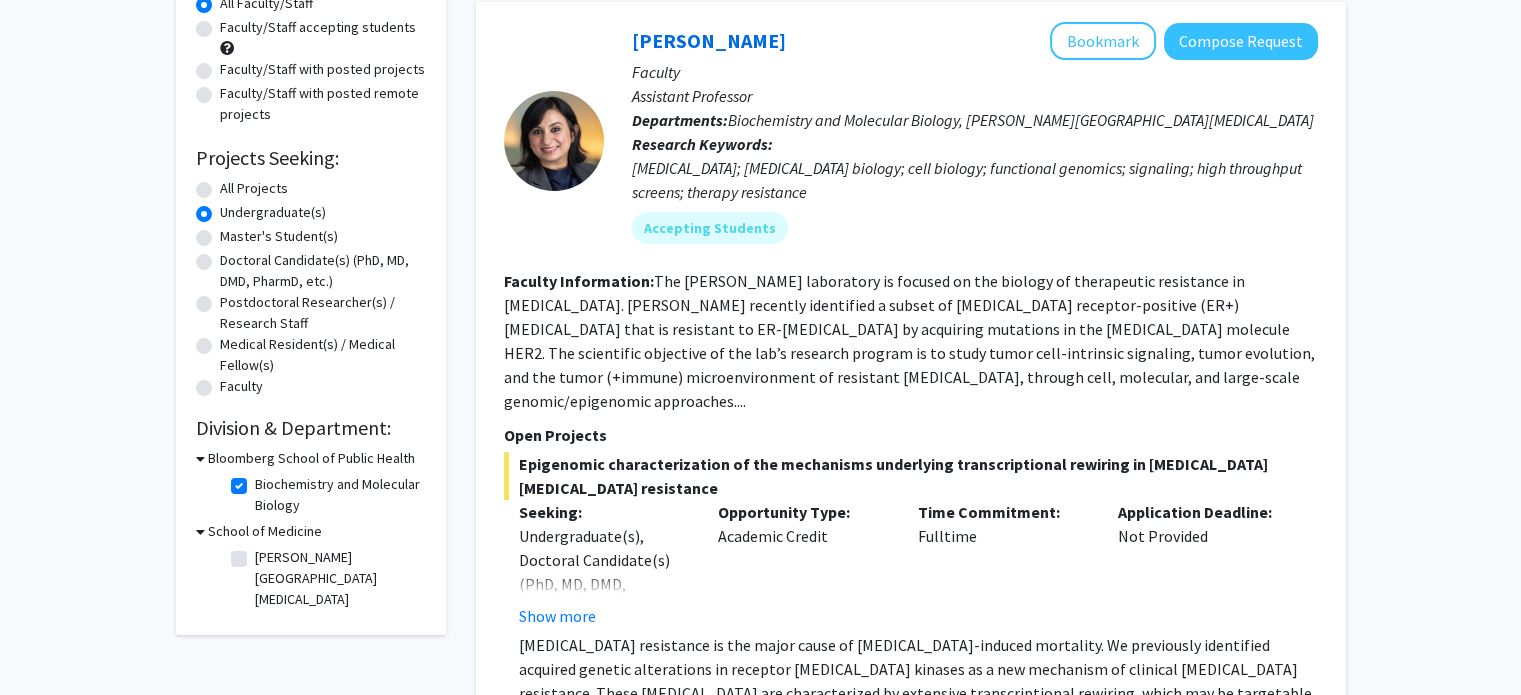 click on "[PERSON_NAME][GEOGRAPHIC_DATA][MEDICAL_DATA]" 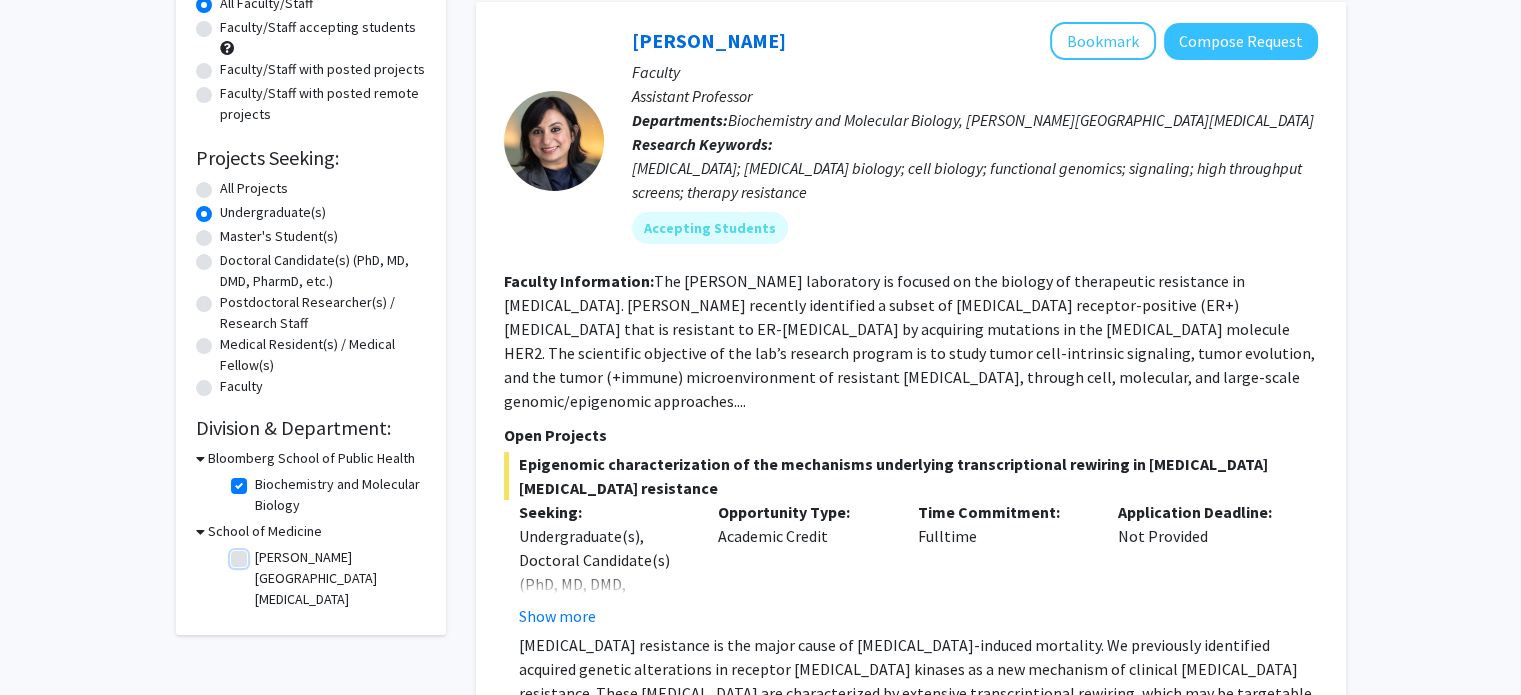 click on "[PERSON_NAME][GEOGRAPHIC_DATA][MEDICAL_DATA]" at bounding box center (261, 553) 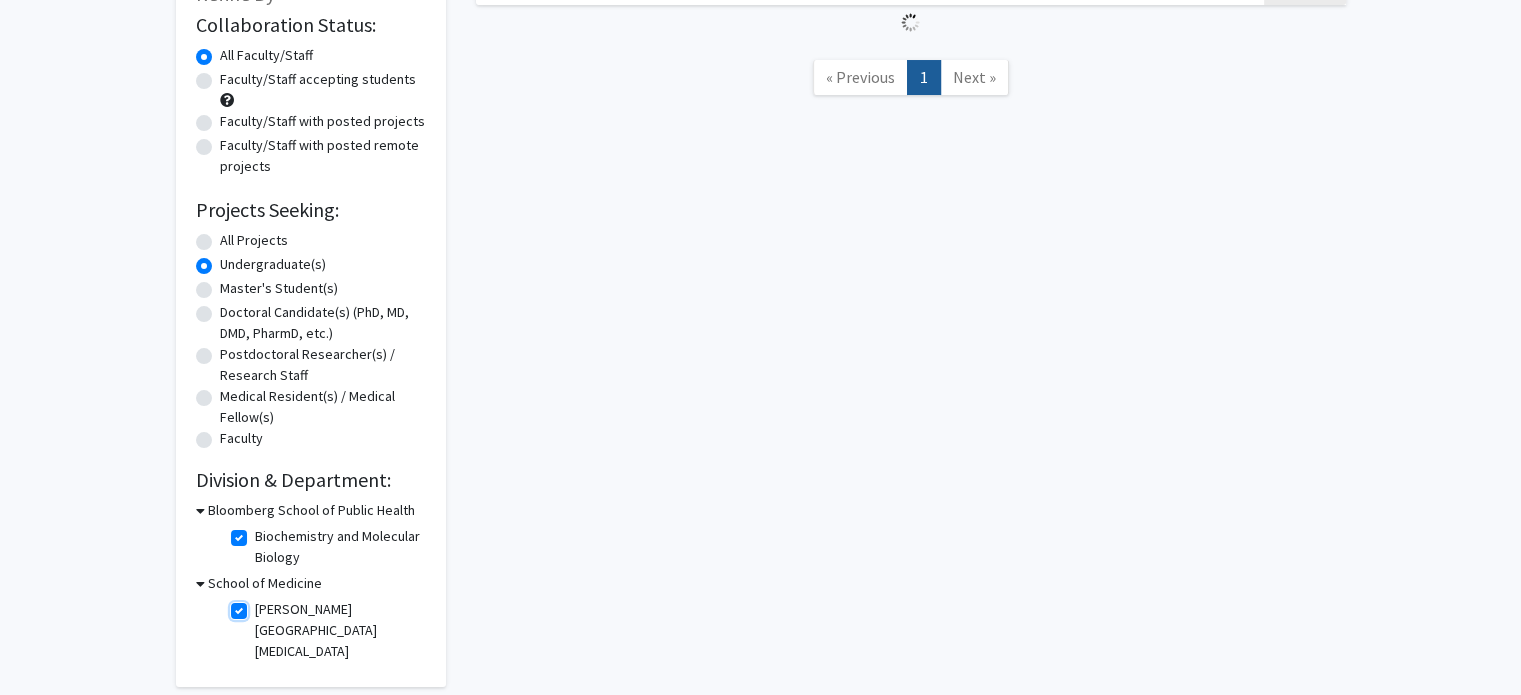 scroll, scrollTop: 244, scrollLeft: 0, axis: vertical 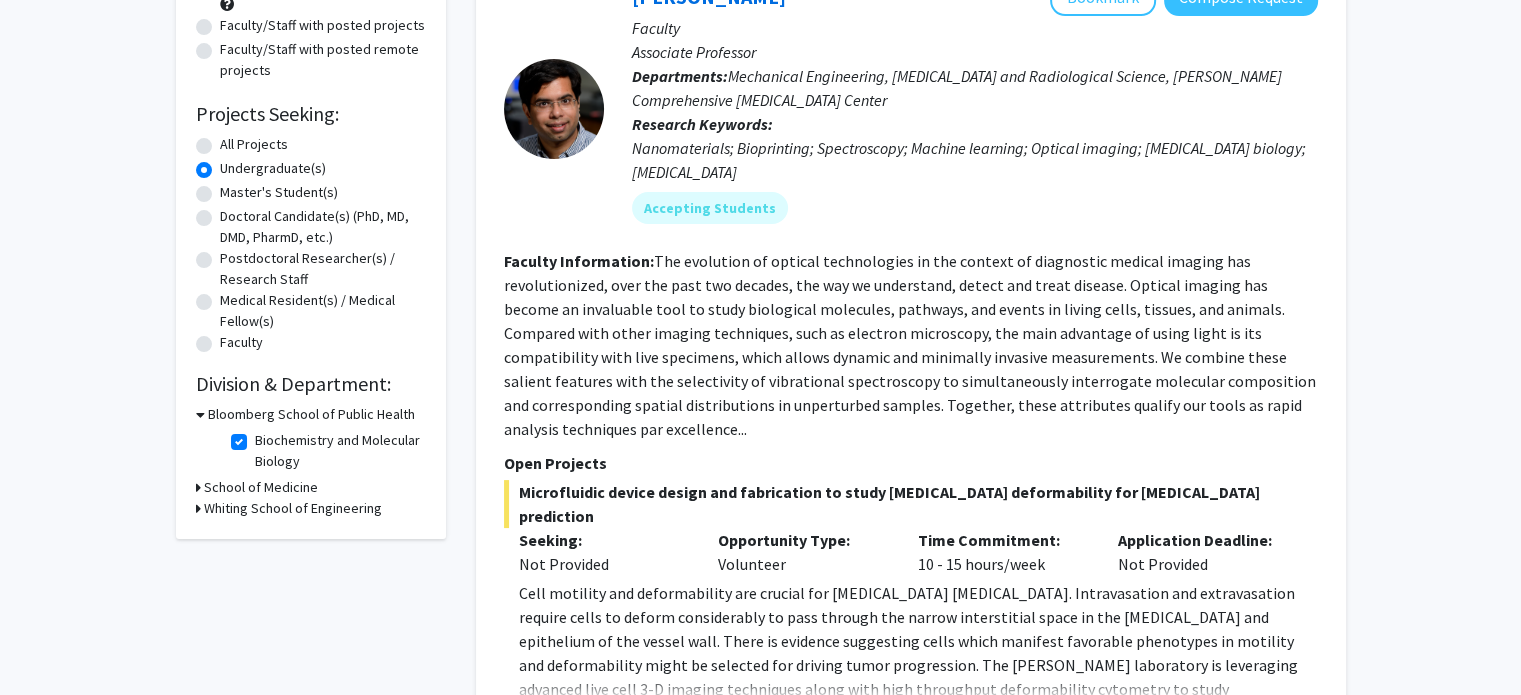 click on "Whiting School of Engineering" at bounding box center (293, 508) 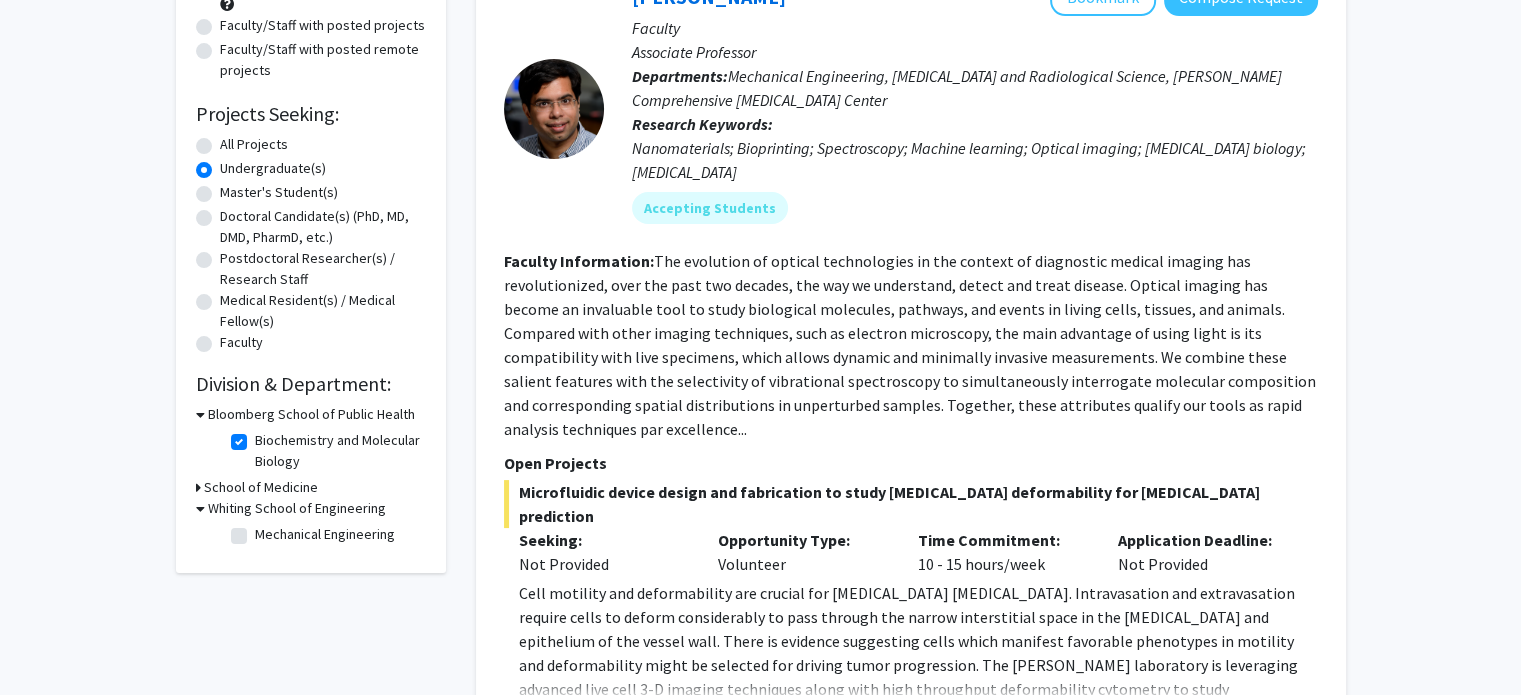click on "School of Medicine" at bounding box center (261, 487) 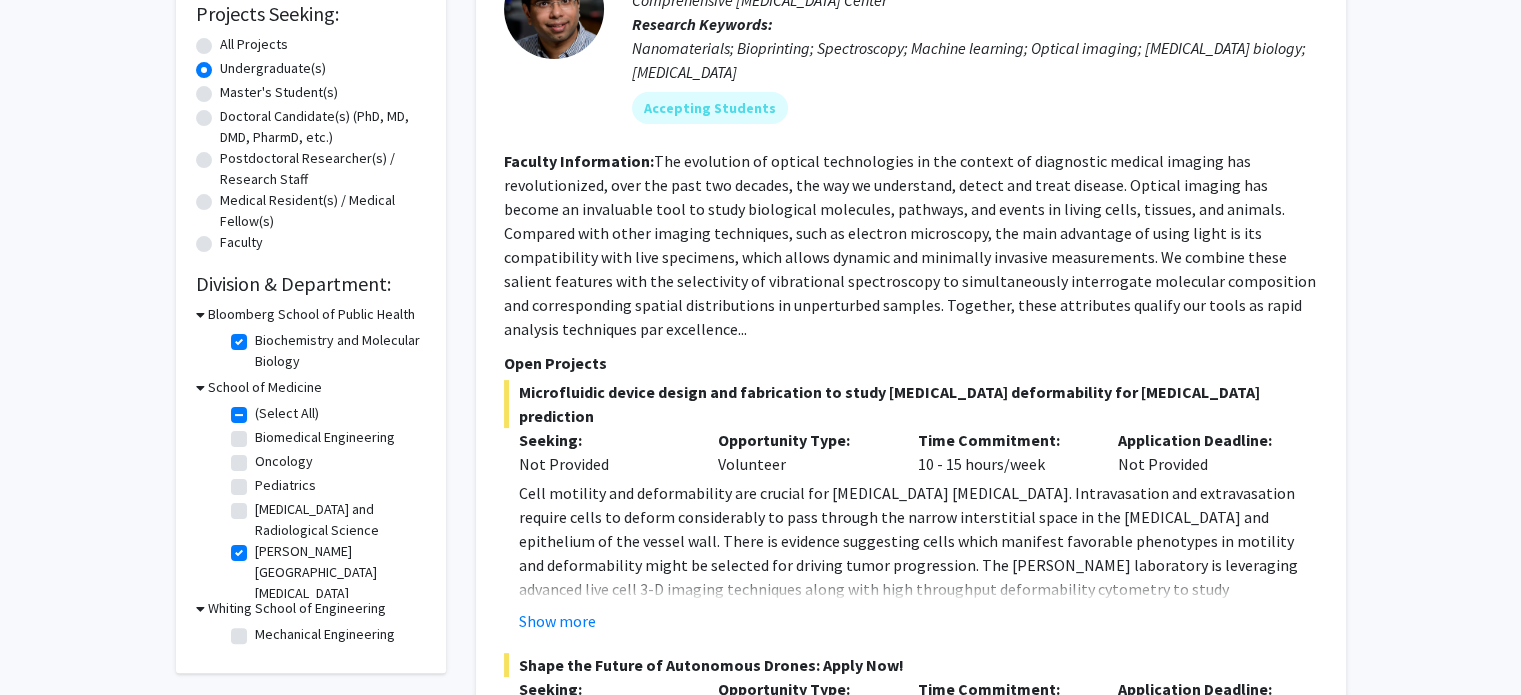 scroll, scrollTop: 444, scrollLeft: 0, axis: vertical 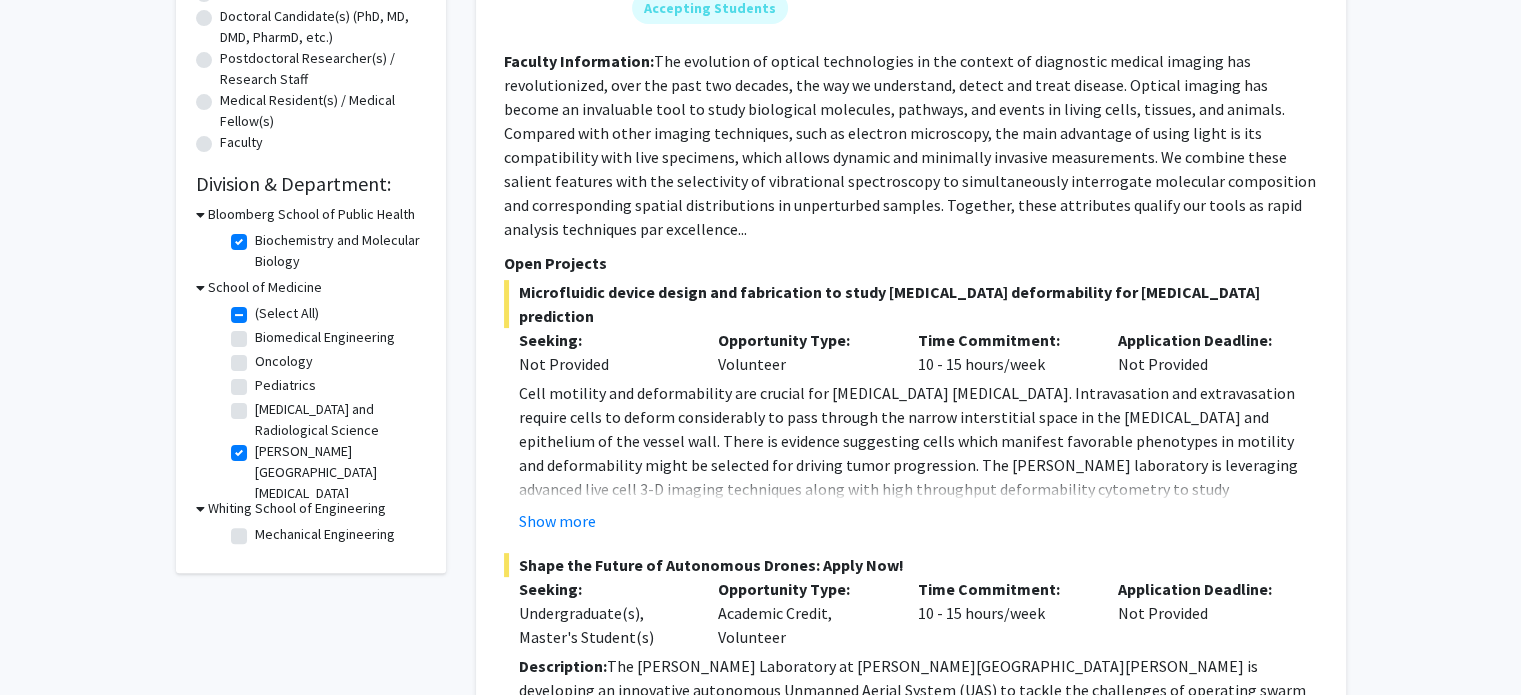 click on "Oncology" 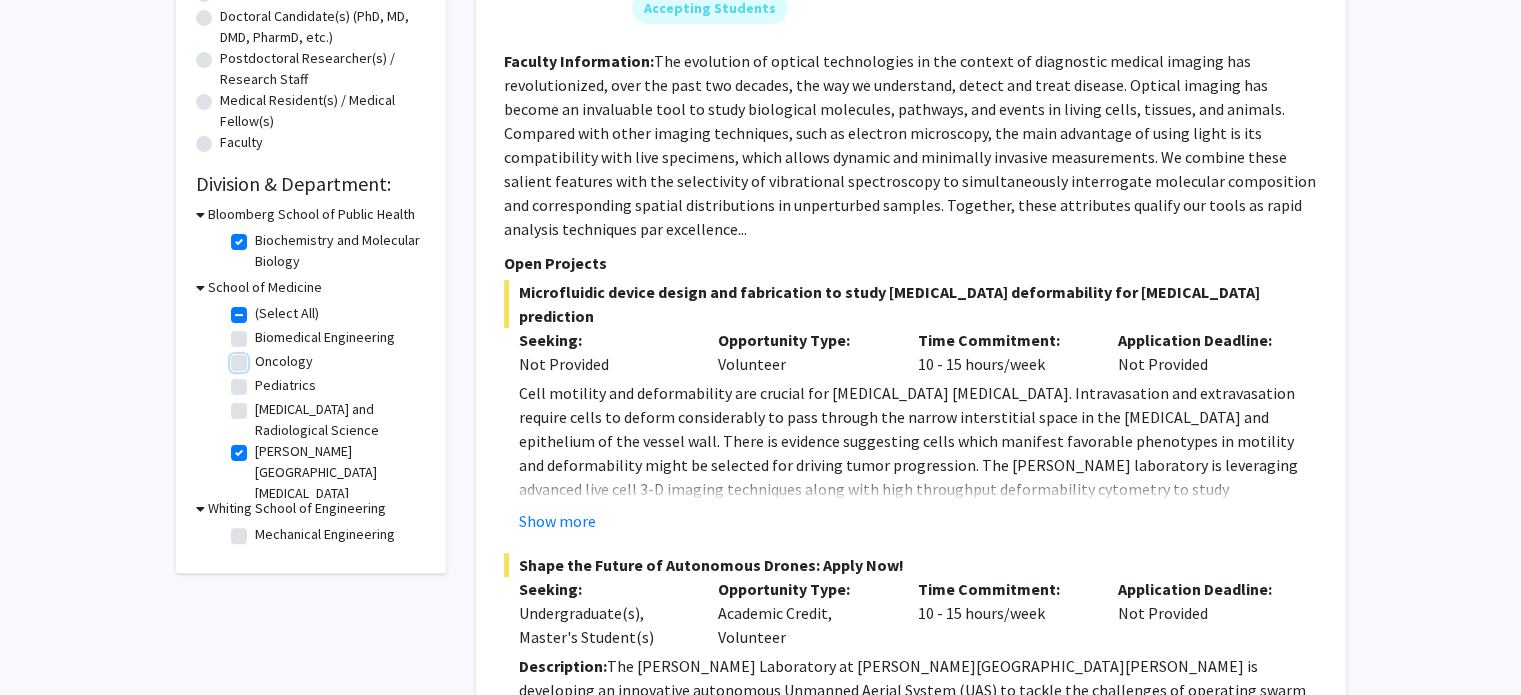 click on "Oncology" at bounding box center [261, 357] 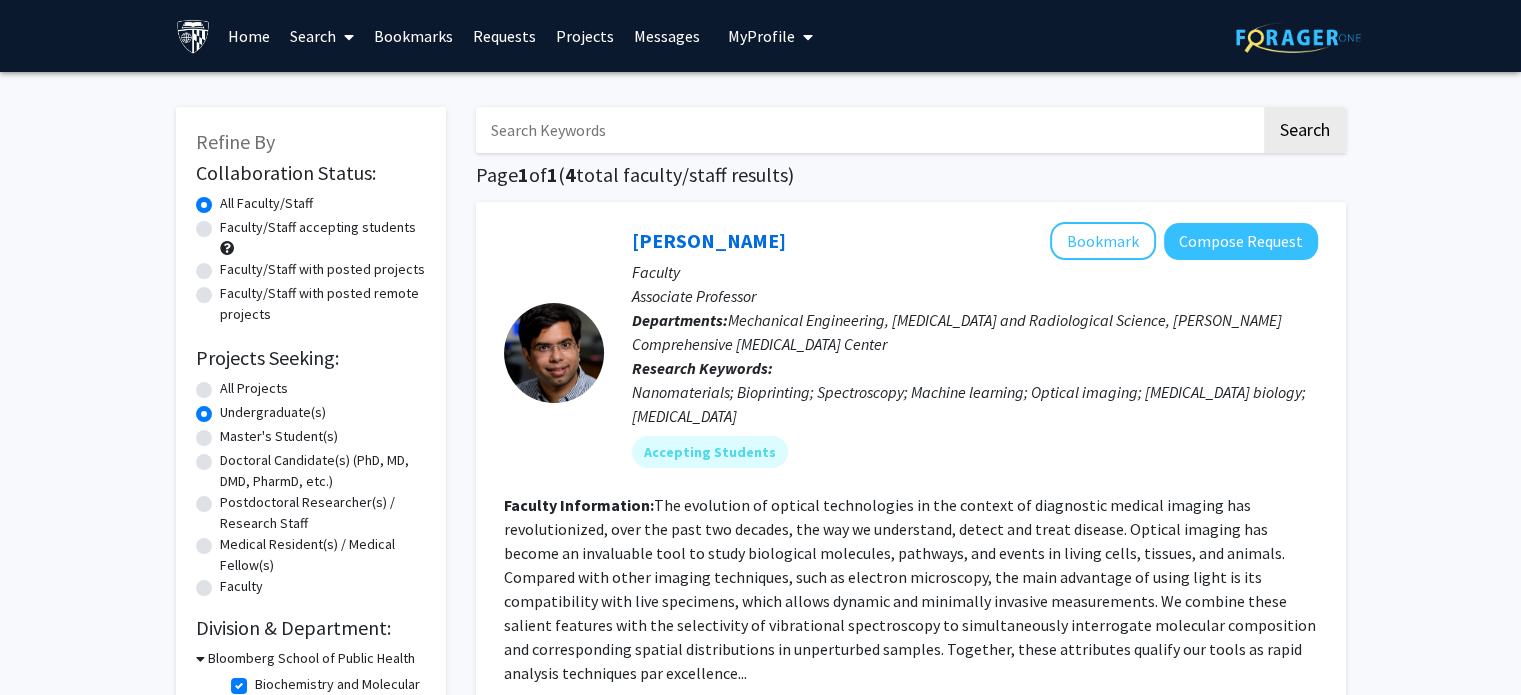 scroll, scrollTop: 300, scrollLeft: 0, axis: vertical 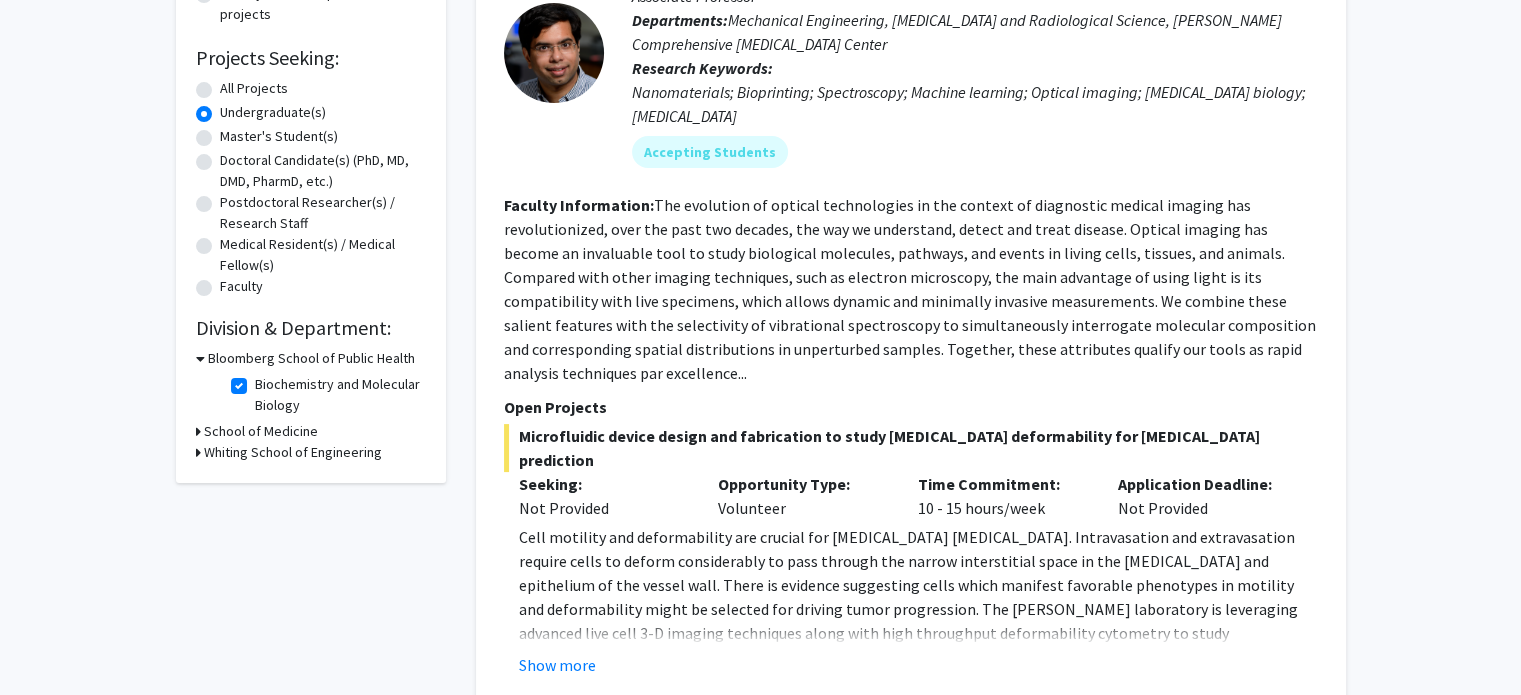click on "Bloomberg School of Public Health" at bounding box center [311, 358] 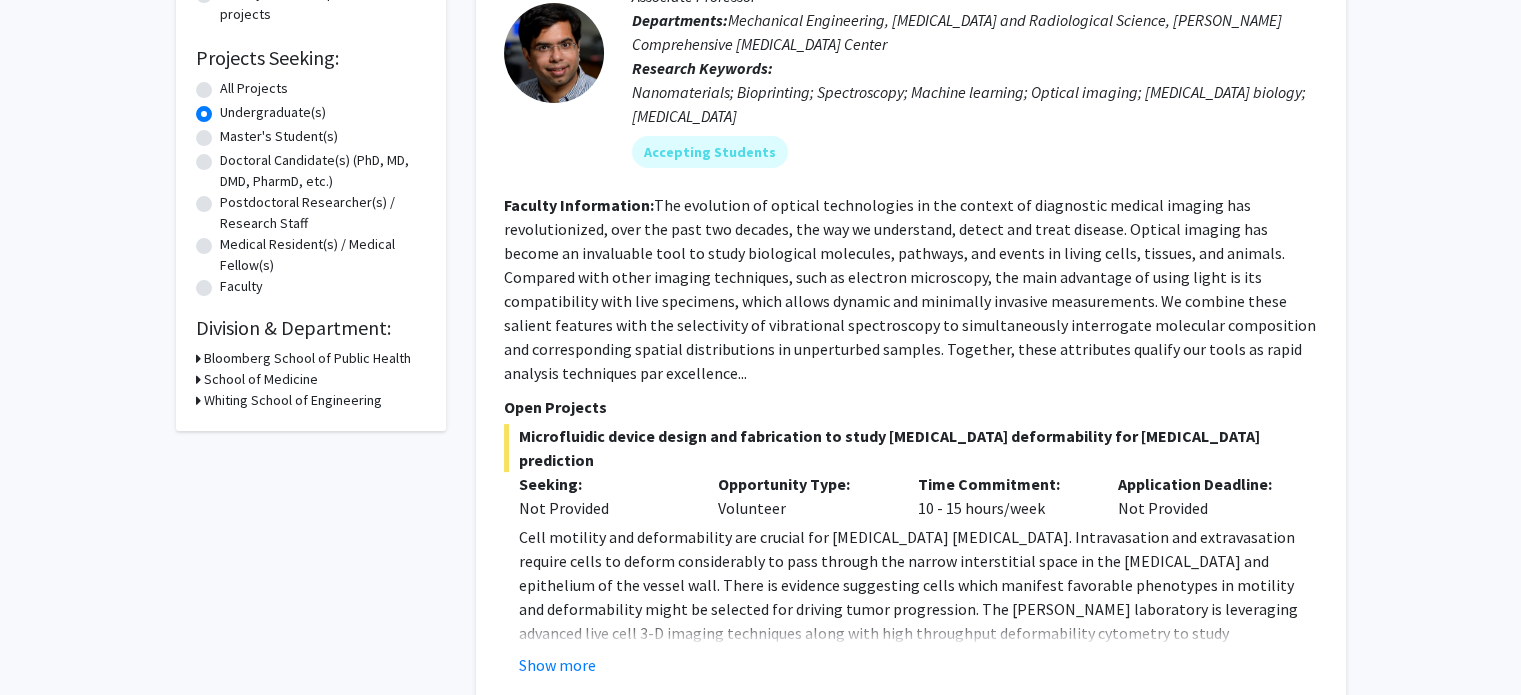 click on "Bloomberg School of Public Health" at bounding box center [307, 358] 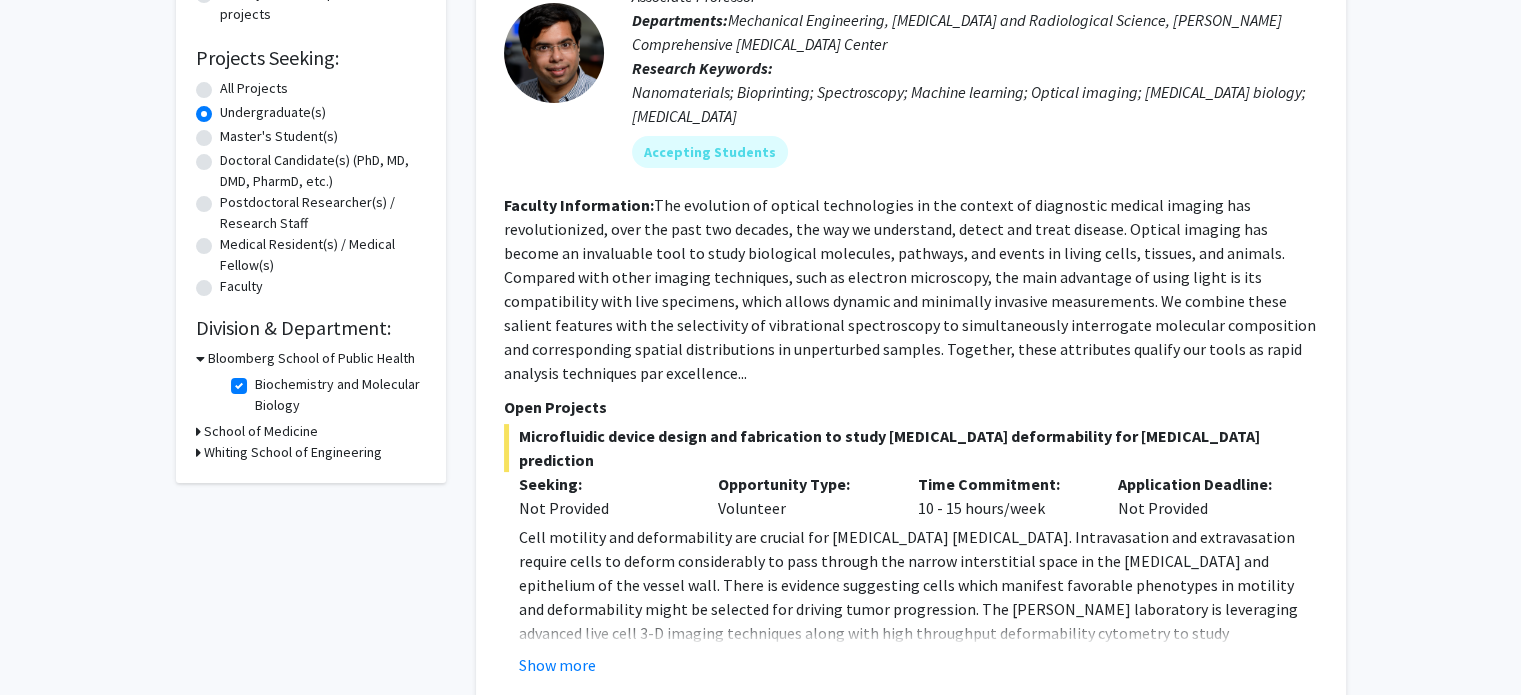 click on "School of Medicine" at bounding box center [261, 431] 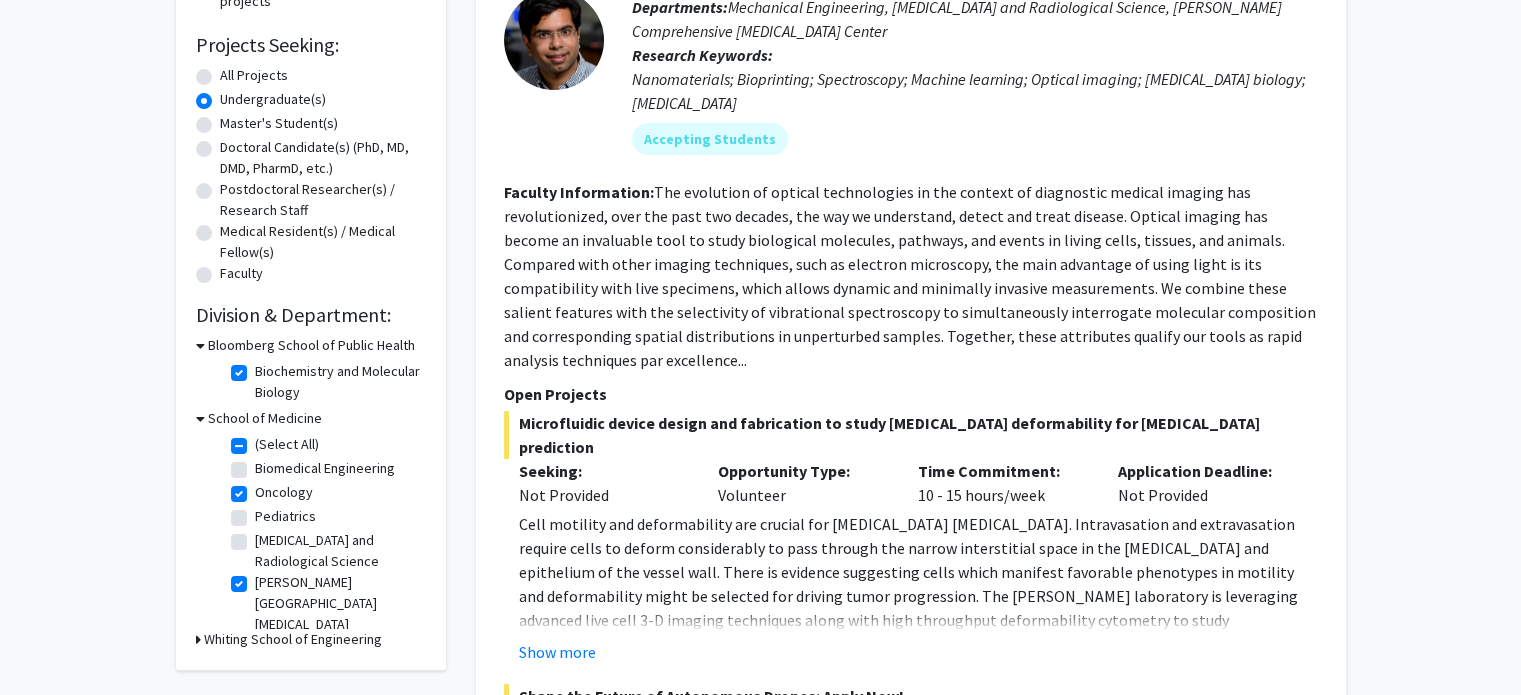scroll, scrollTop: 400, scrollLeft: 0, axis: vertical 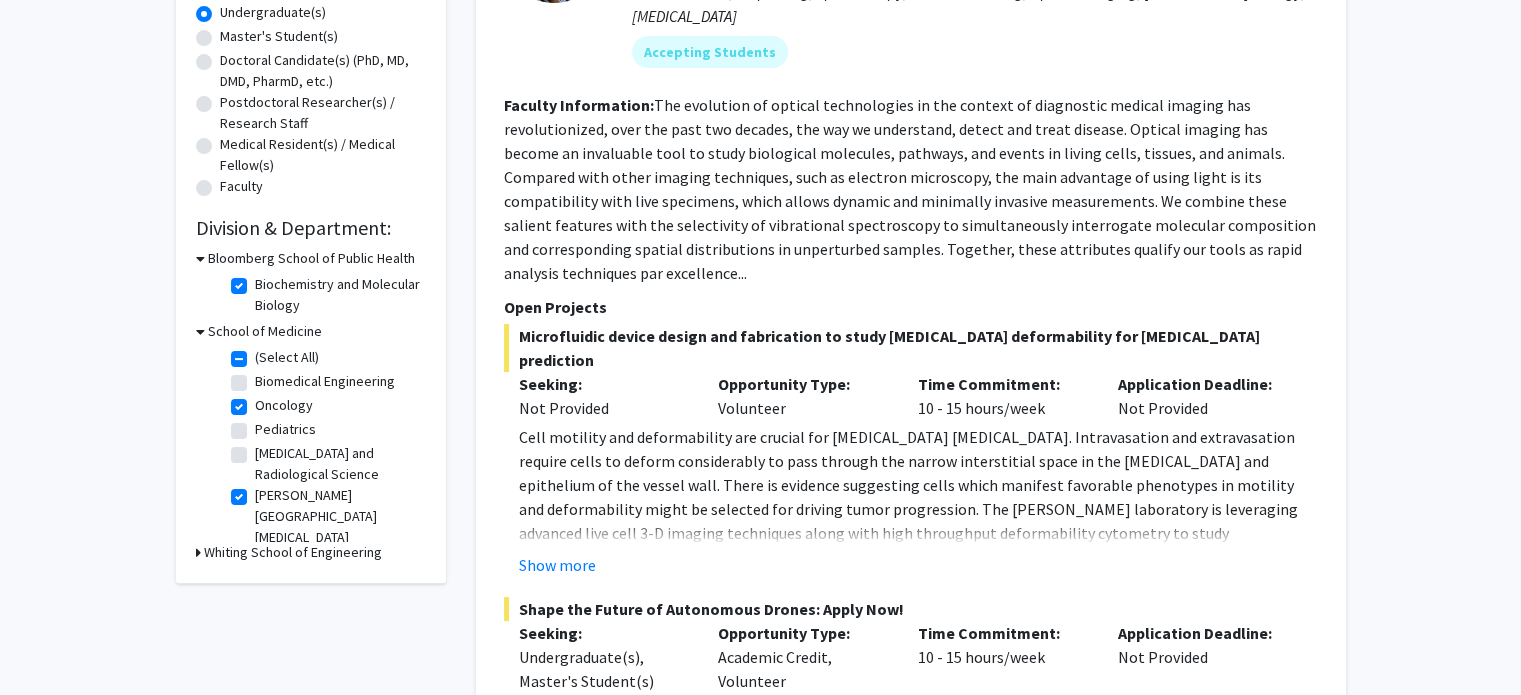 click on "Pediatrics" 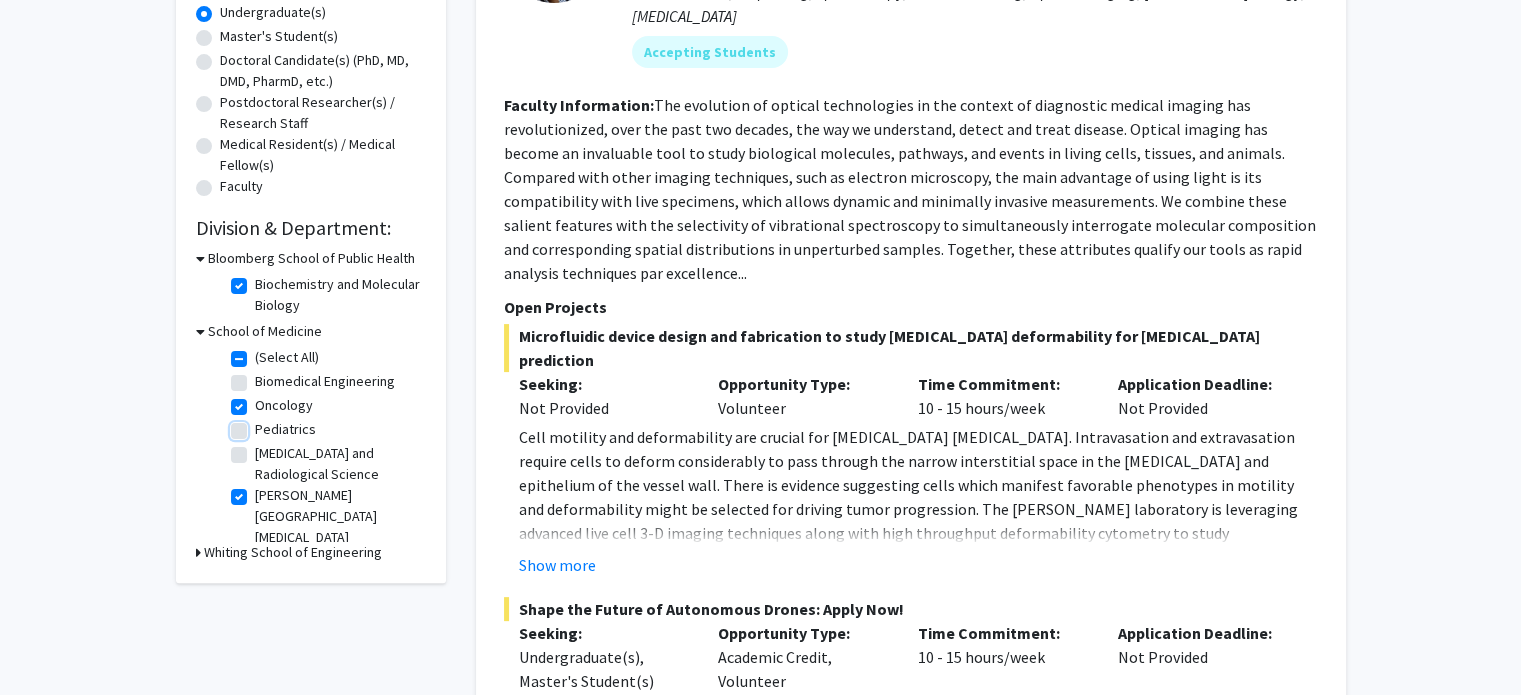click on "Pediatrics" at bounding box center [261, 425] 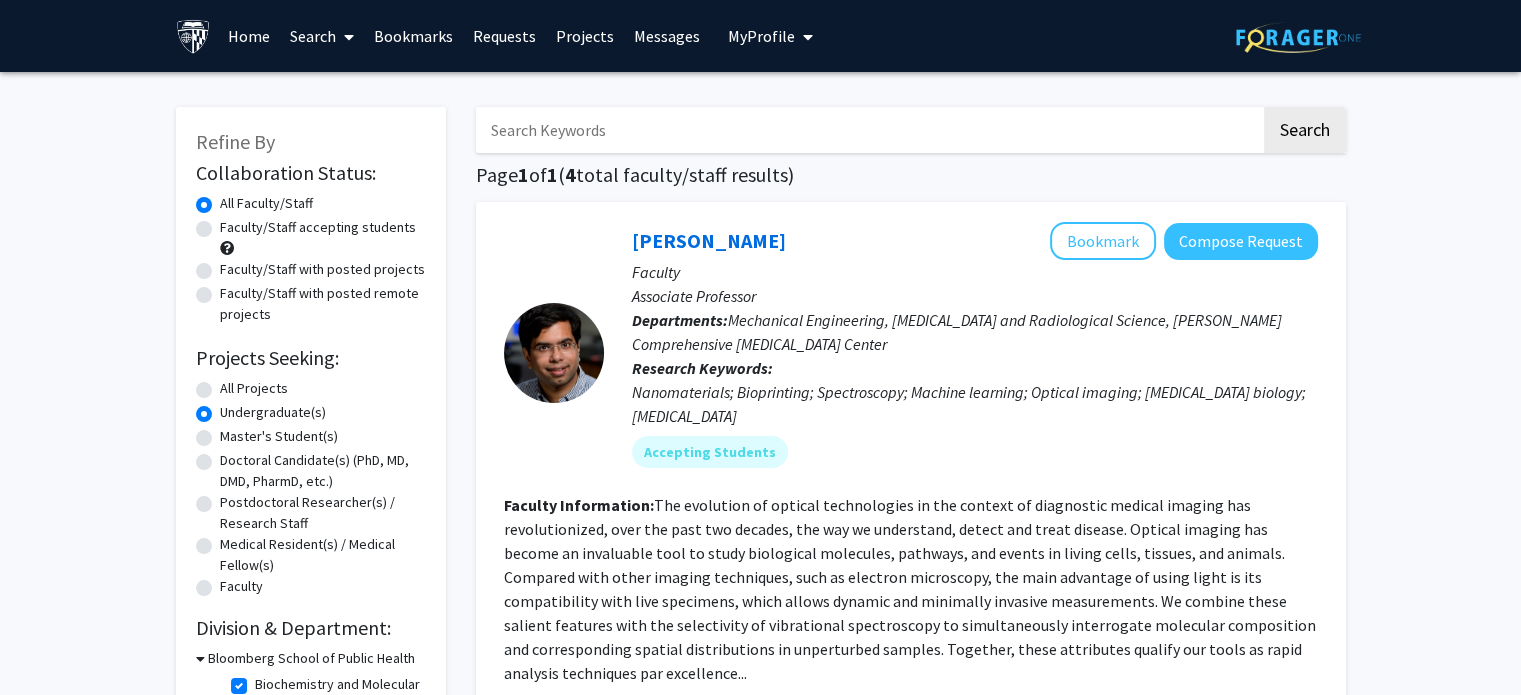 scroll, scrollTop: 200, scrollLeft: 0, axis: vertical 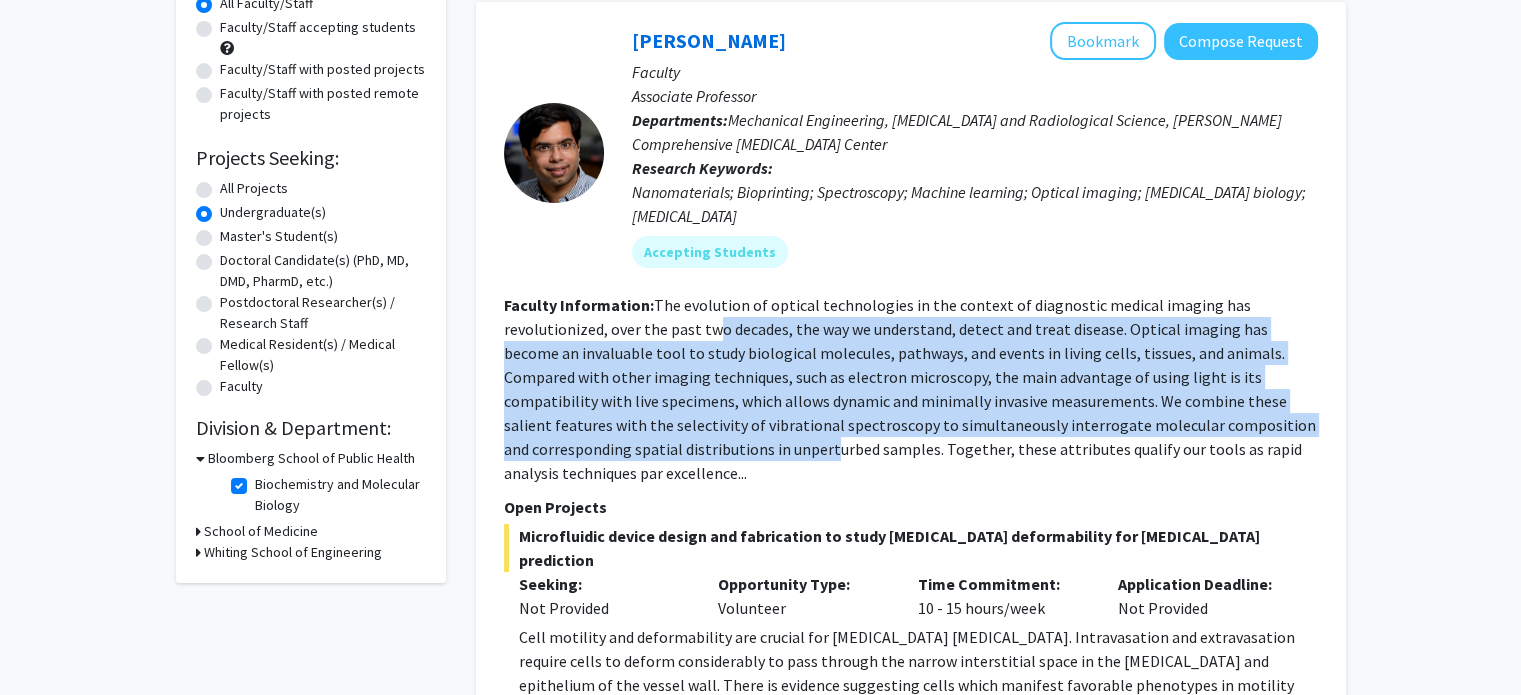 drag, startPoint x: 652, startPoint y: 451, endPoint x: 712, endPoint y: 324, distance: 140.45996 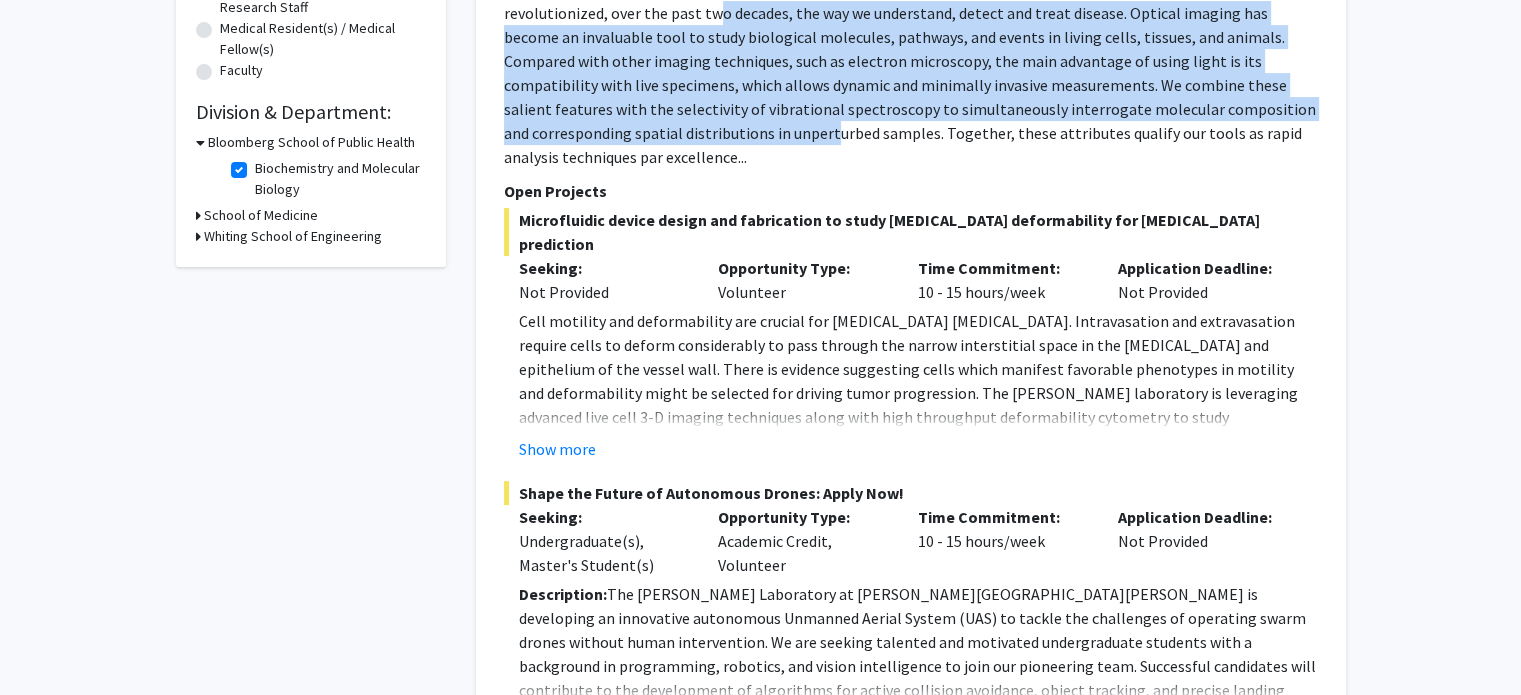 scroll, scrollTop: 400, scrollLeft: 0, axis: vertical 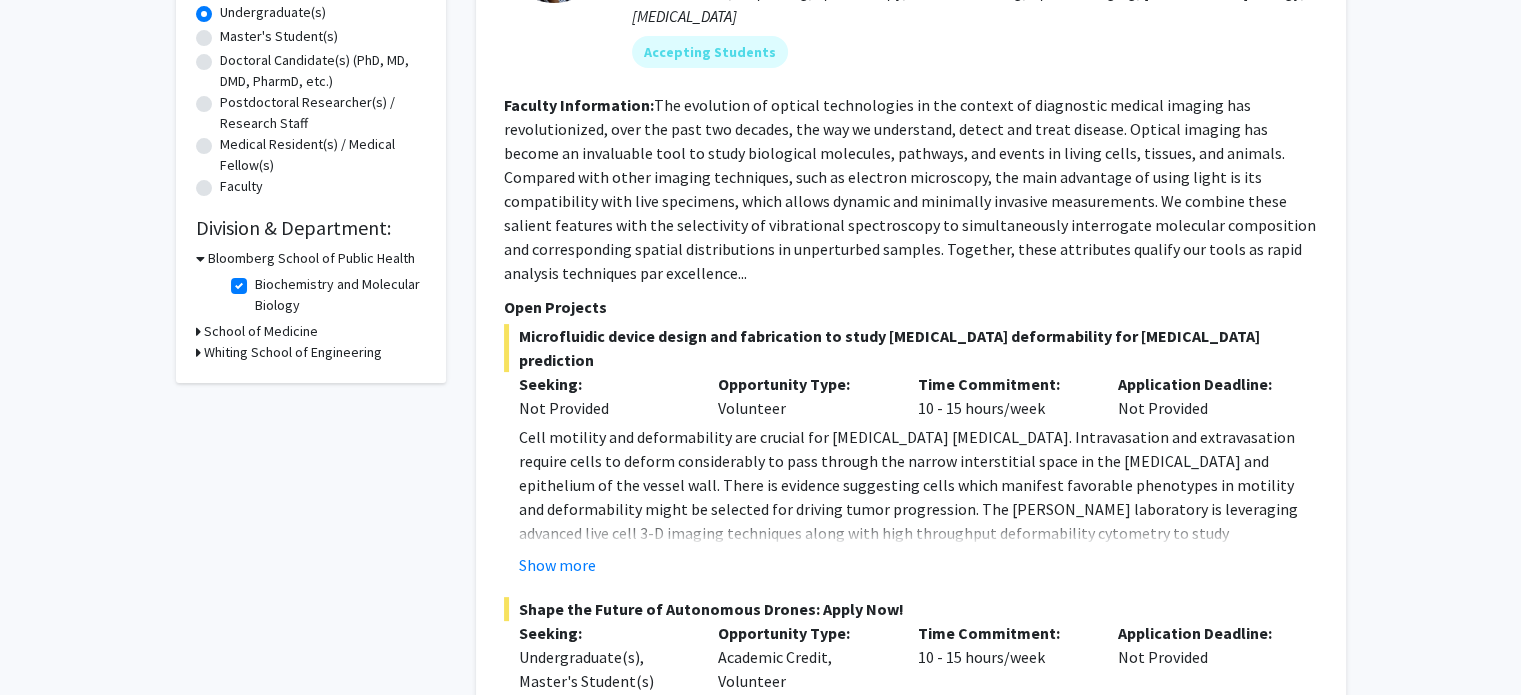 click on "School of Medicine" at bounding box center (261, 331) 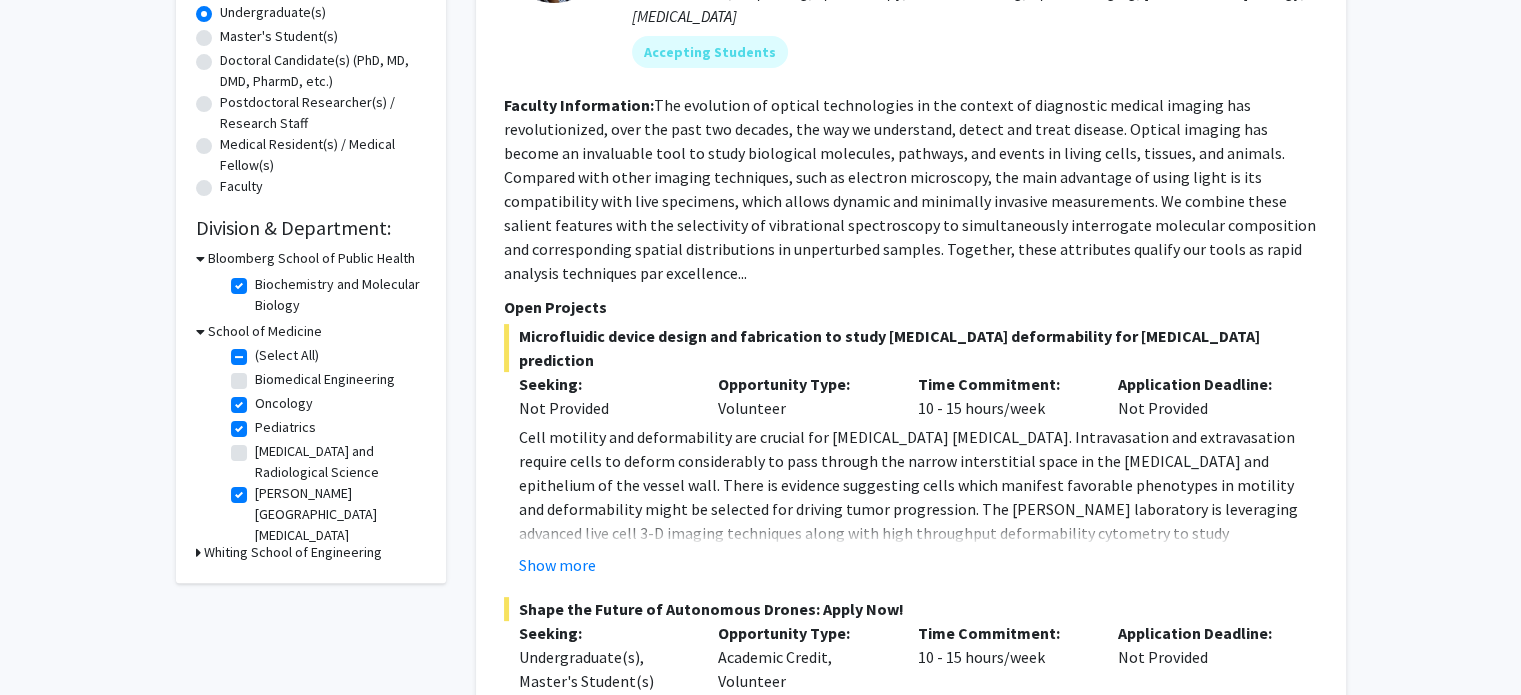 scroll, scrollTop: 0, scrollLeft: 0, axis: both 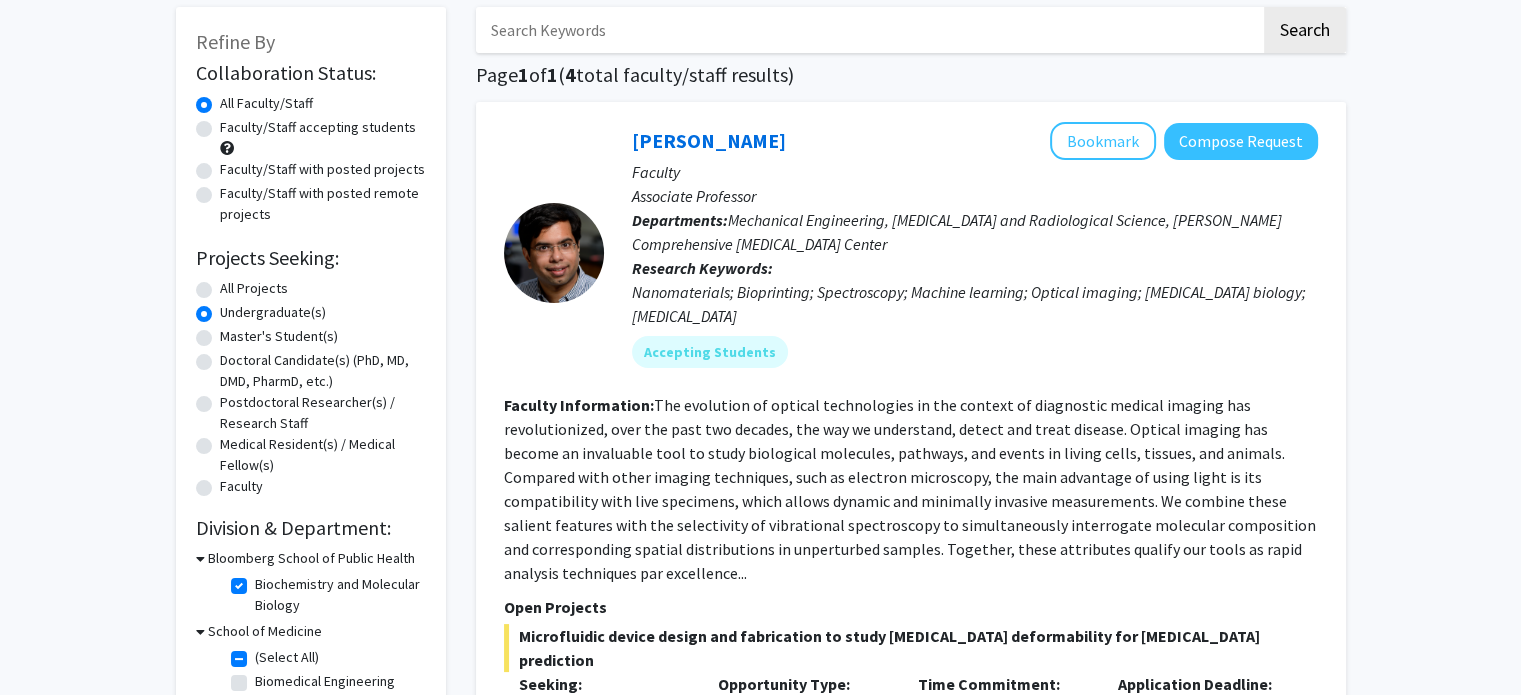 click on "Faculty/Staff accepting students" 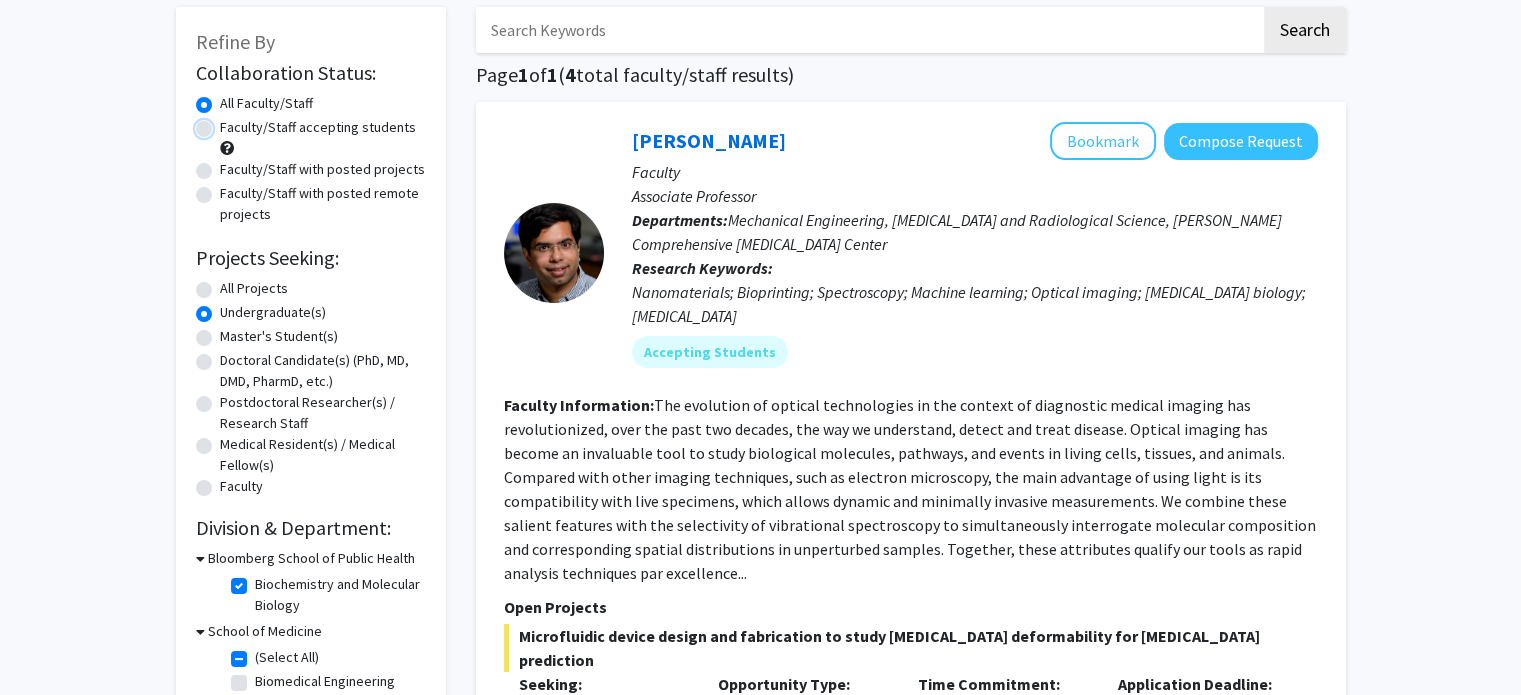click on "Faculty/Staff accepting students" at bounding box center [226, 123] 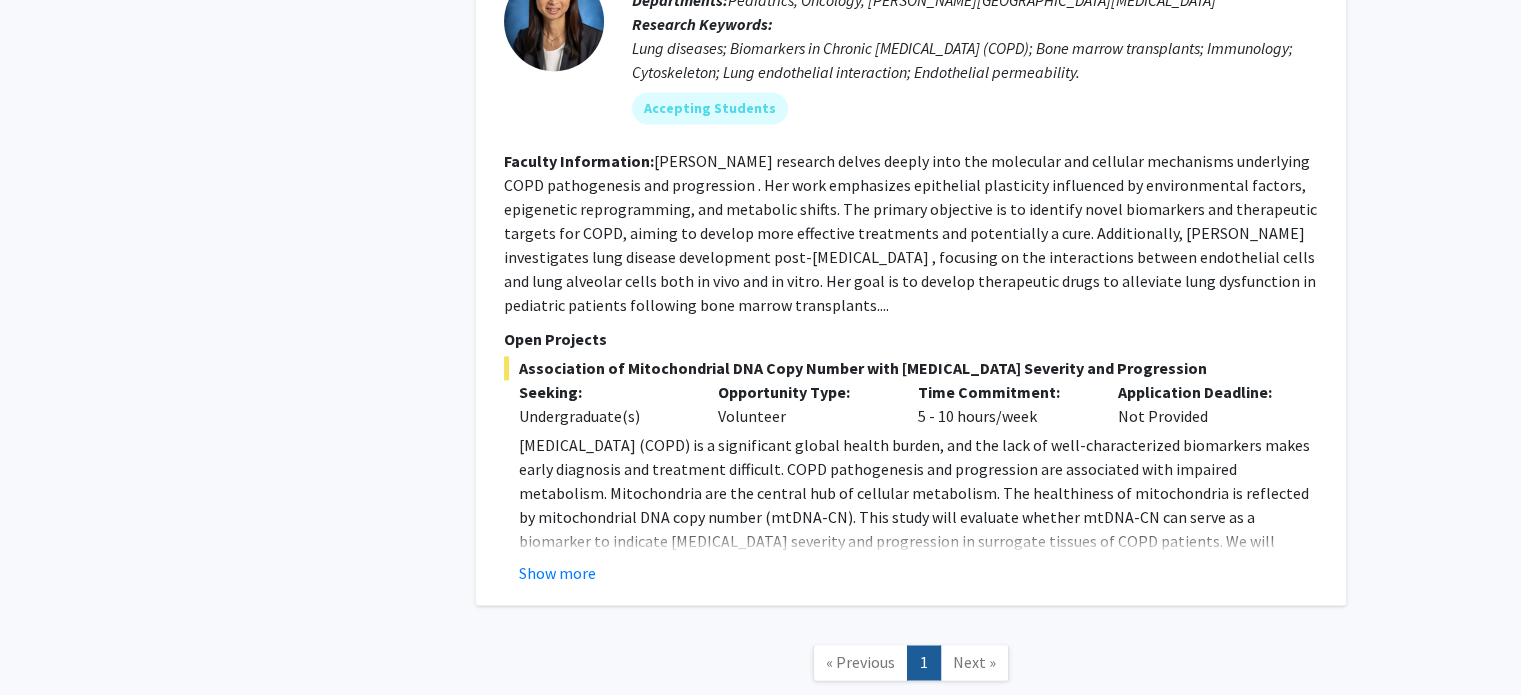 scroll, scrollTop: 3149, scrollLeft: 0, axis: vertical 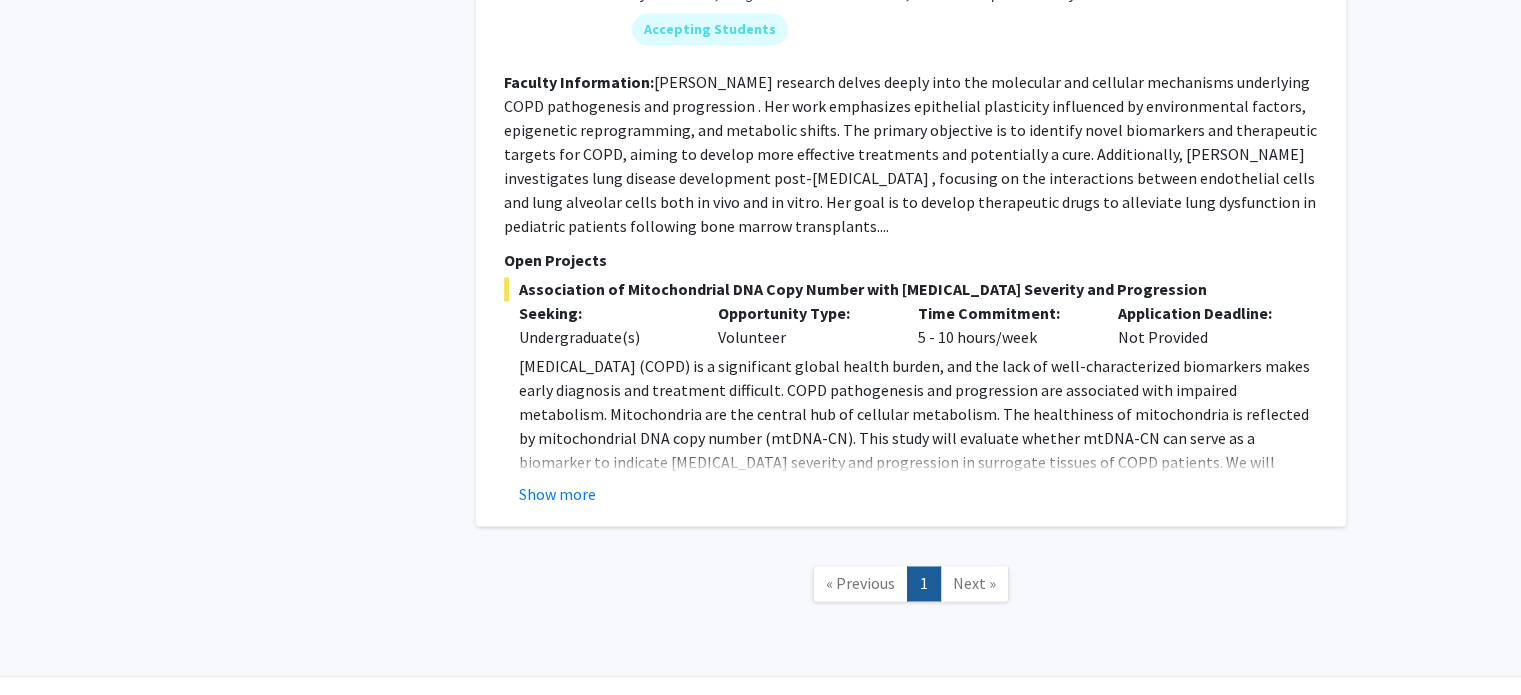 click on "Next »" 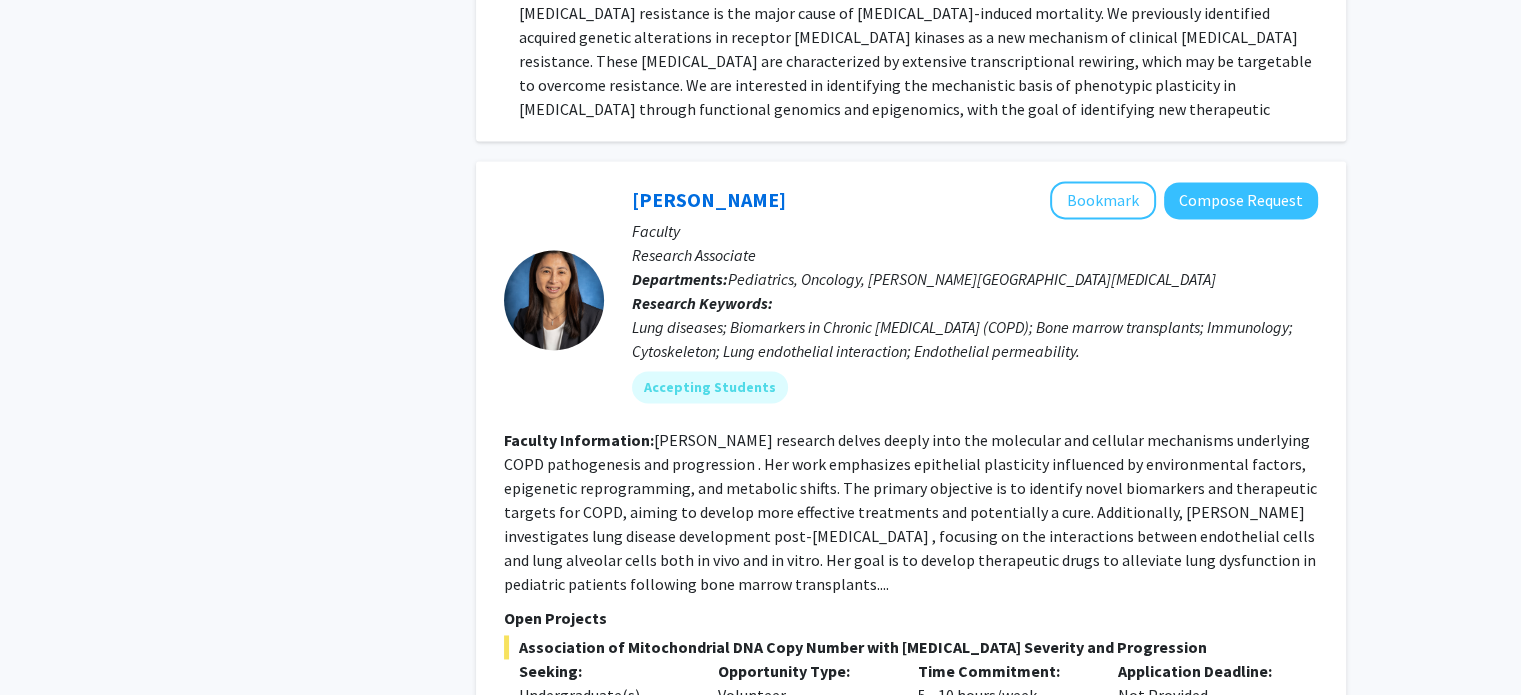 scroll, scrollTop: 2749, scrollLeft: 0, axis: vertical 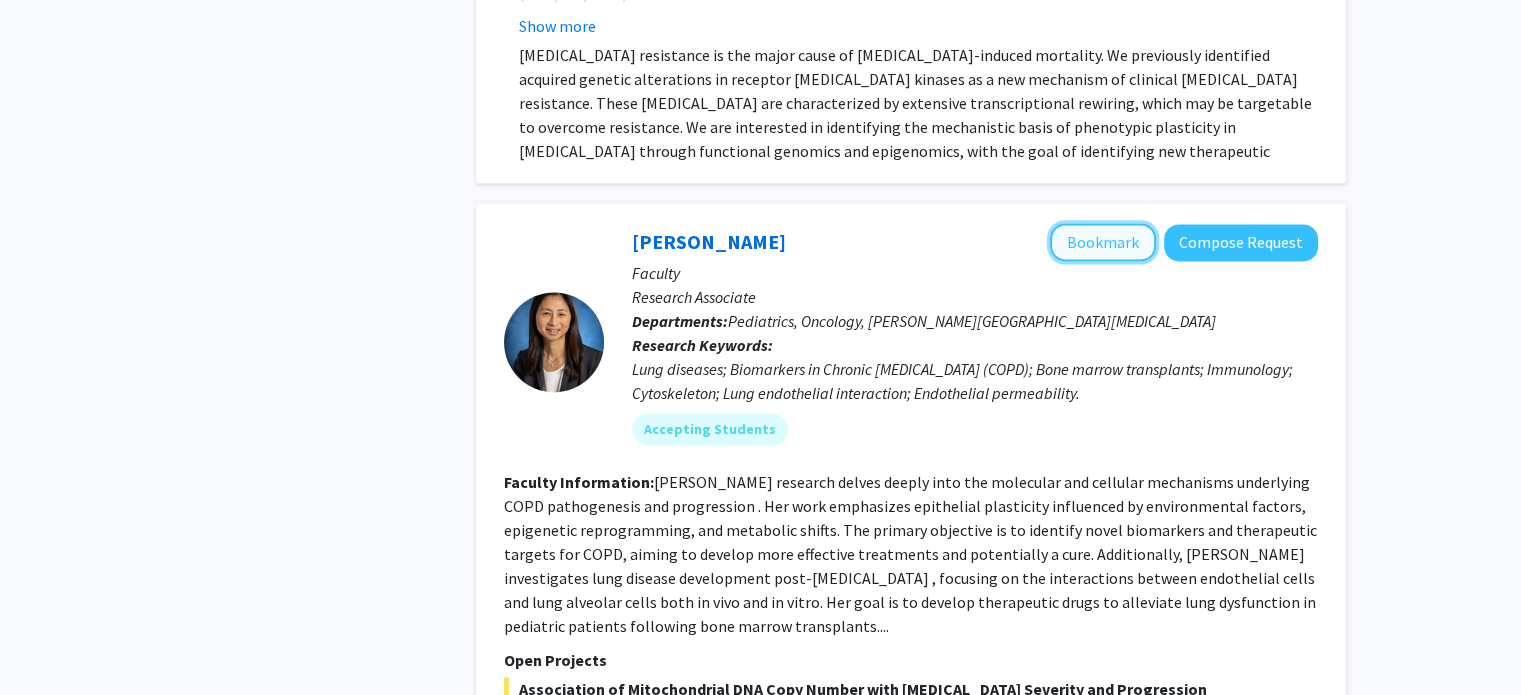 click on "Bookmark" 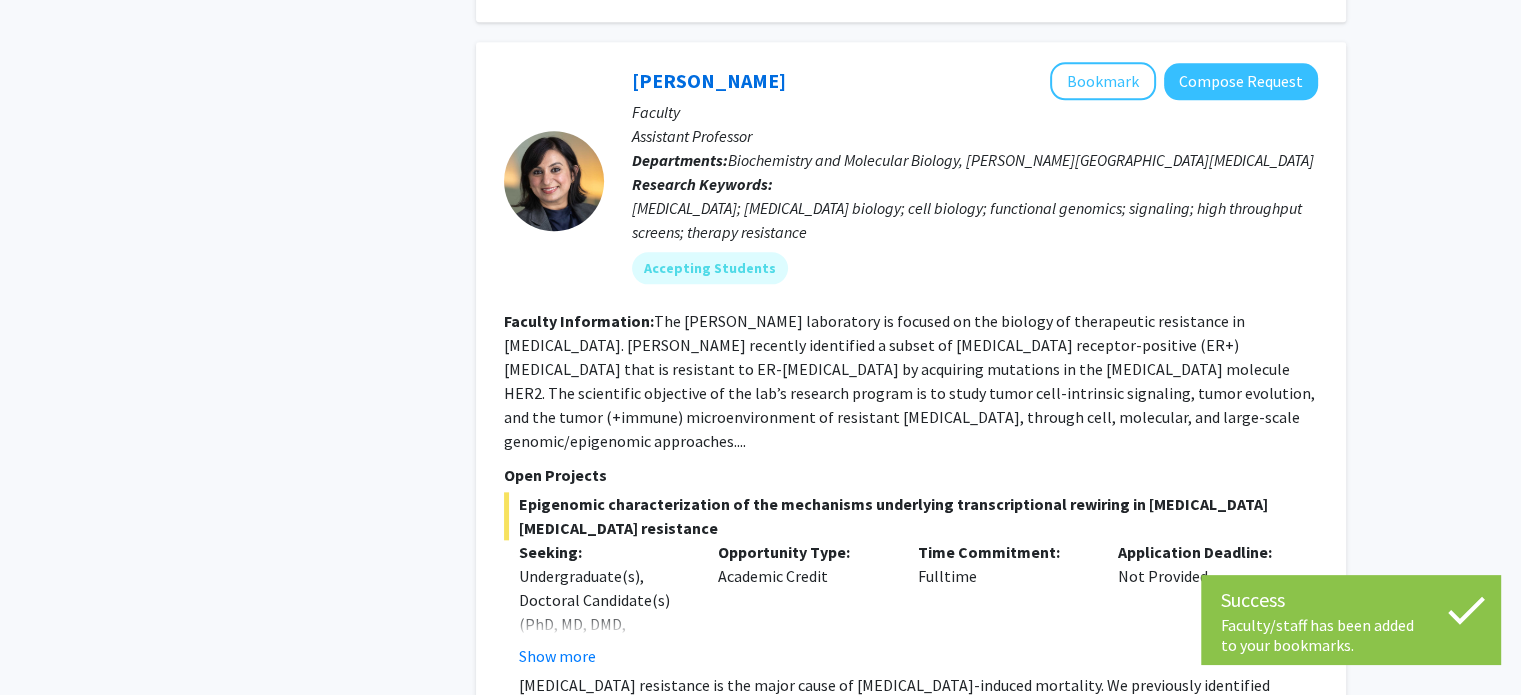 scroll, scrollTop: 2049, scrollLeft: 0, axis: vertical 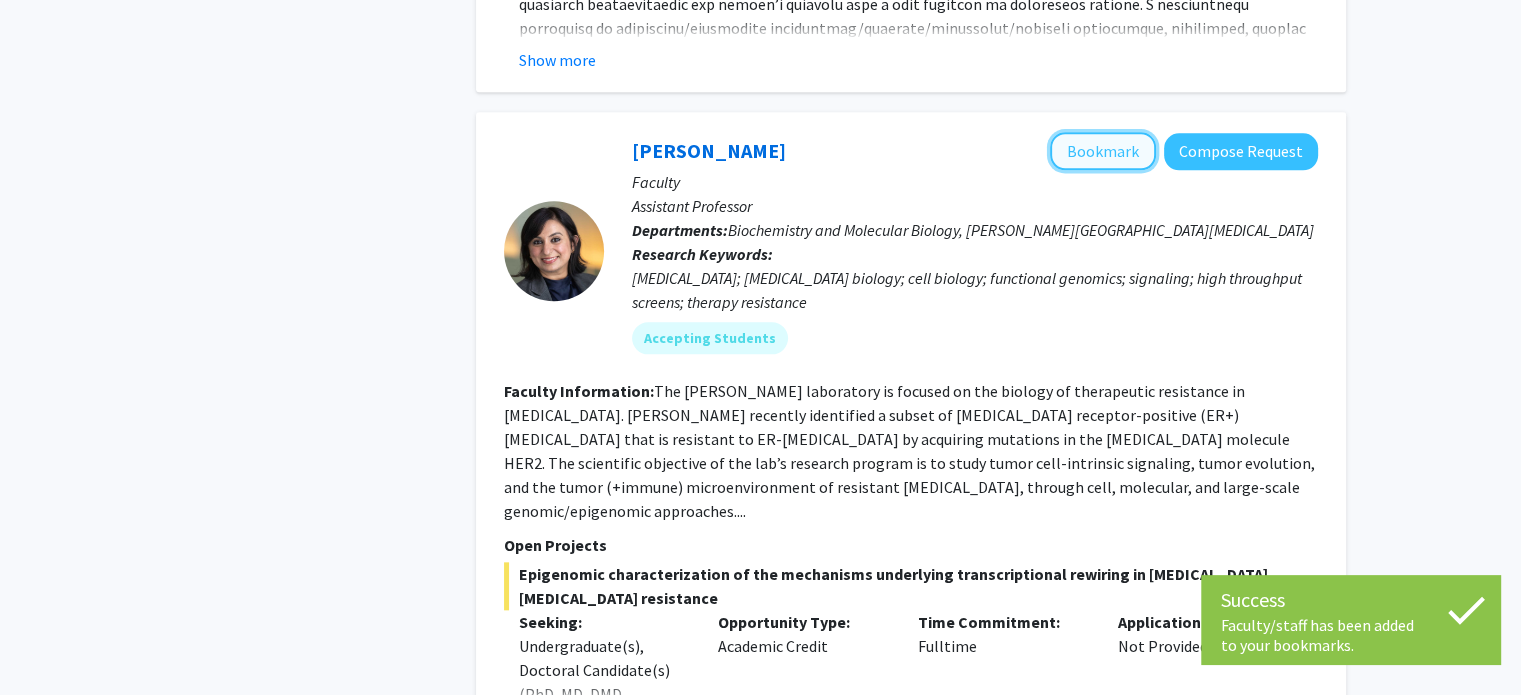 click on "Bookmark" 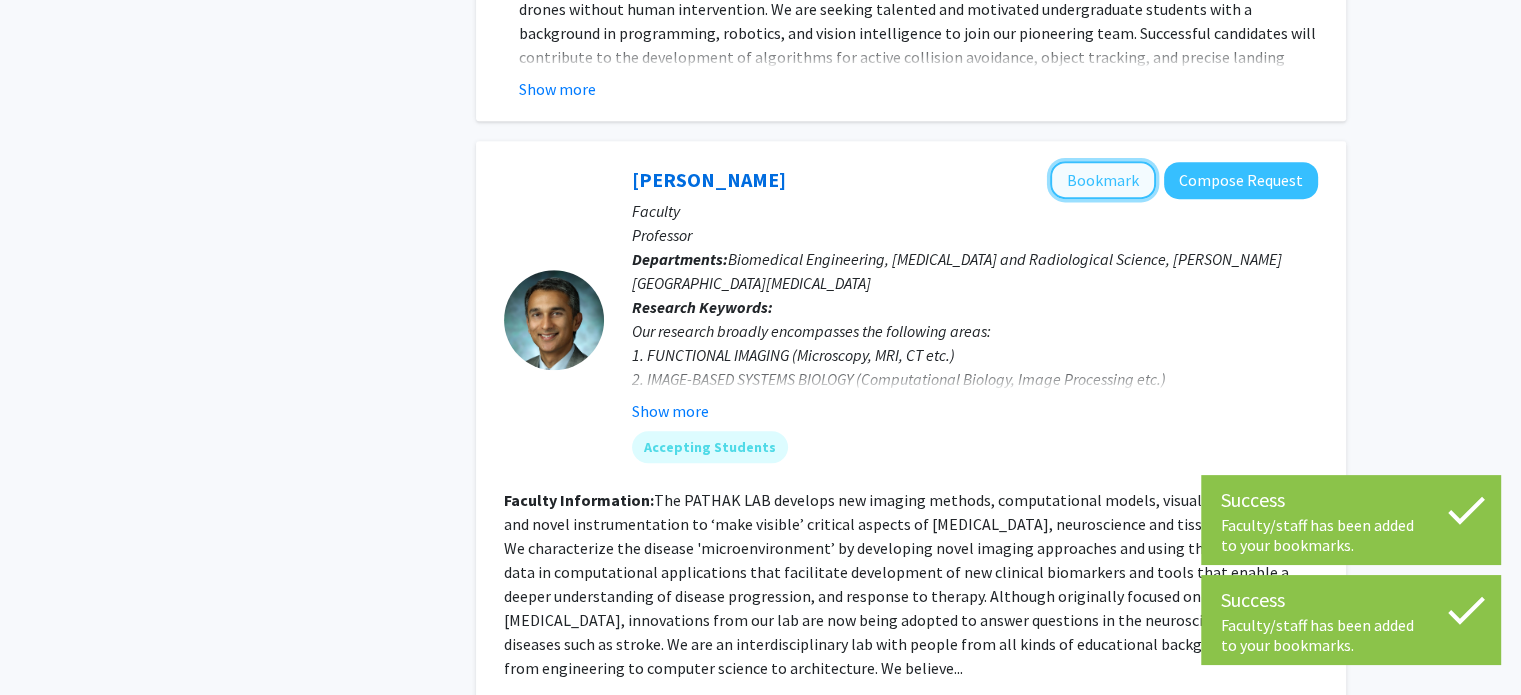 click on "Bookmark" 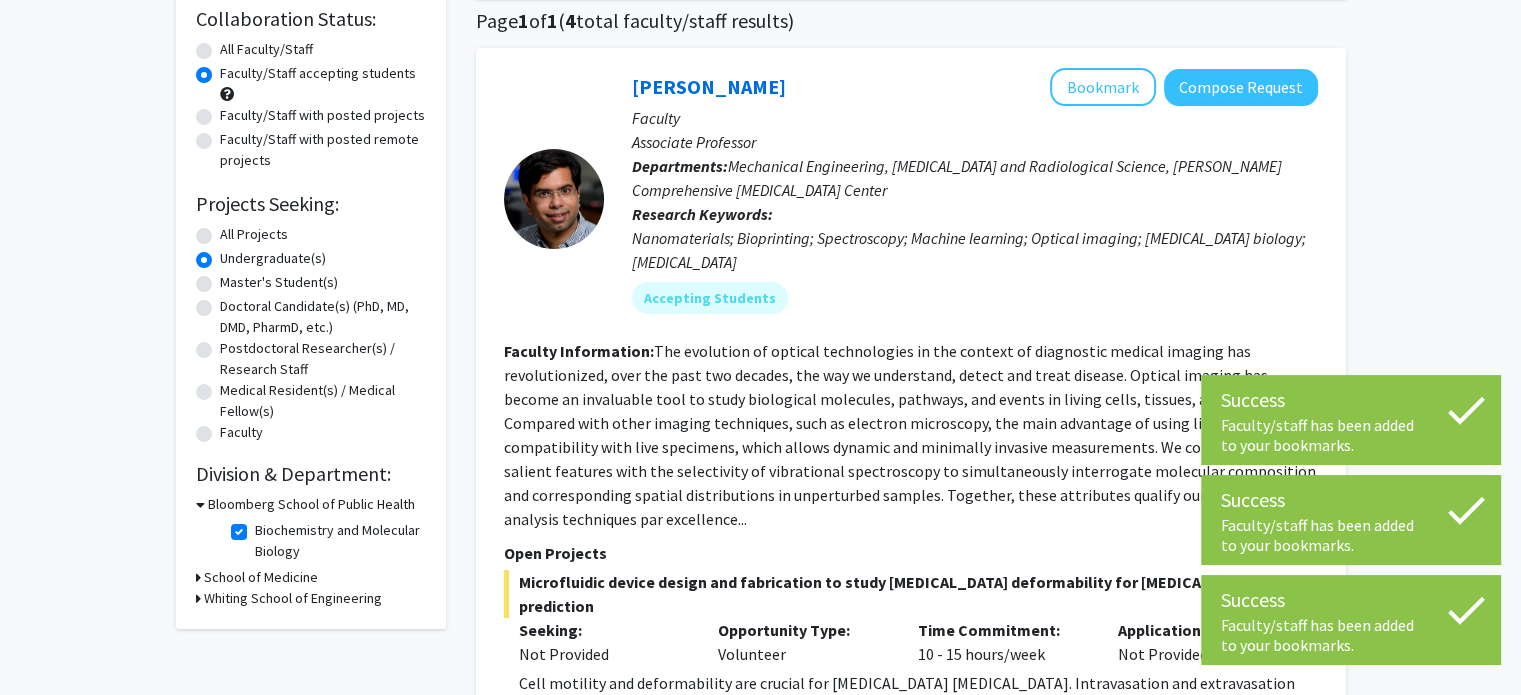 scroll, scrollTop: 49, scrollLeft: 0, axis: vertical 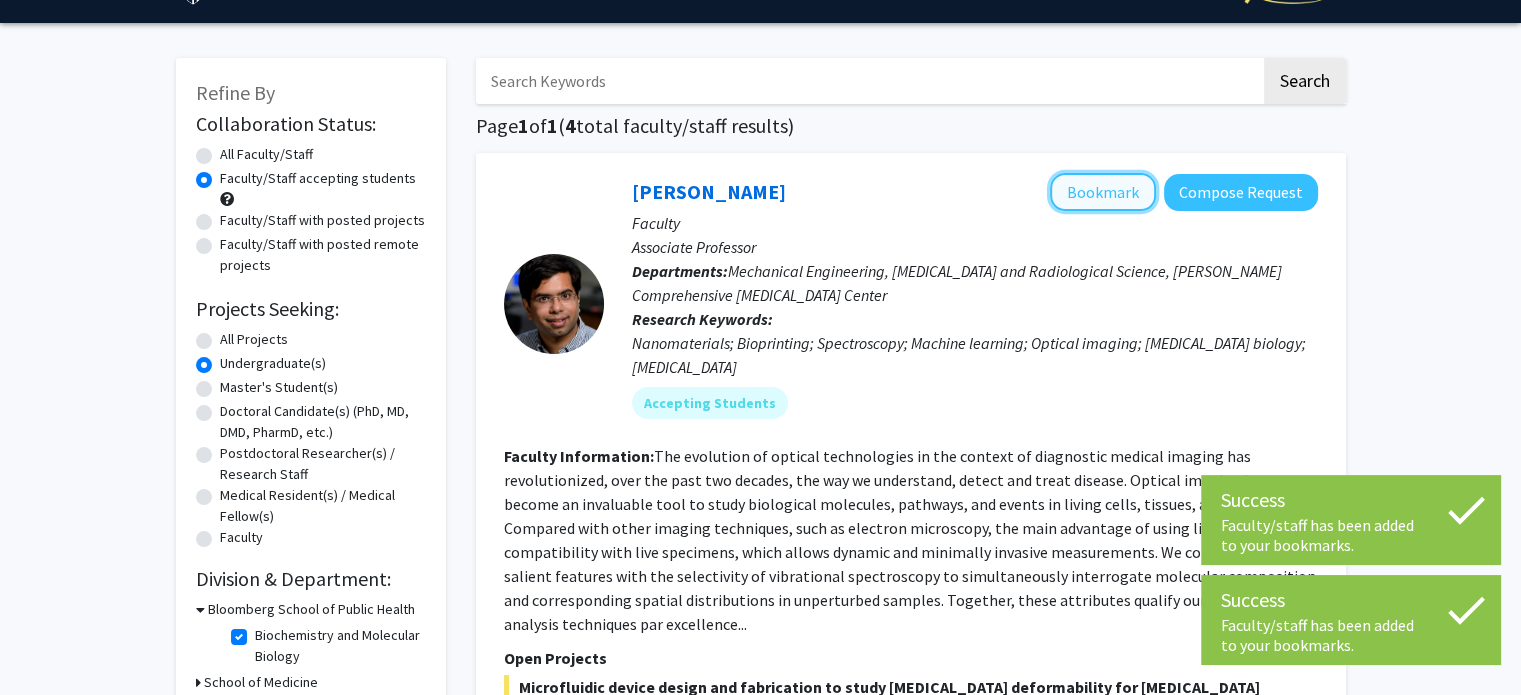 click on "Bookmark" 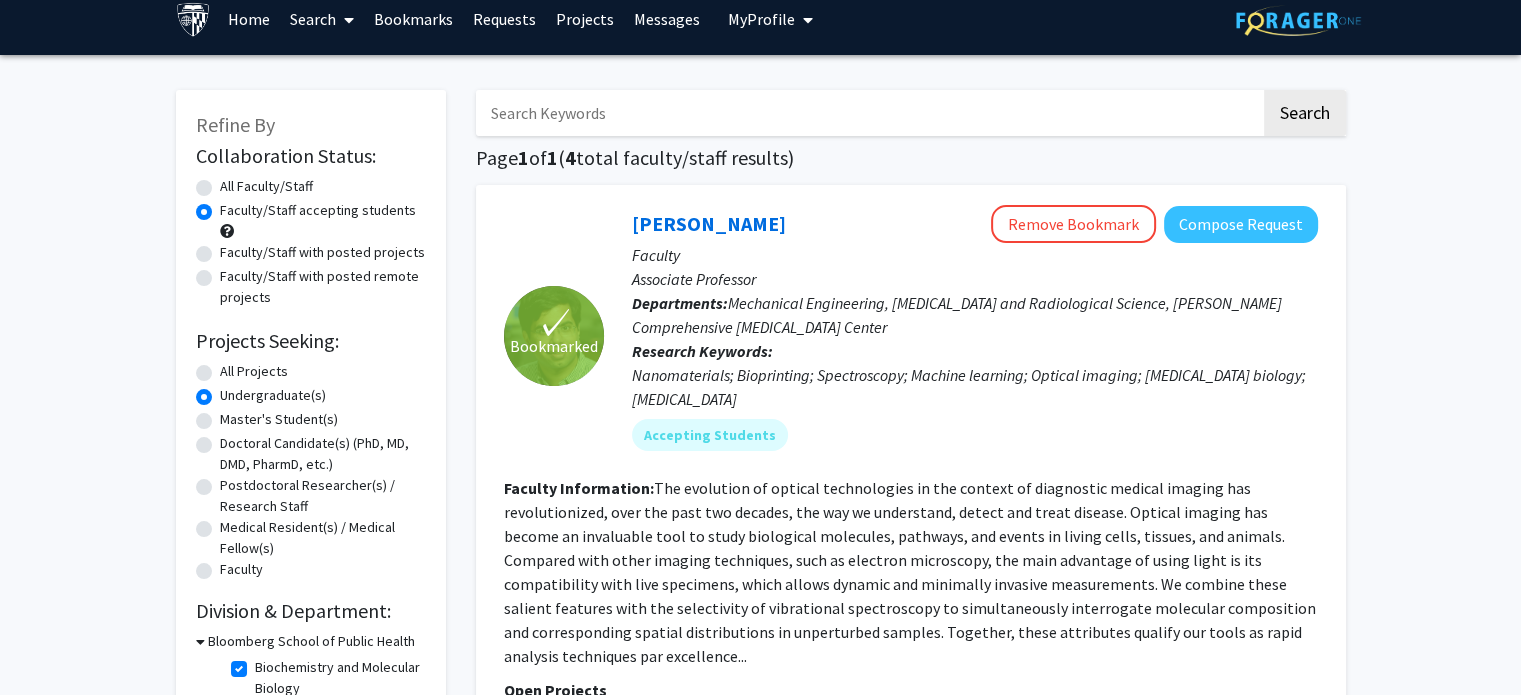 scroll, scrollTop: 0, scrollLeft: 0, axis: both 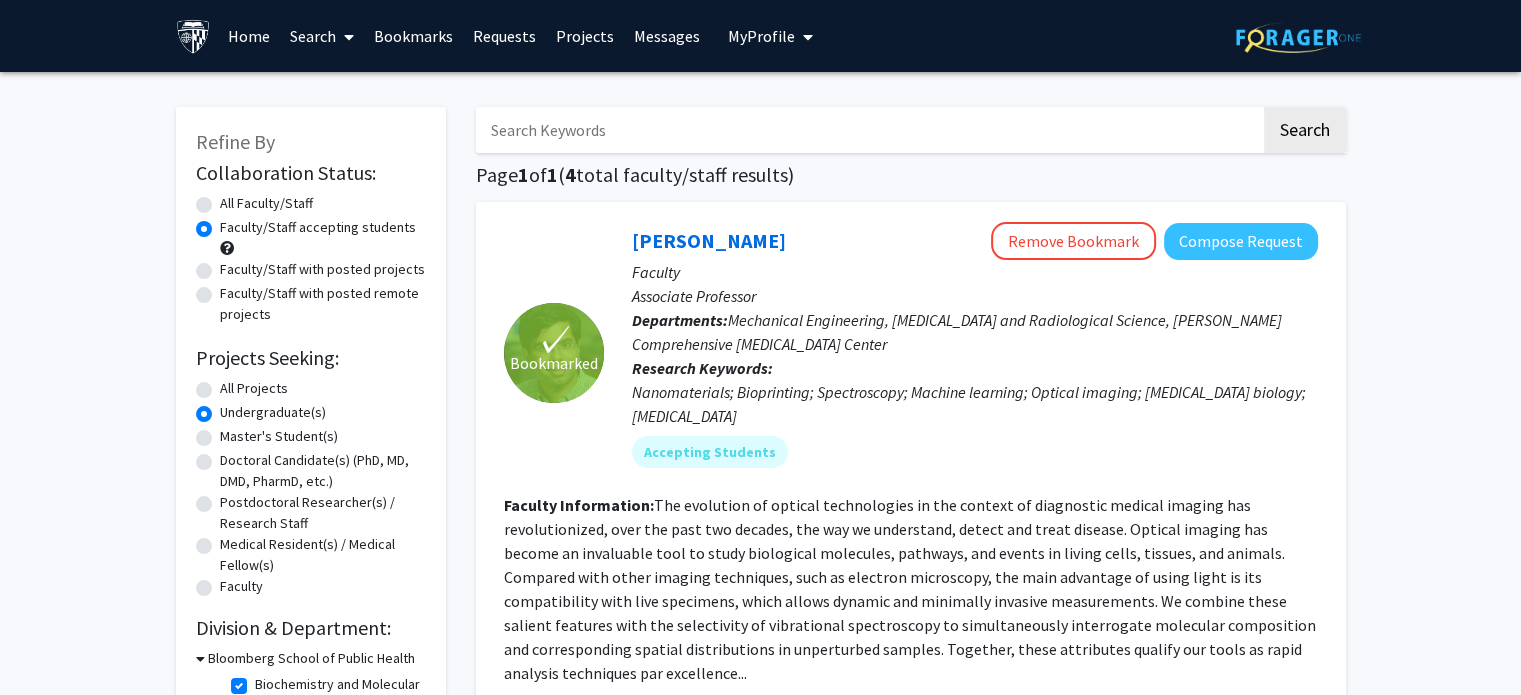 click on "Nanomaterials; Bioprinting; Spectroscopy; Machine learning; Optical imaging; [MEDICAL_DATA] biology; [MEDICAL_DATA]" 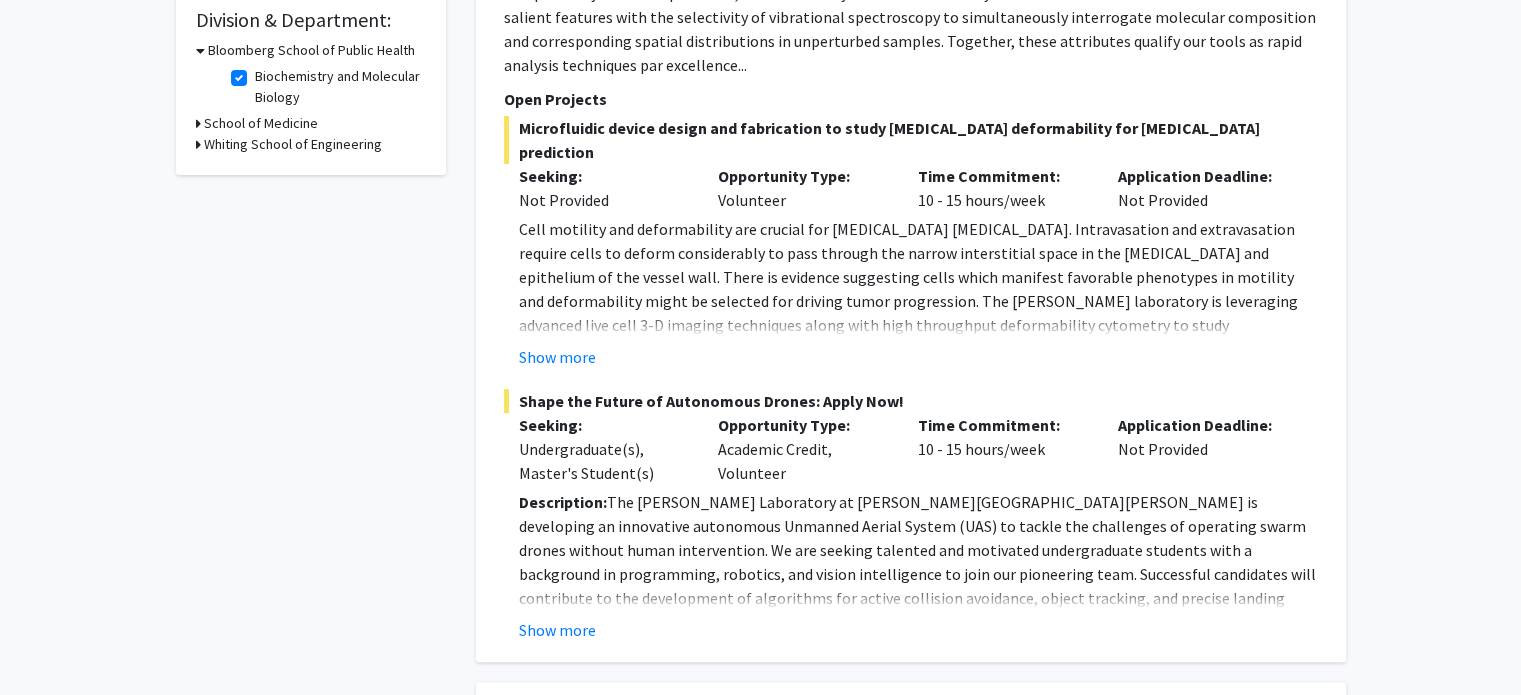 scroll, scrollTop: 936, scrollLeft: 0, axis: vertical 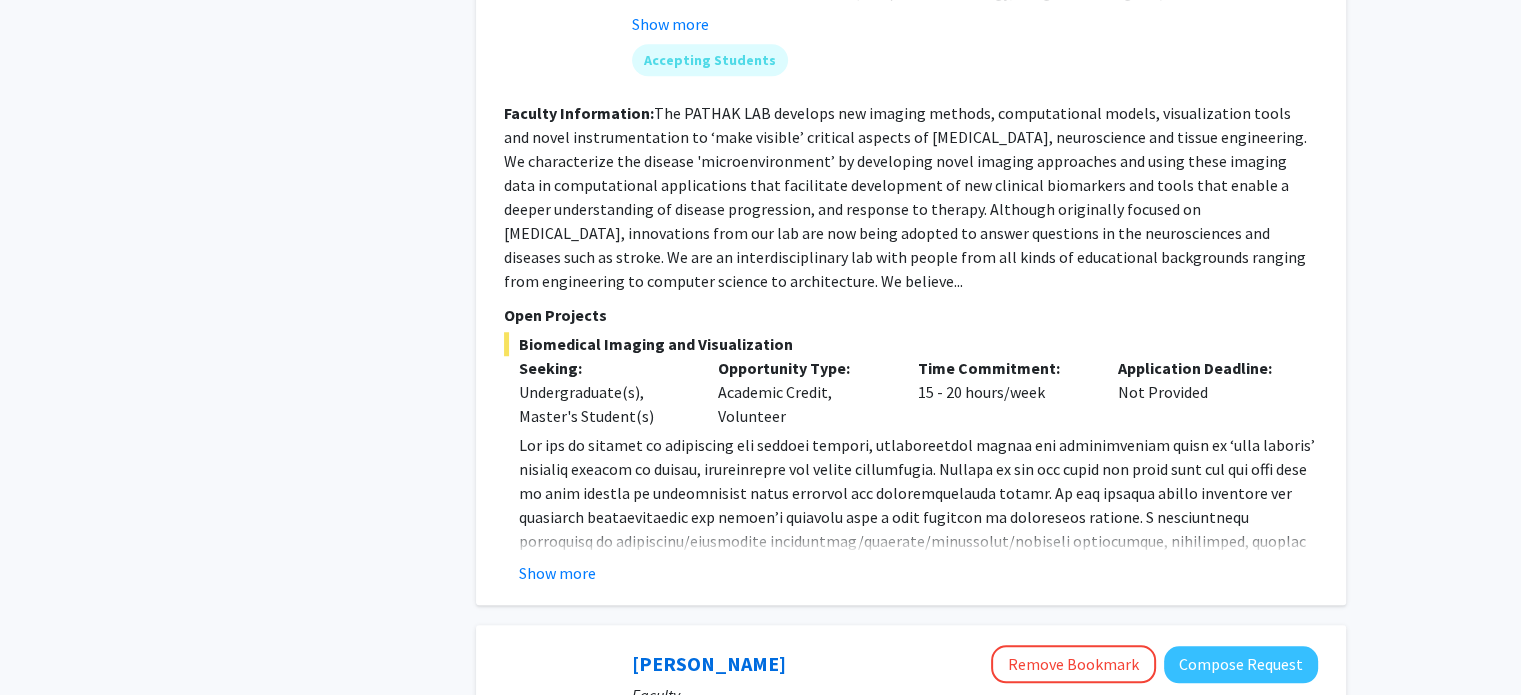 drag, startPoint x: 1535, startPoint y: 3, endPoint x: 1221, endPoint y: 684, distance: 749.90466 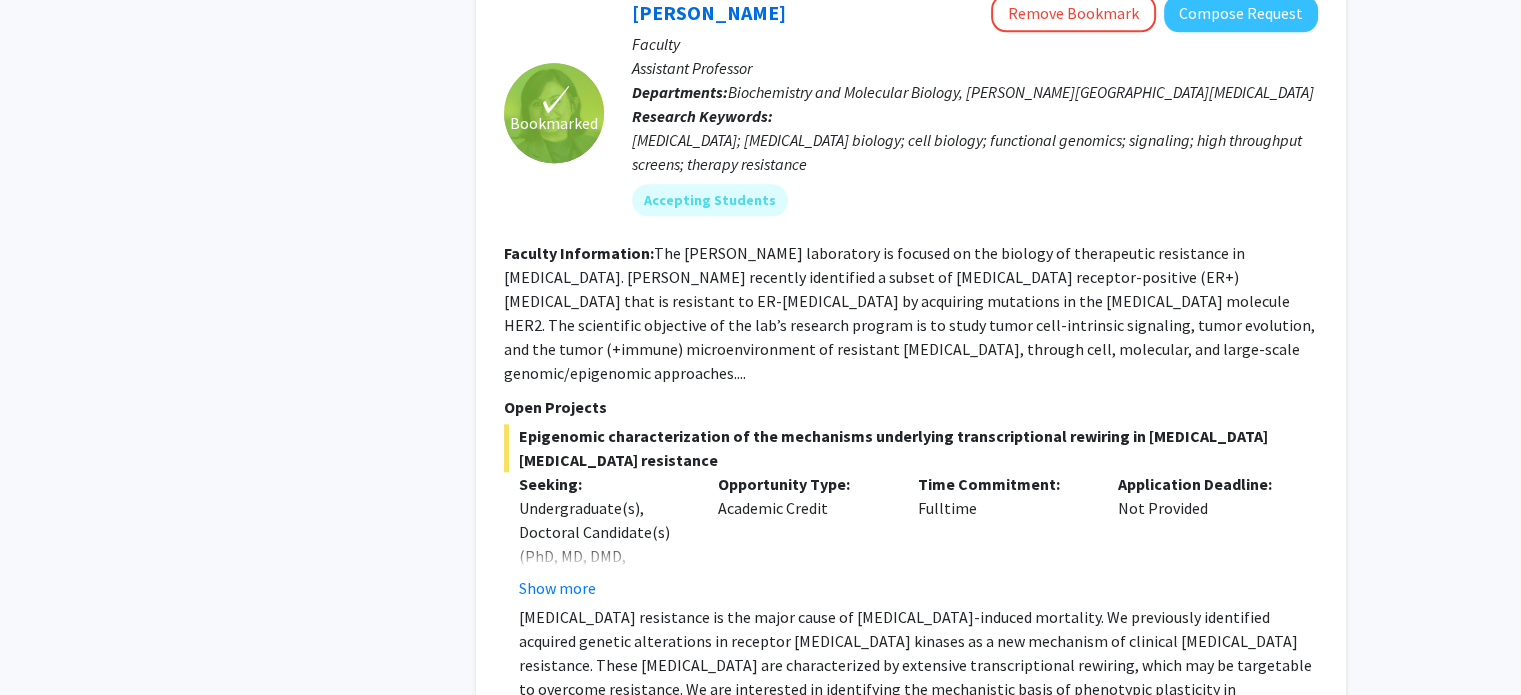 scroll, scrollTop: 2236, scrollLeft: 0, axis: vertical 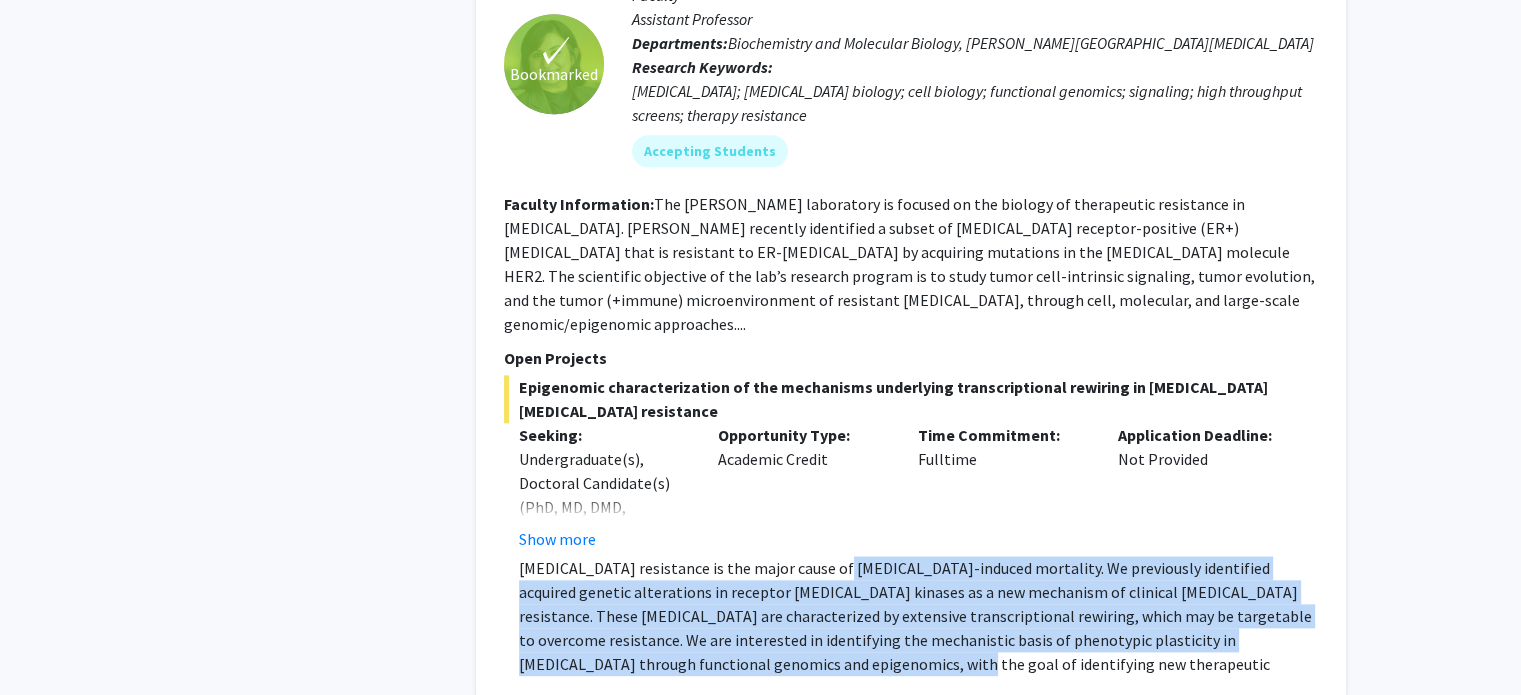 drag, startPoint x: 824, startPoint y: 520, endPoint x: 799, endPoint y: 617, distance: 100.16985 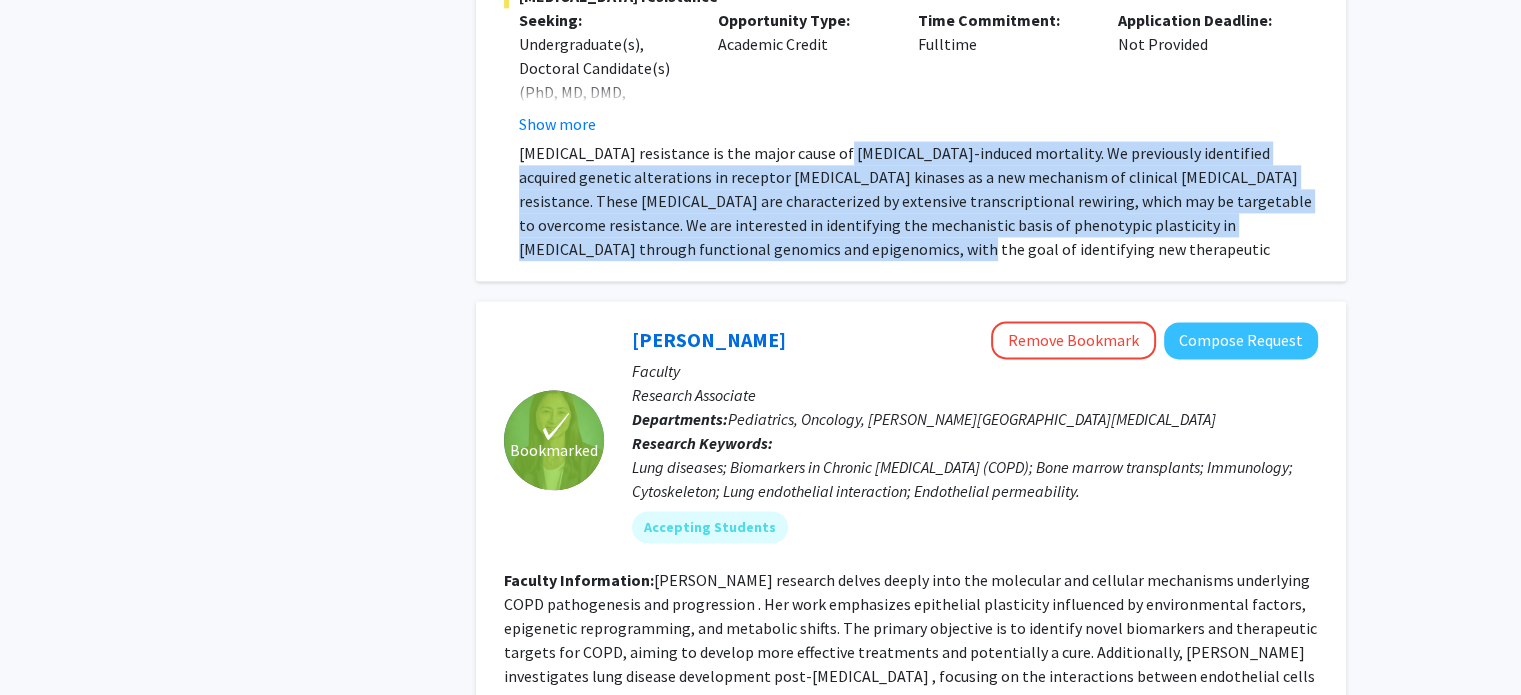 scroll, scrollTop: 2736, scrollLeft: 0, axis: vertical 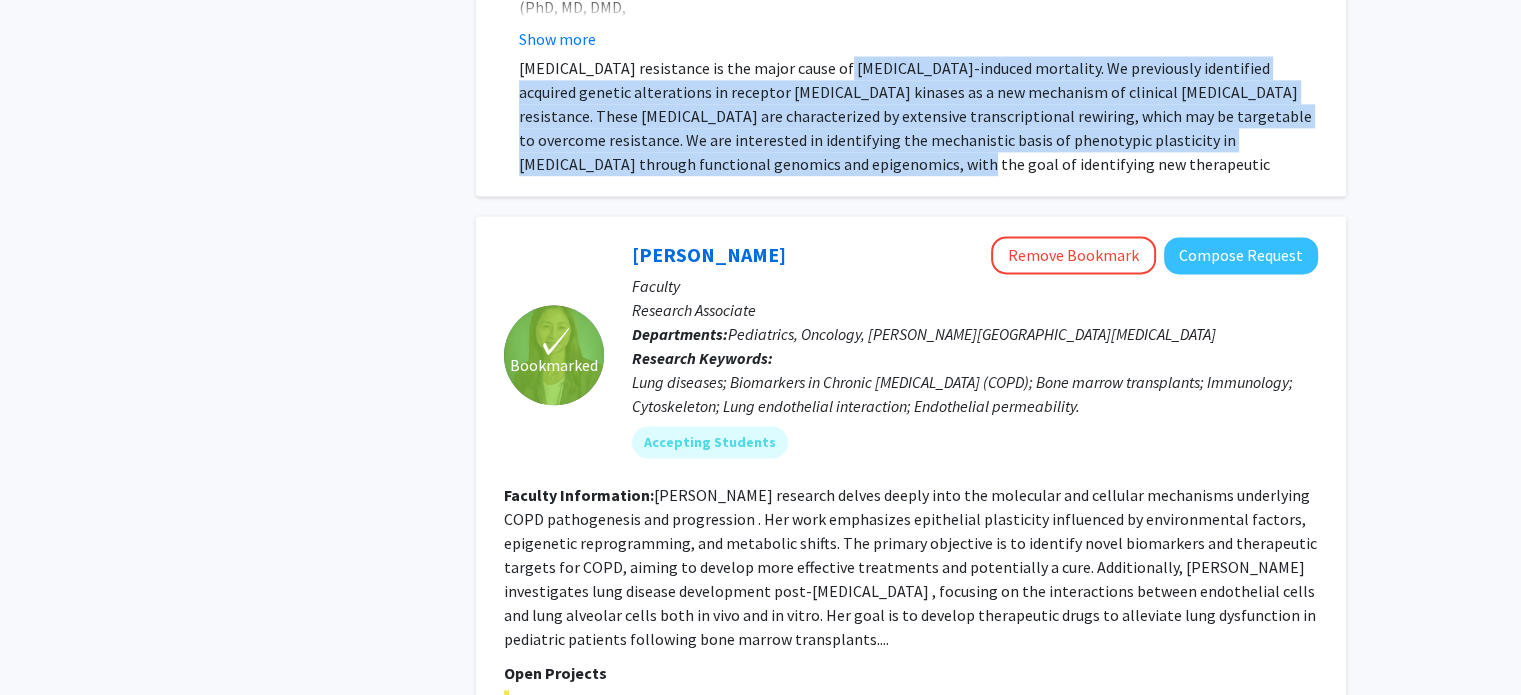 drag, startPoint x: 864, startPoint y: 585, endPoint x: 1019, endPoint y: 469, distance: 193.6001 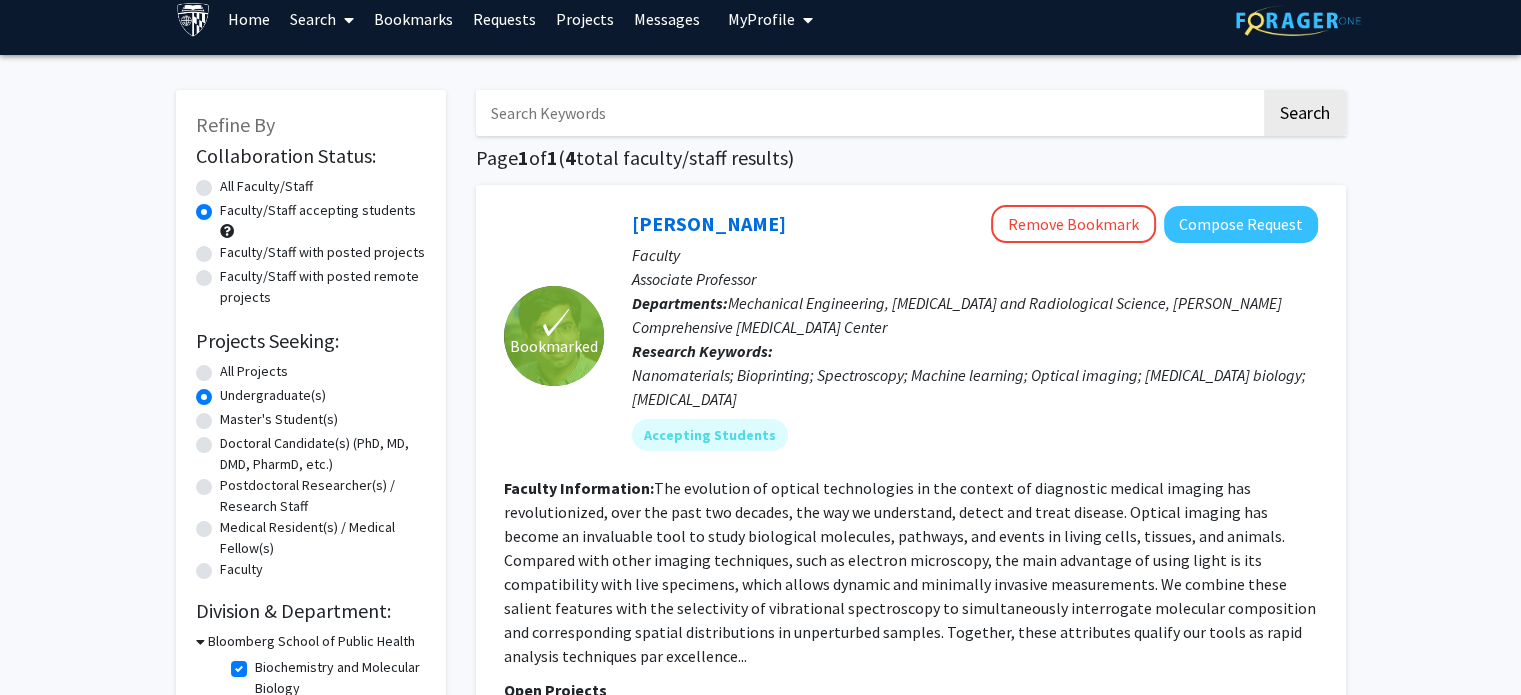 scroll, scrollTop: 0, scrollLeft: 0, axis: both 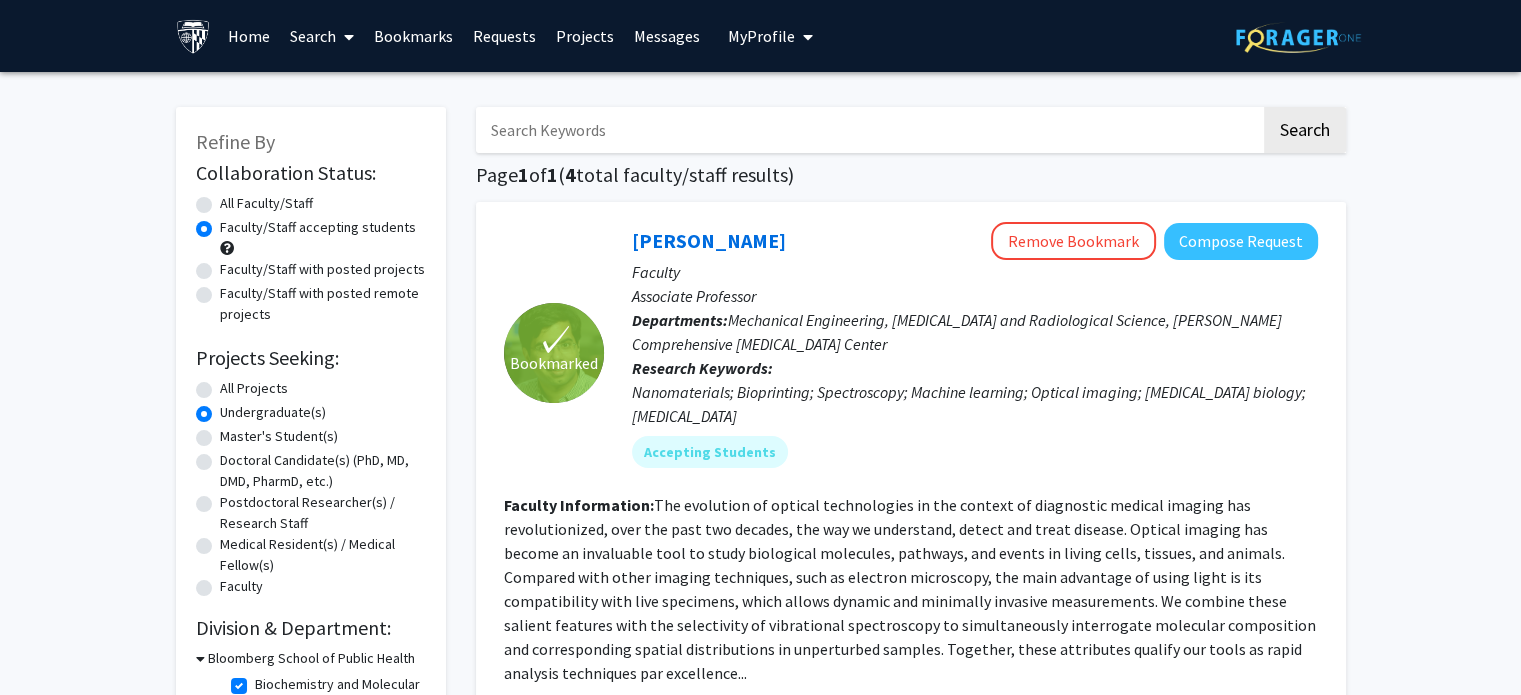 click at bounding box center [868, 130] 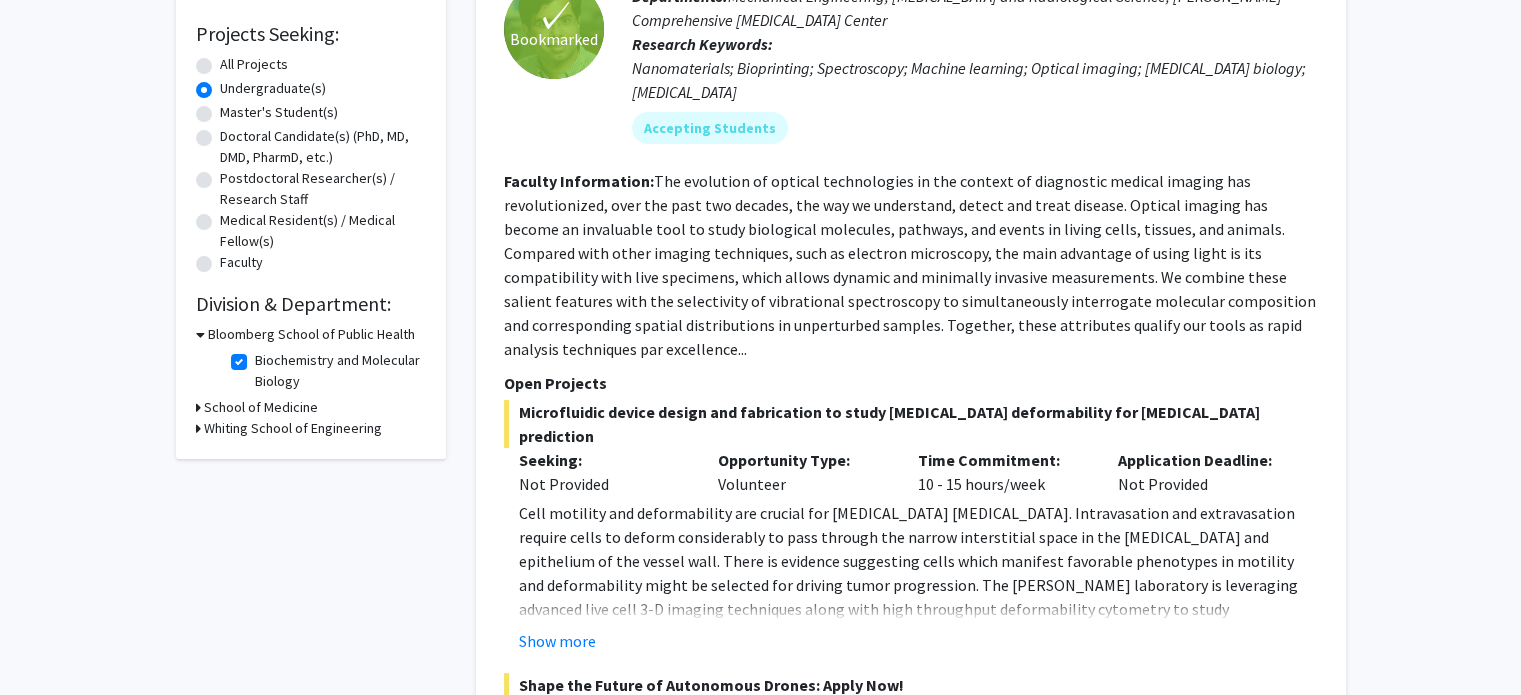 scroll, scrollTop: 400, scrollLeft: 0, axis: vertical 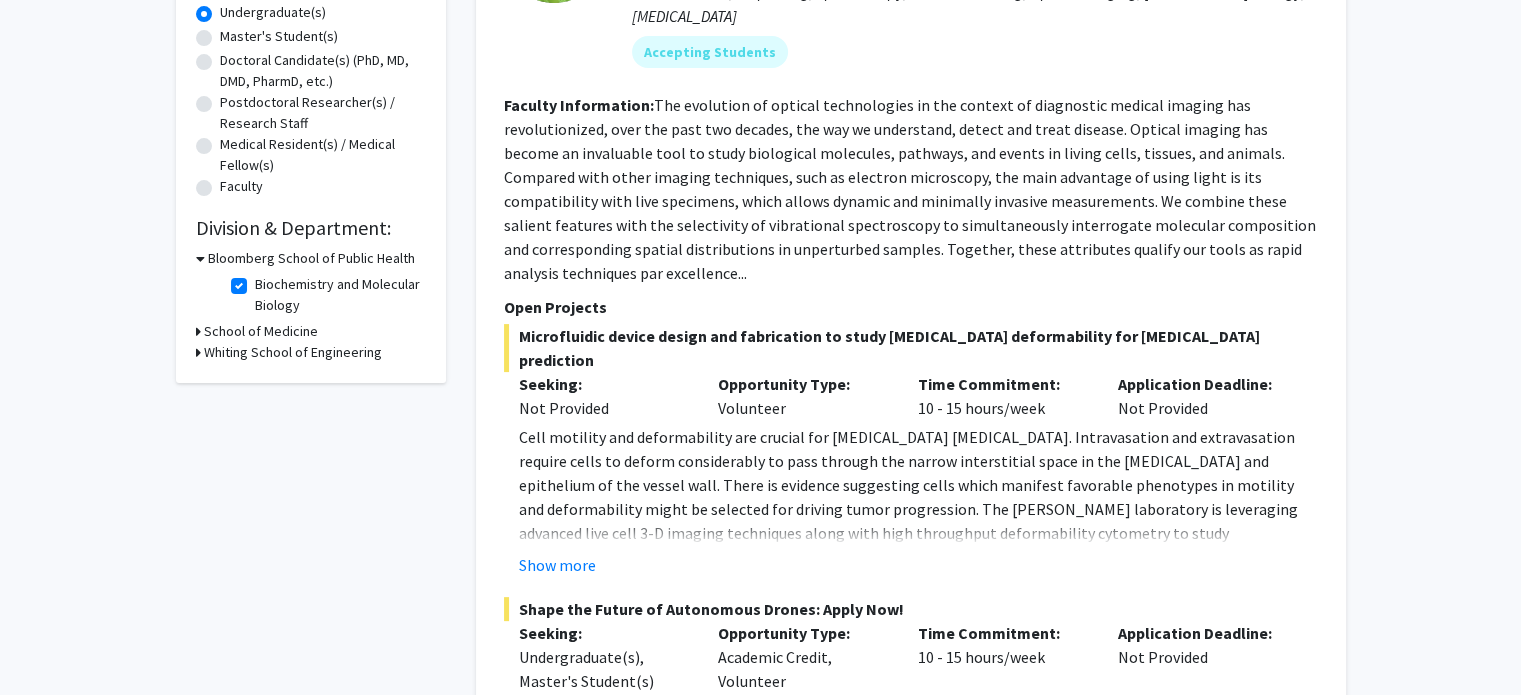 click on "Biochemistry and Molecular Biology" 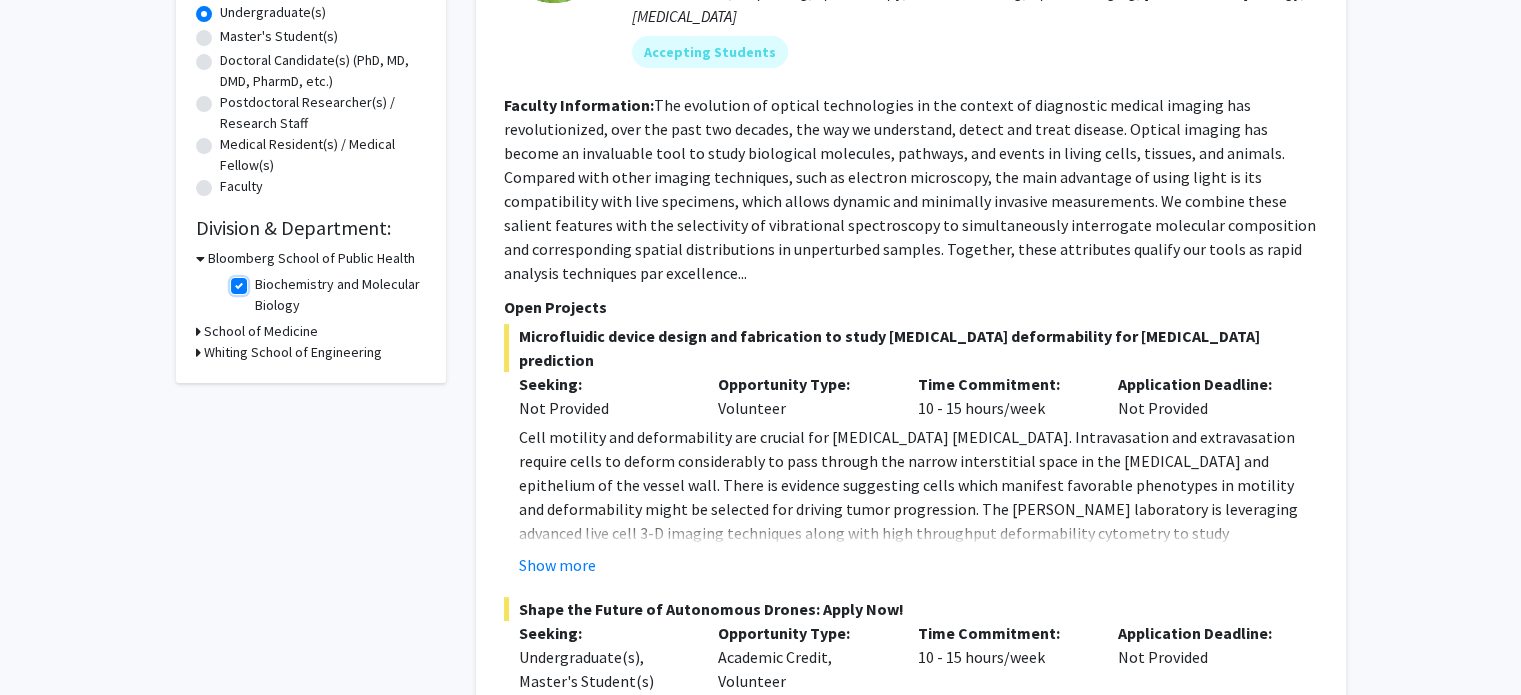 click on "Biochemistry and Molecular Biology" at bounding box center (261, 280) 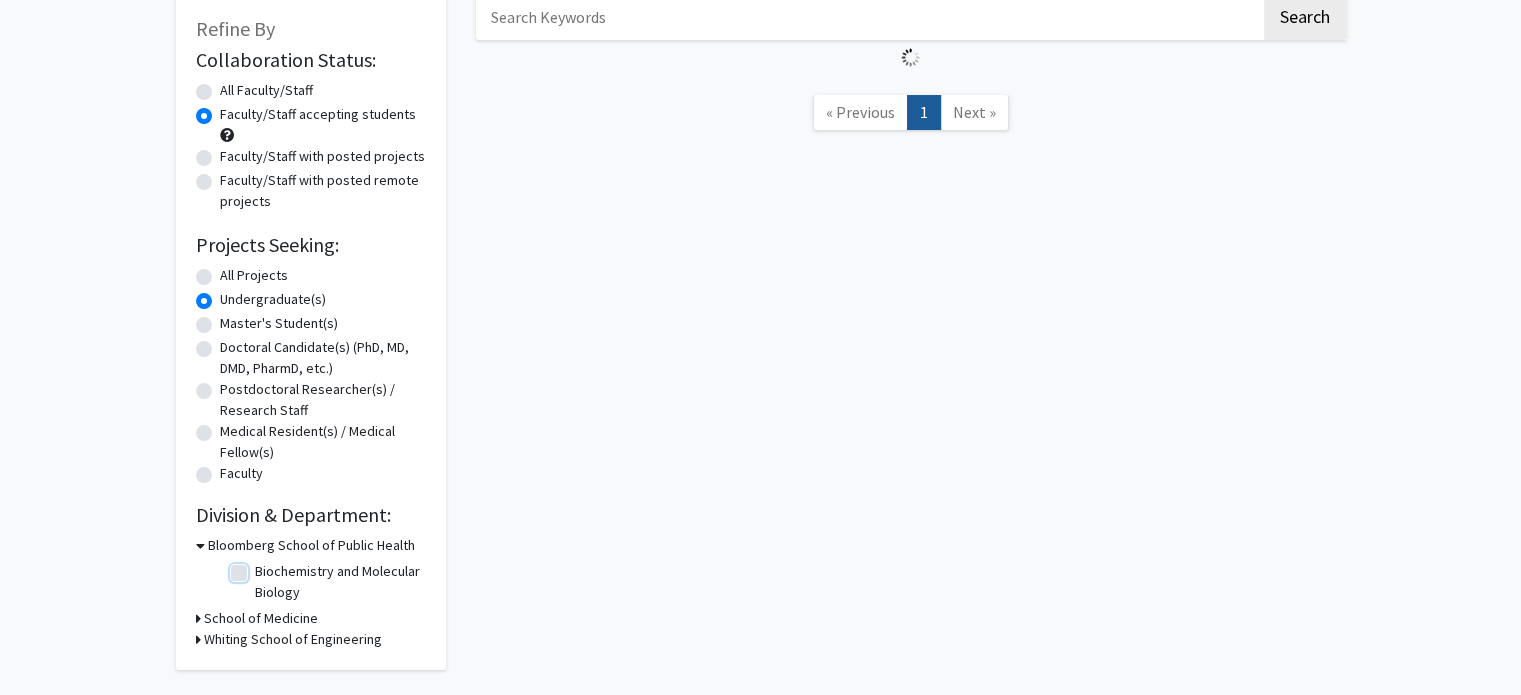 scroll, scrollTop: 192, scrollLeft: 0, axis: vertical 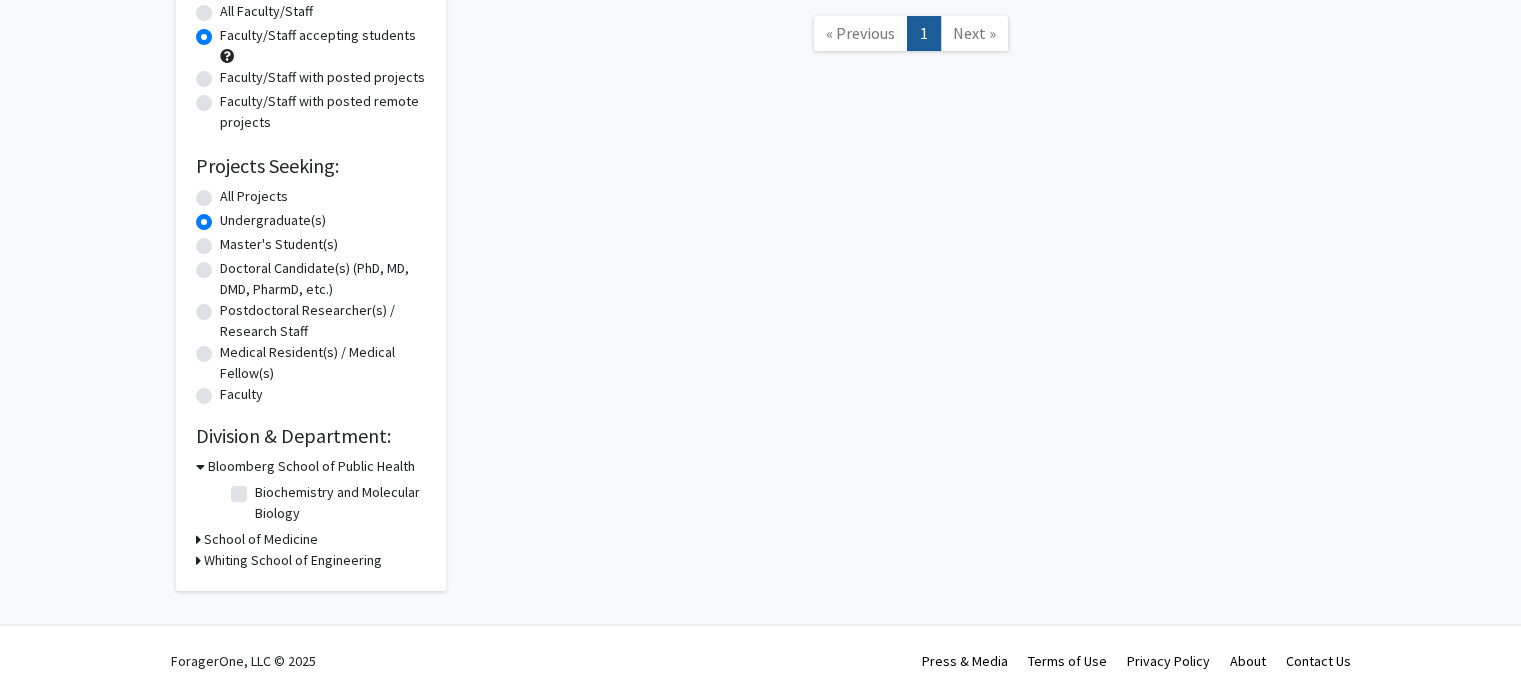 click on "School of Medicine" at bounding box center (261, 539) 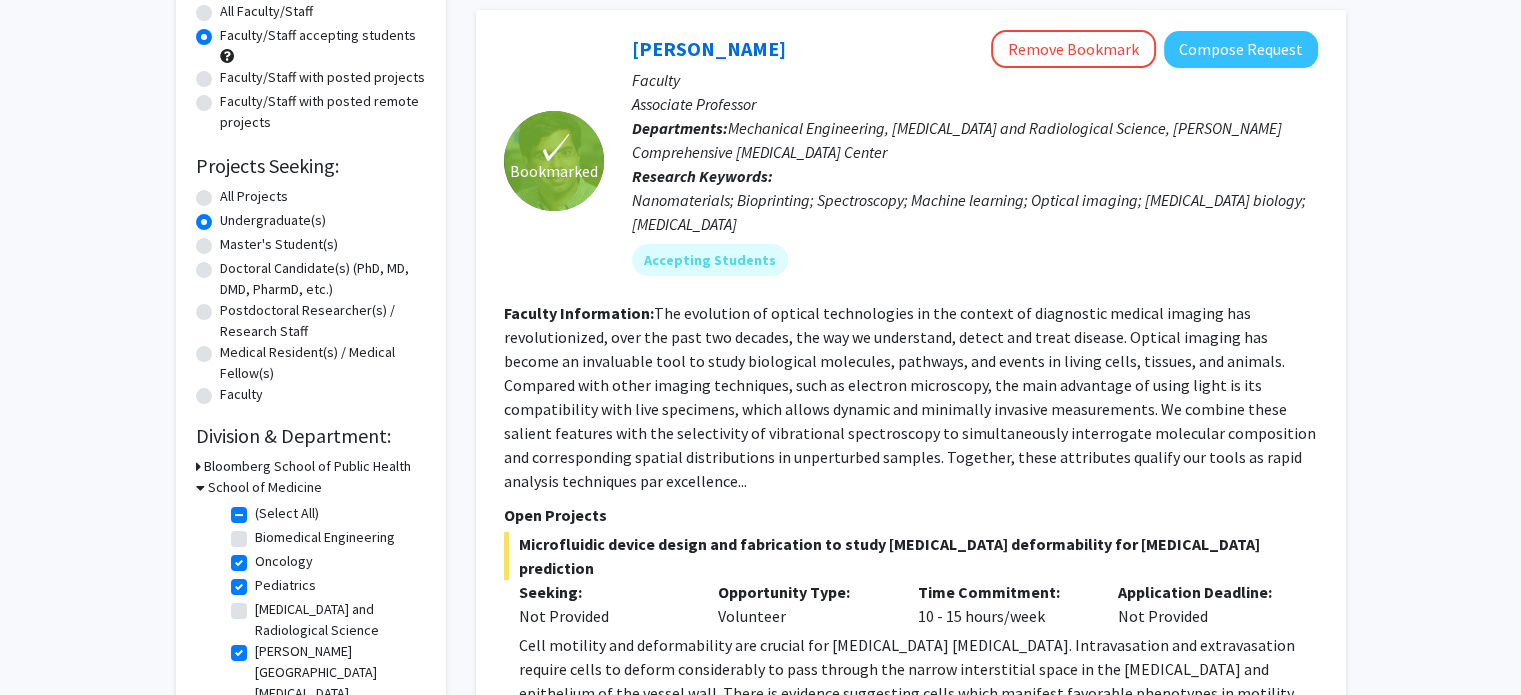 click on "(Select All)" 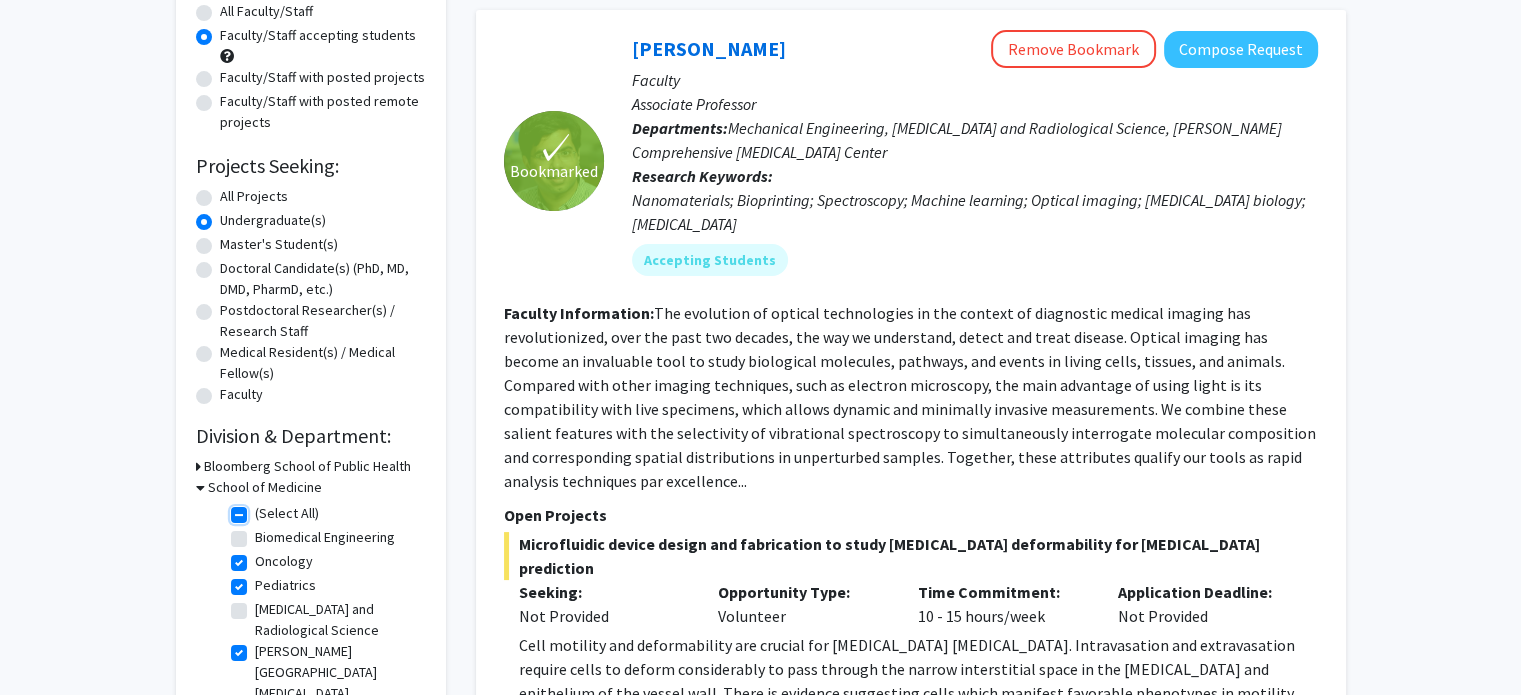 click on "(Select All)" at bounding box center (261, 509) 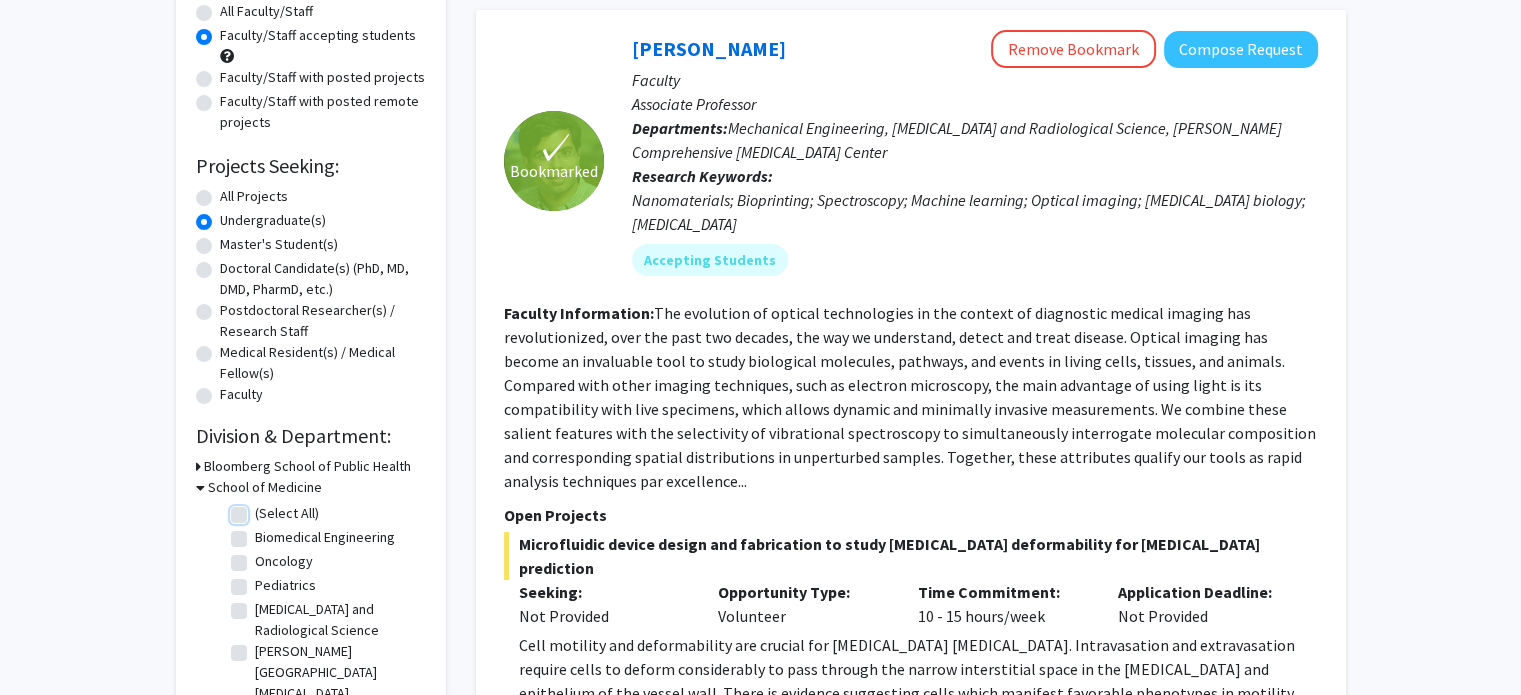 checkbox on "false" 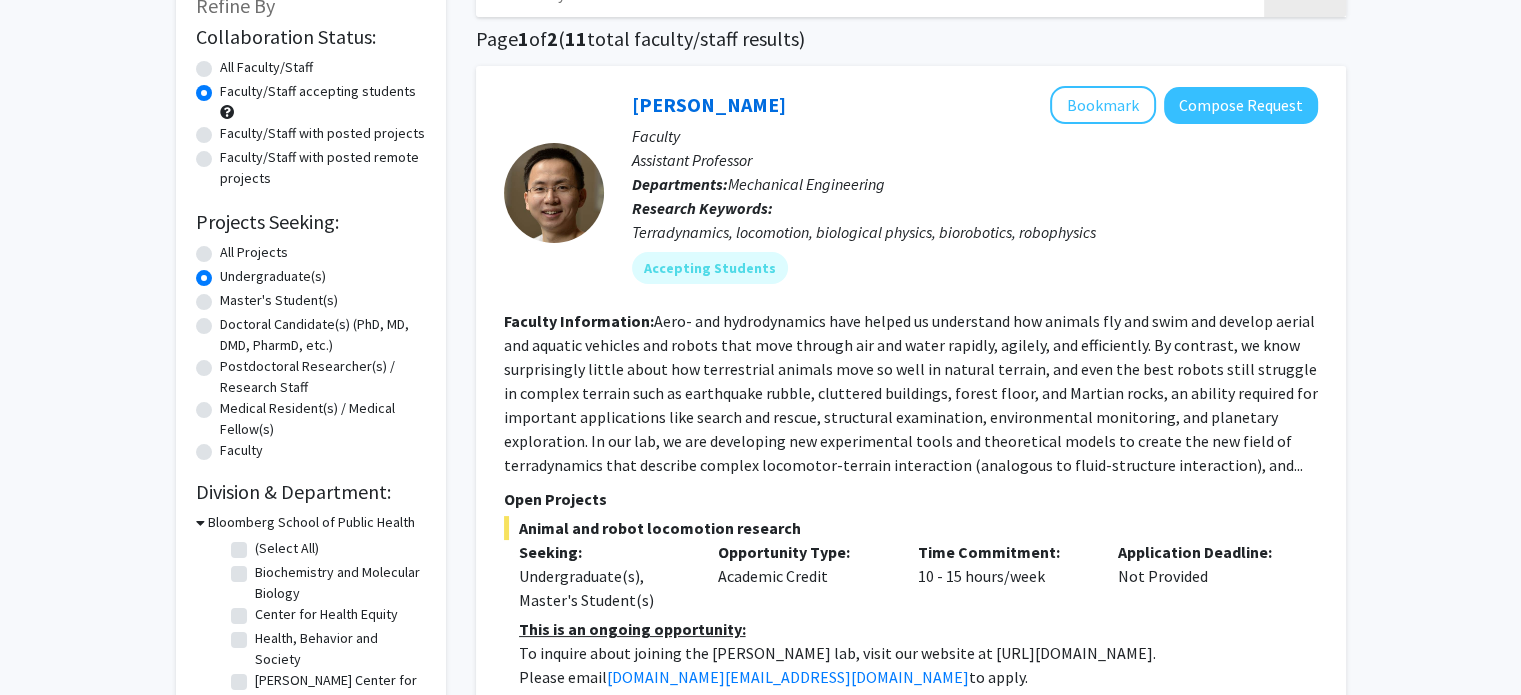 scroll, scrollTop: 0, scrollLeft: 0, axis: both 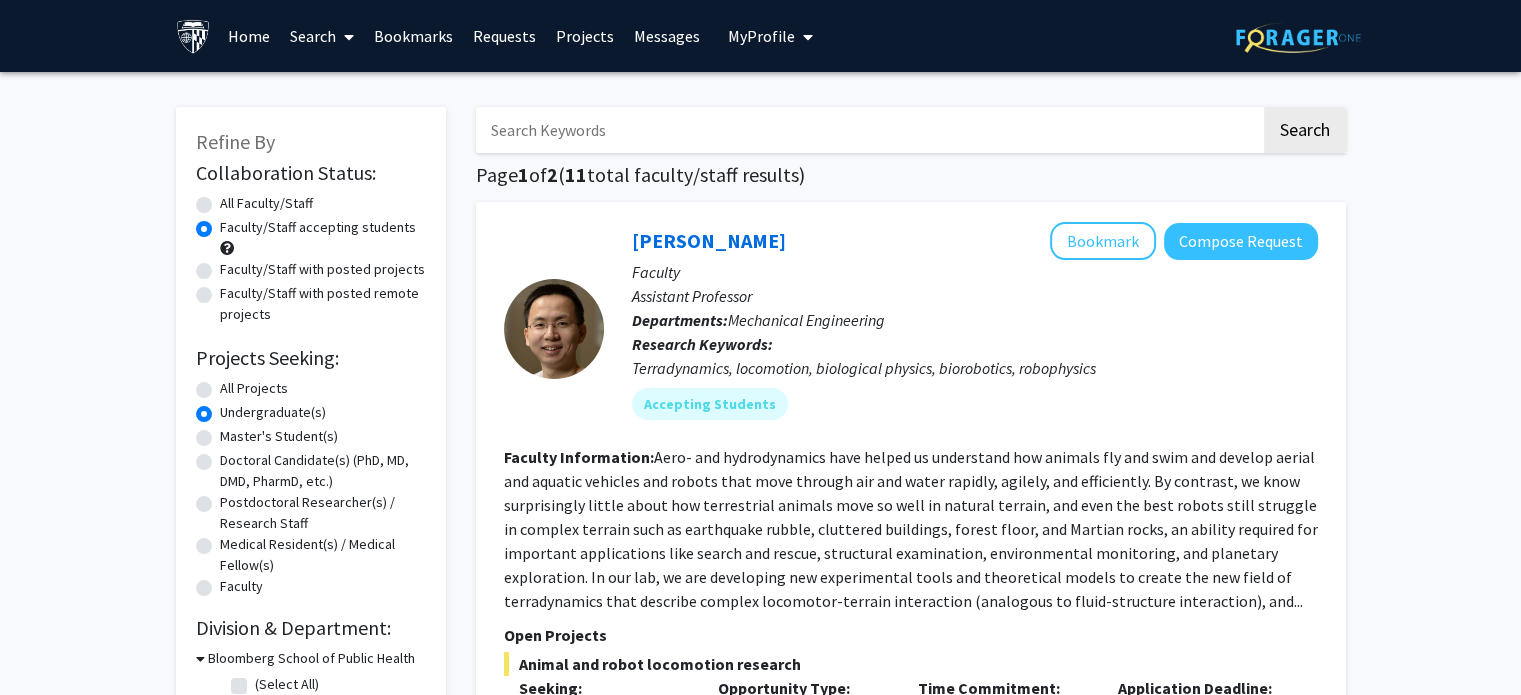 click at bounding box center [868, 130] 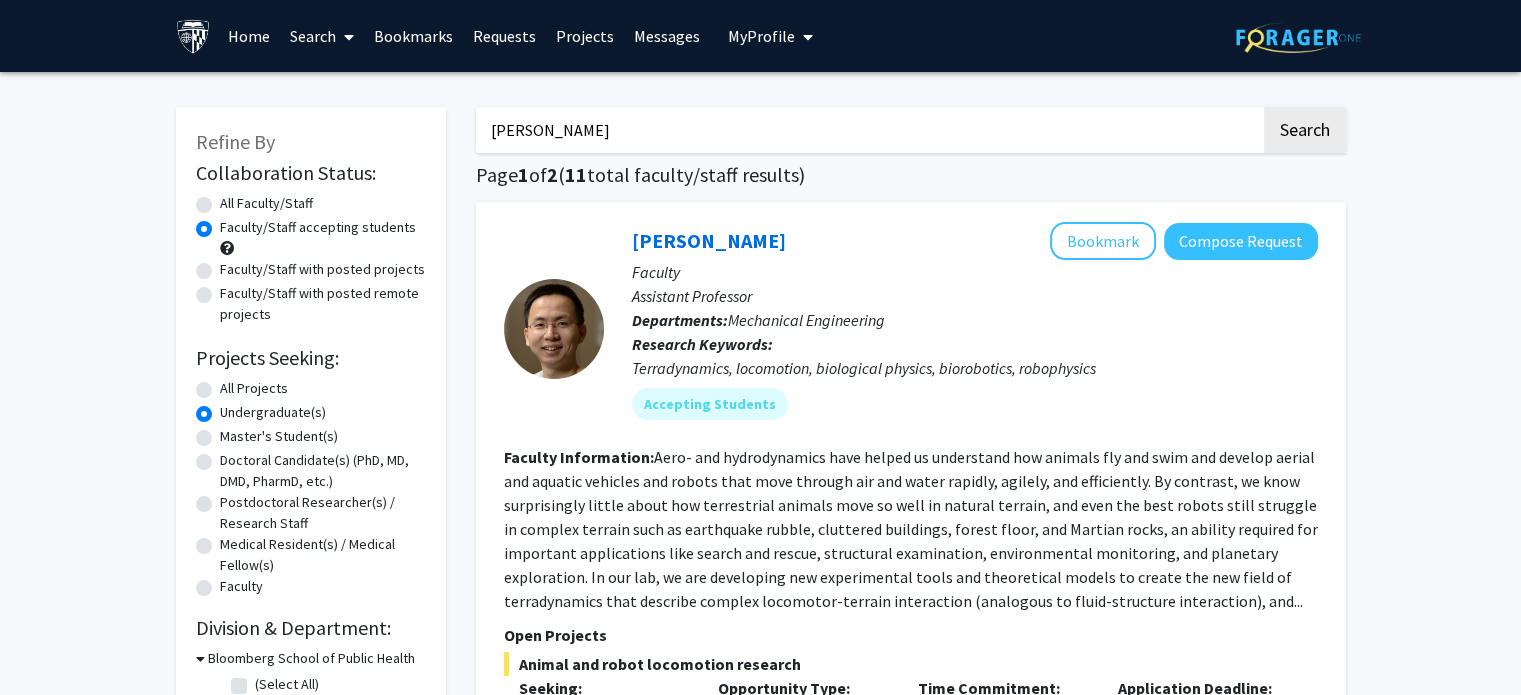 type on "[PERSON_NAME]" 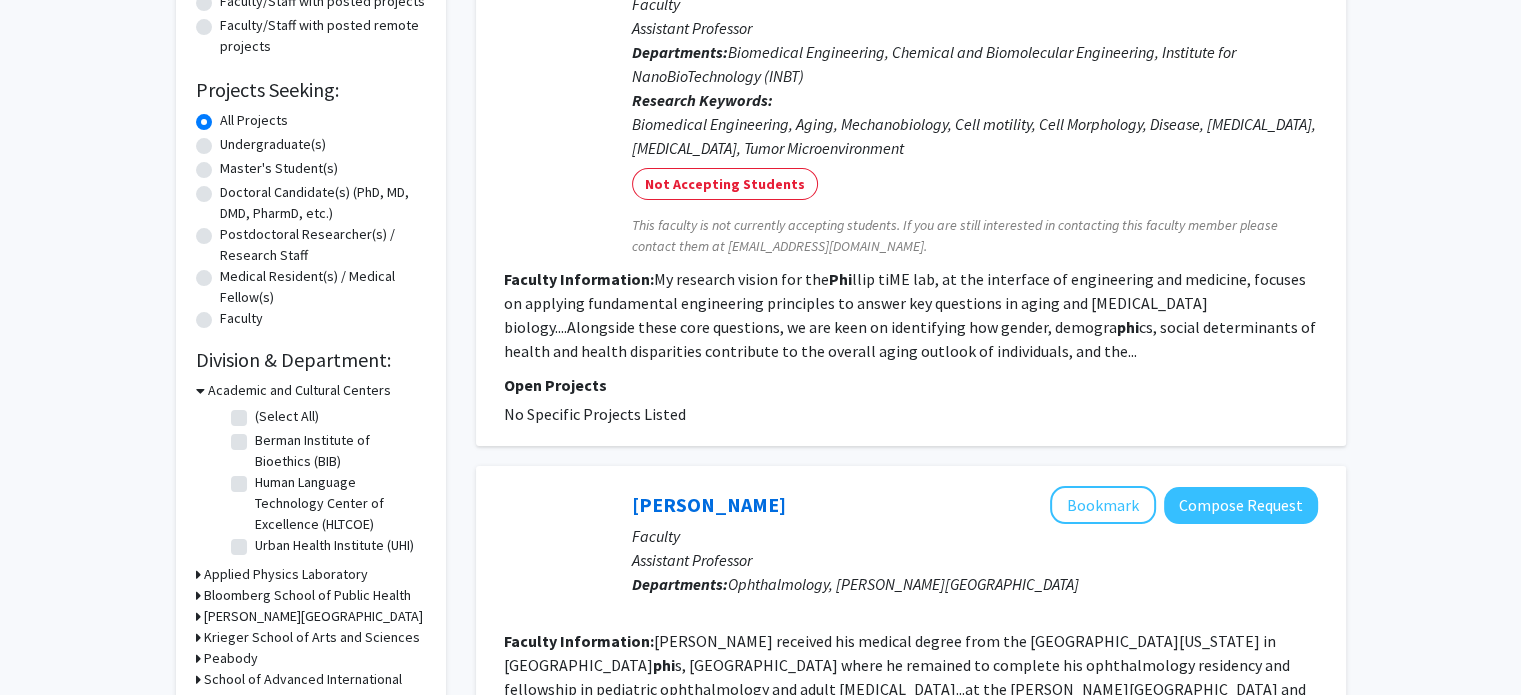 scroll, scrollTop: 100, scrollLeft: 0, axis: vertical 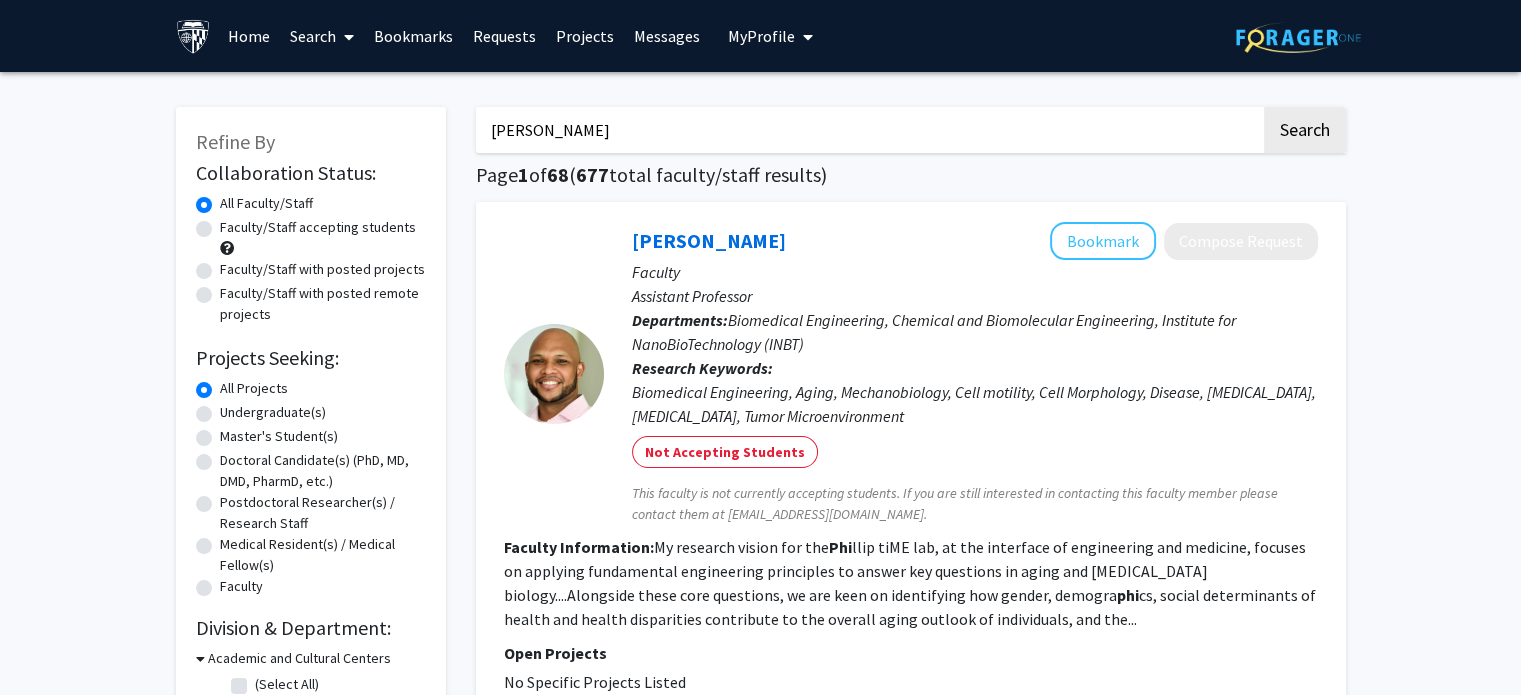 click at bounding box center (193, 36) 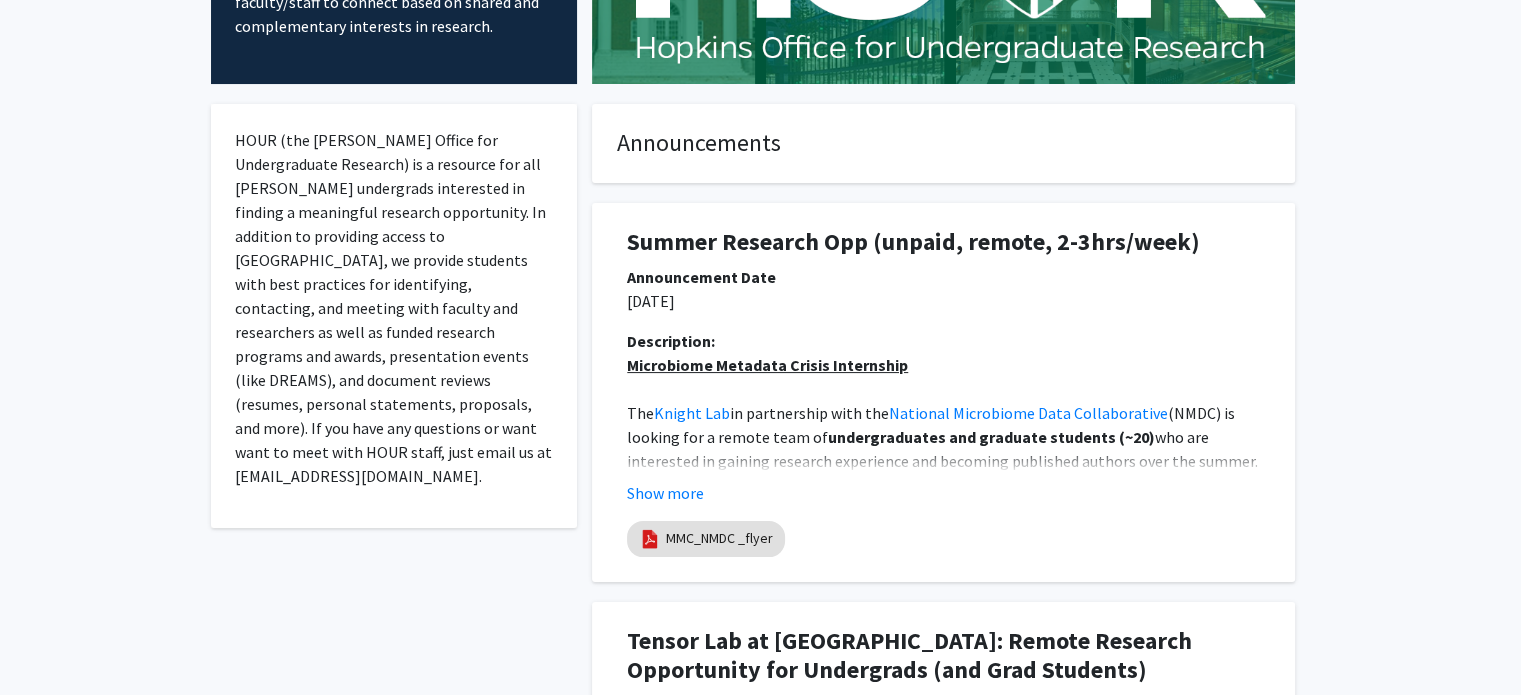 scroll, scrollTop: 300, scrollLeft: 0, axis: vertical 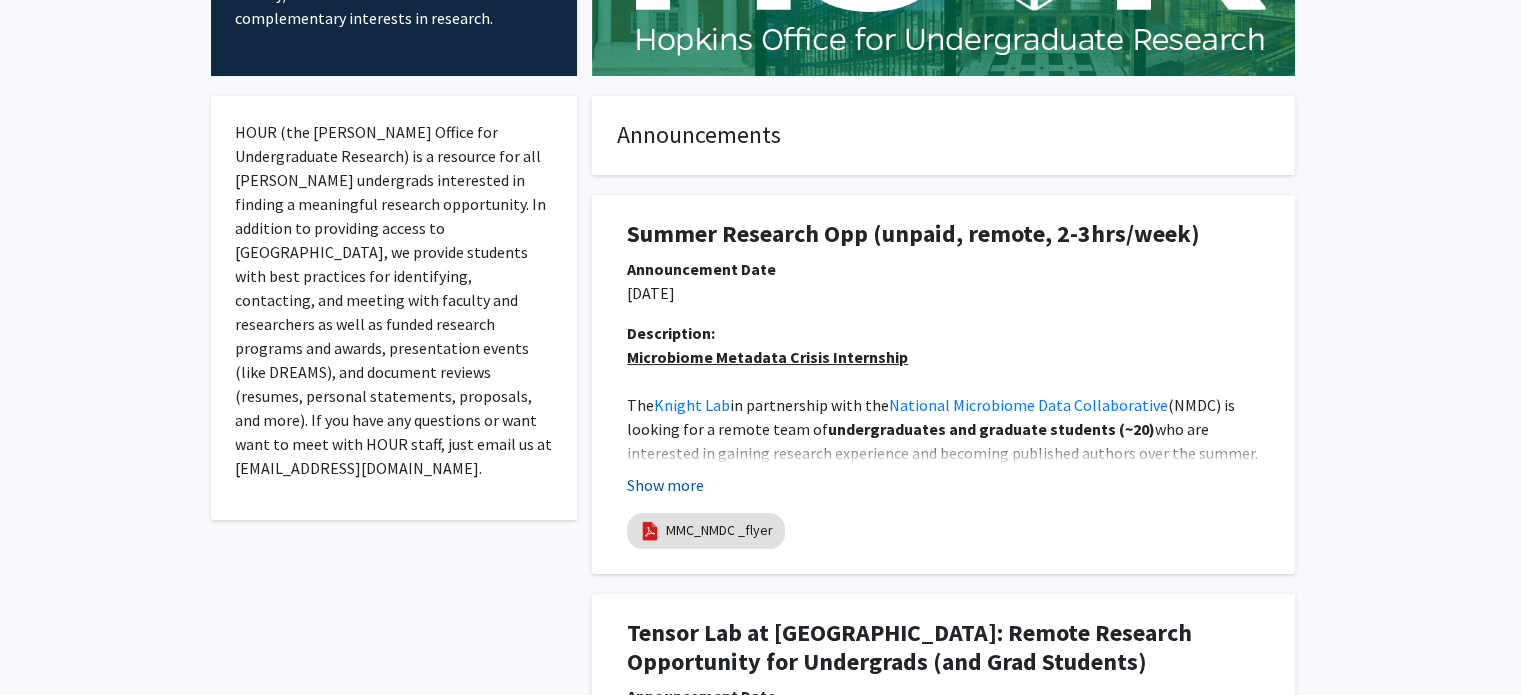 click on "Show more" 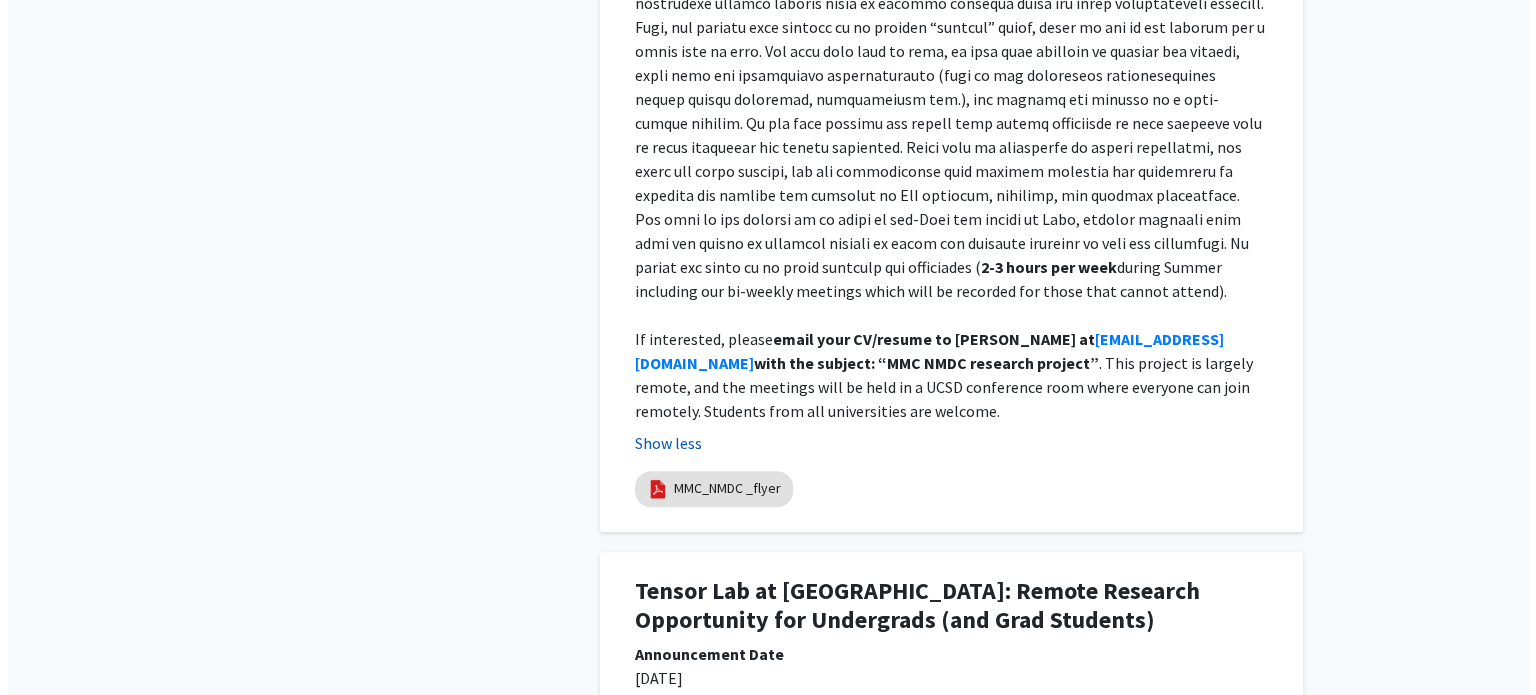 scroll, scrollTop: 1300, scrollLeft: 0, axis: vertical 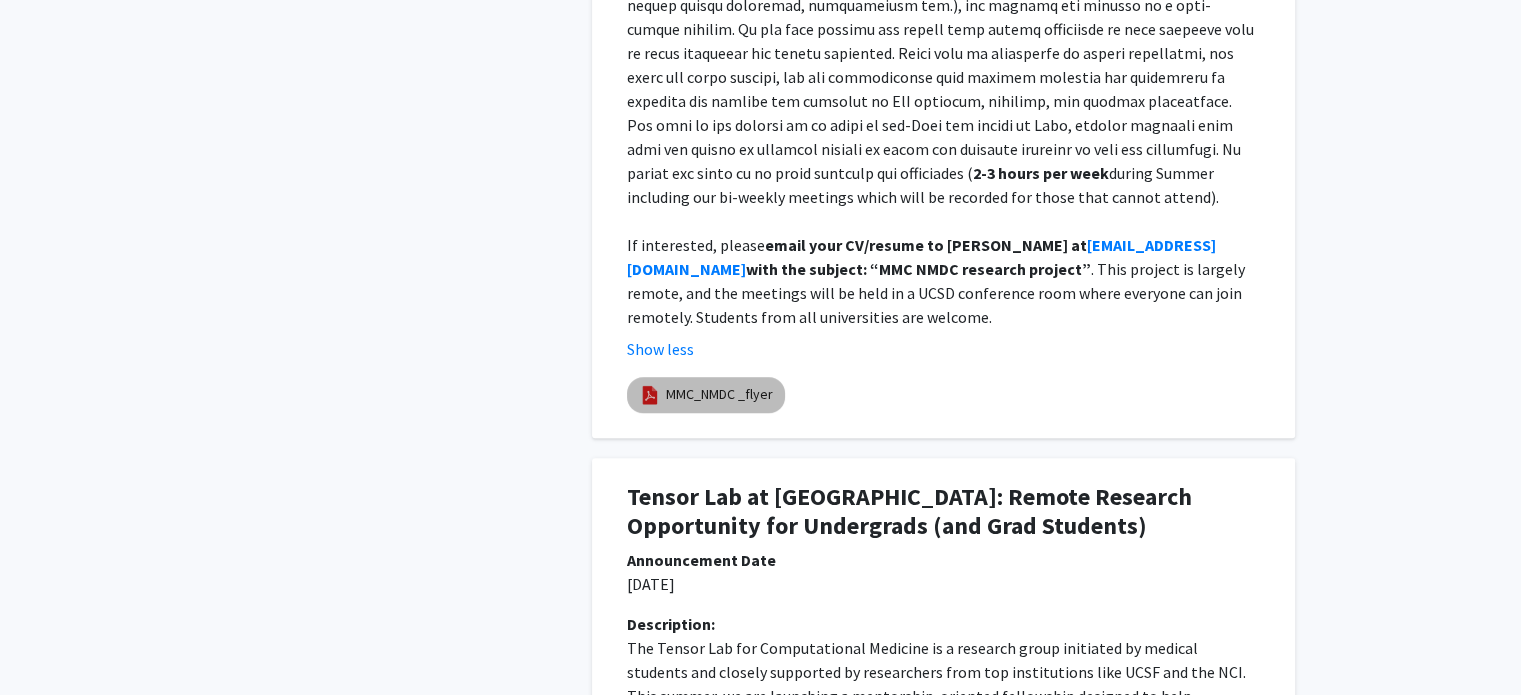 click on "MMC_NMDC _flyer" at bounding box center [719, 394] 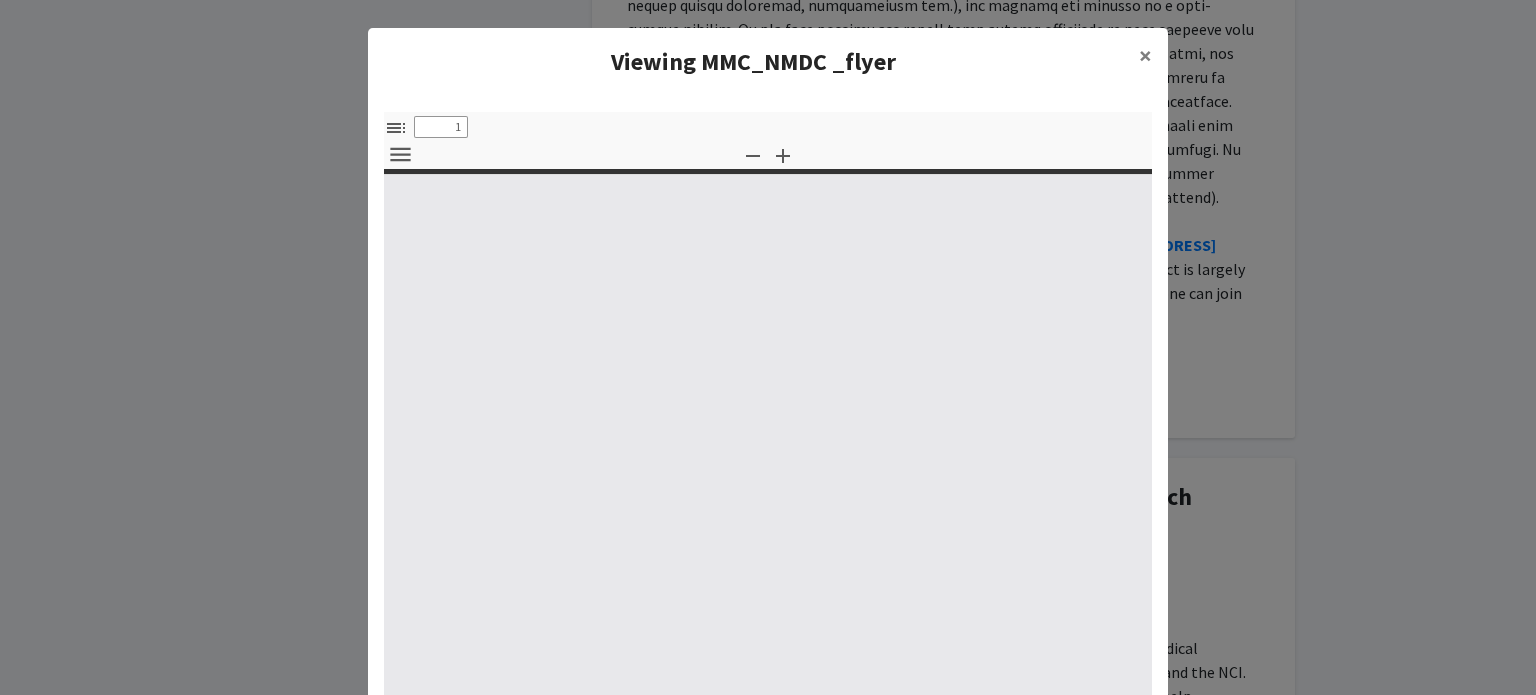 select on "custom" 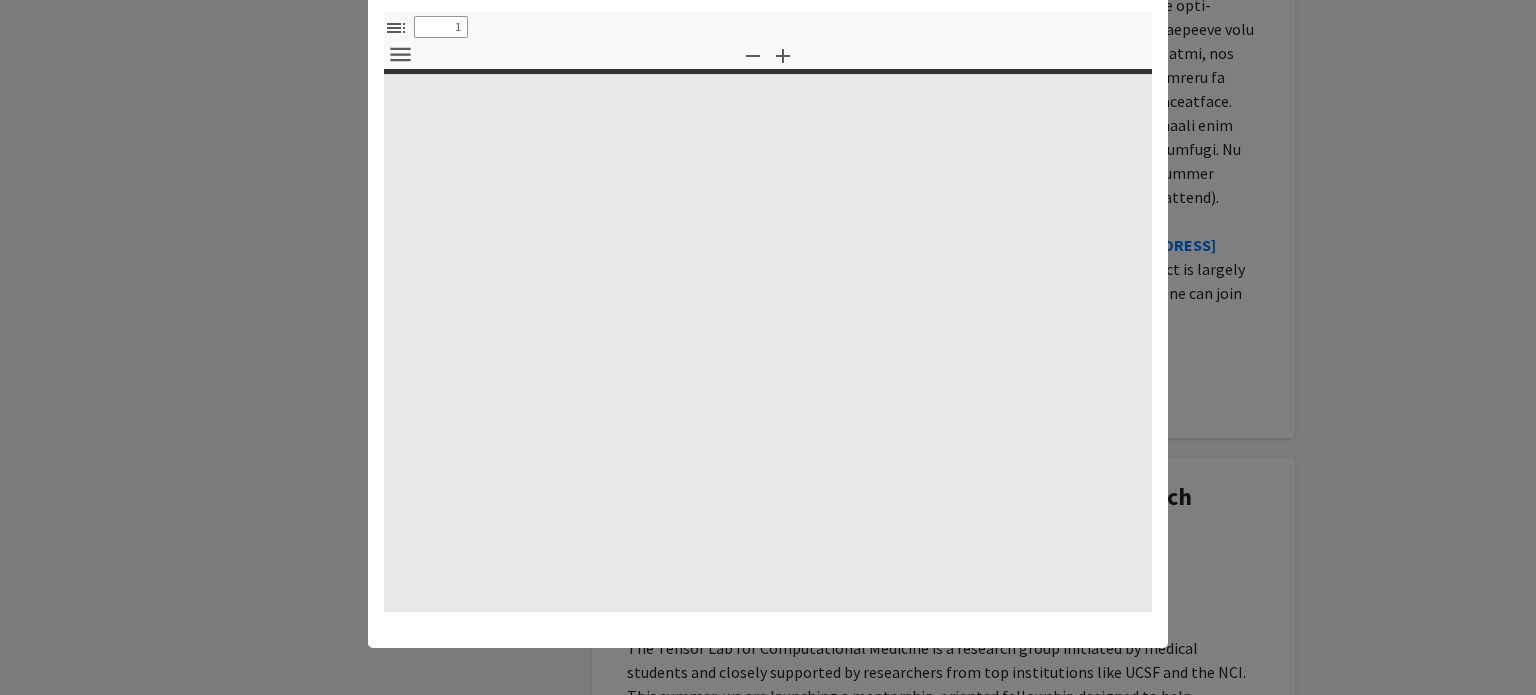 type on "0" 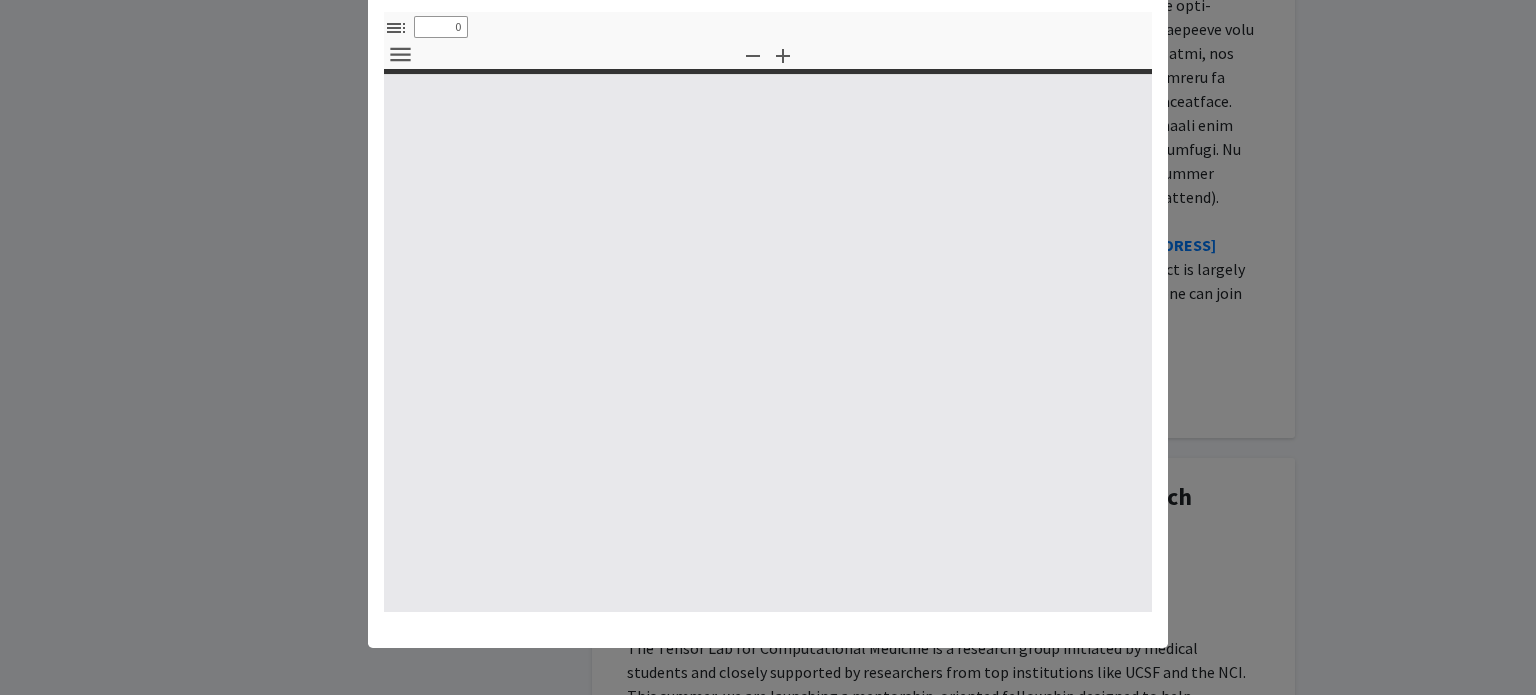 select on "custom" 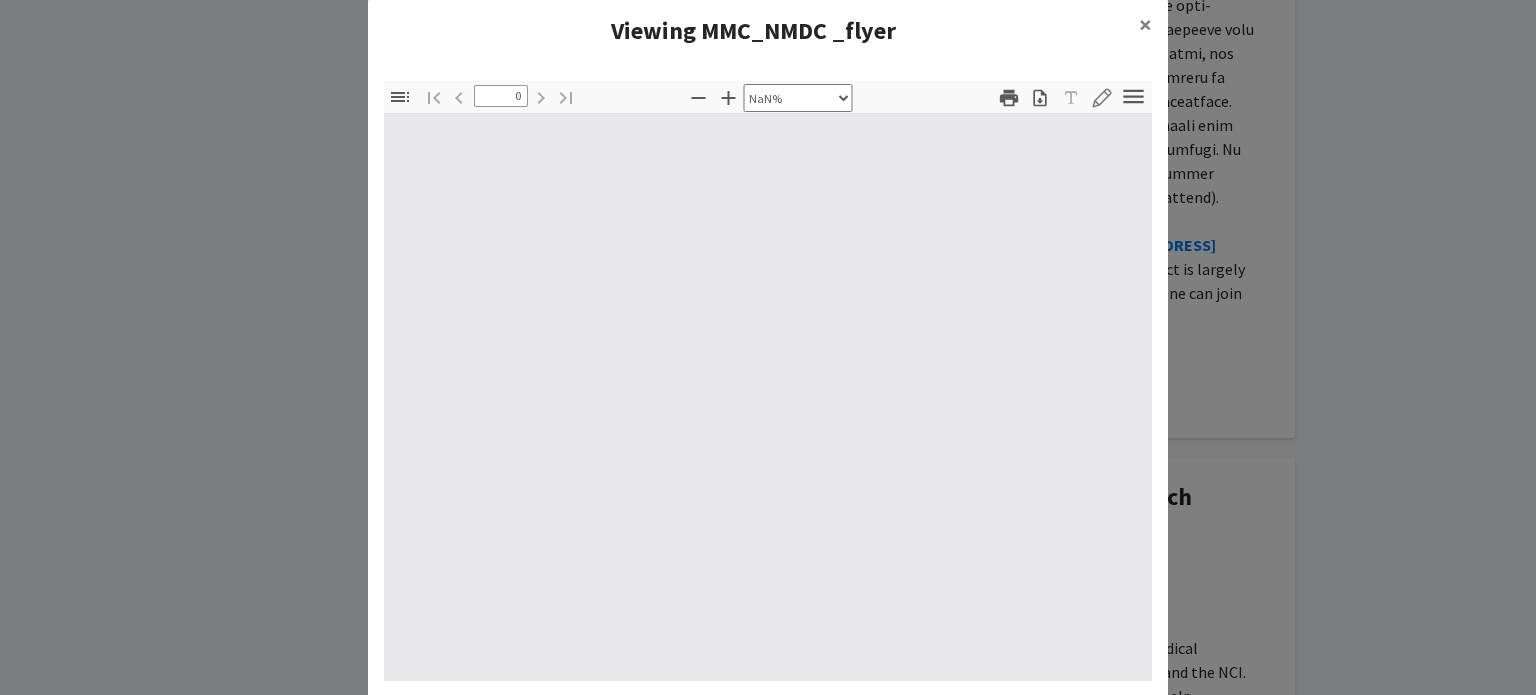 scroll, scrollTop: 0, scrollLeft: 0, axis: both 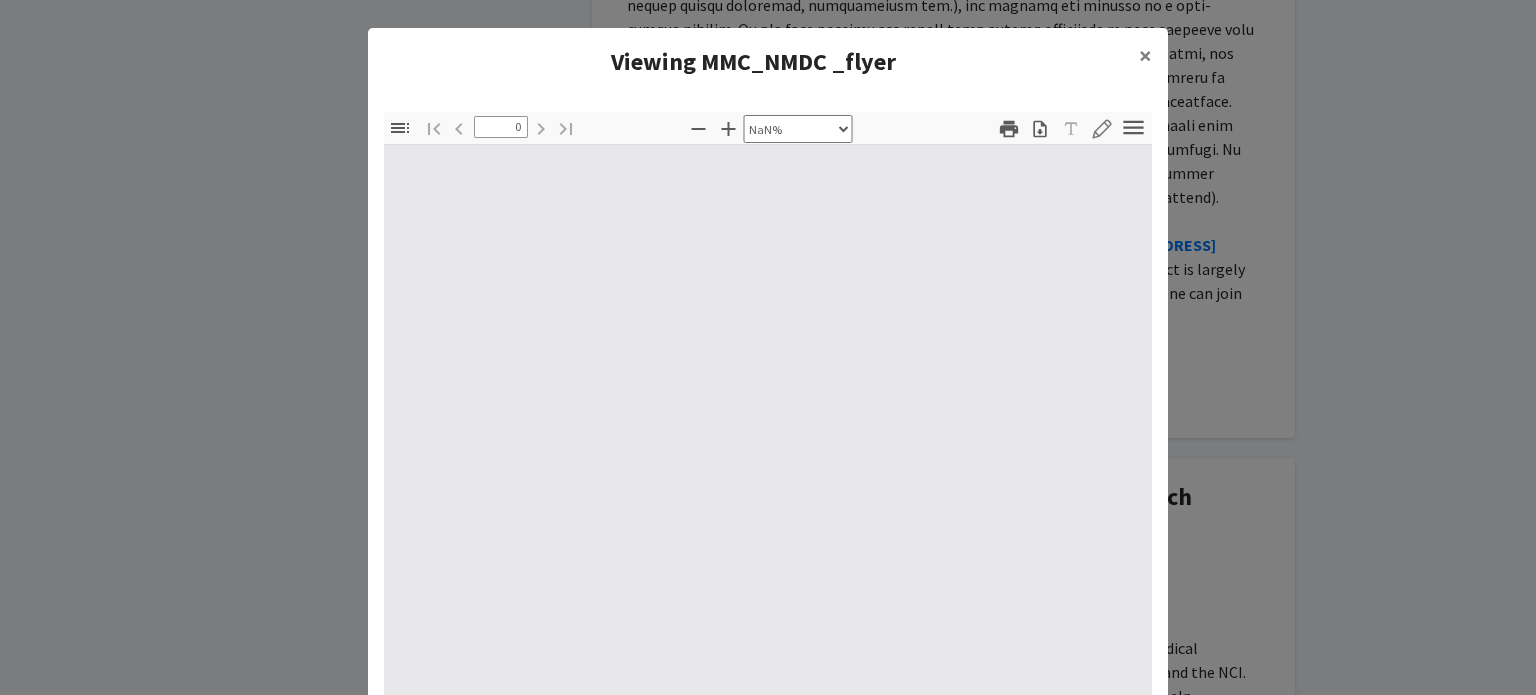 type on "1" 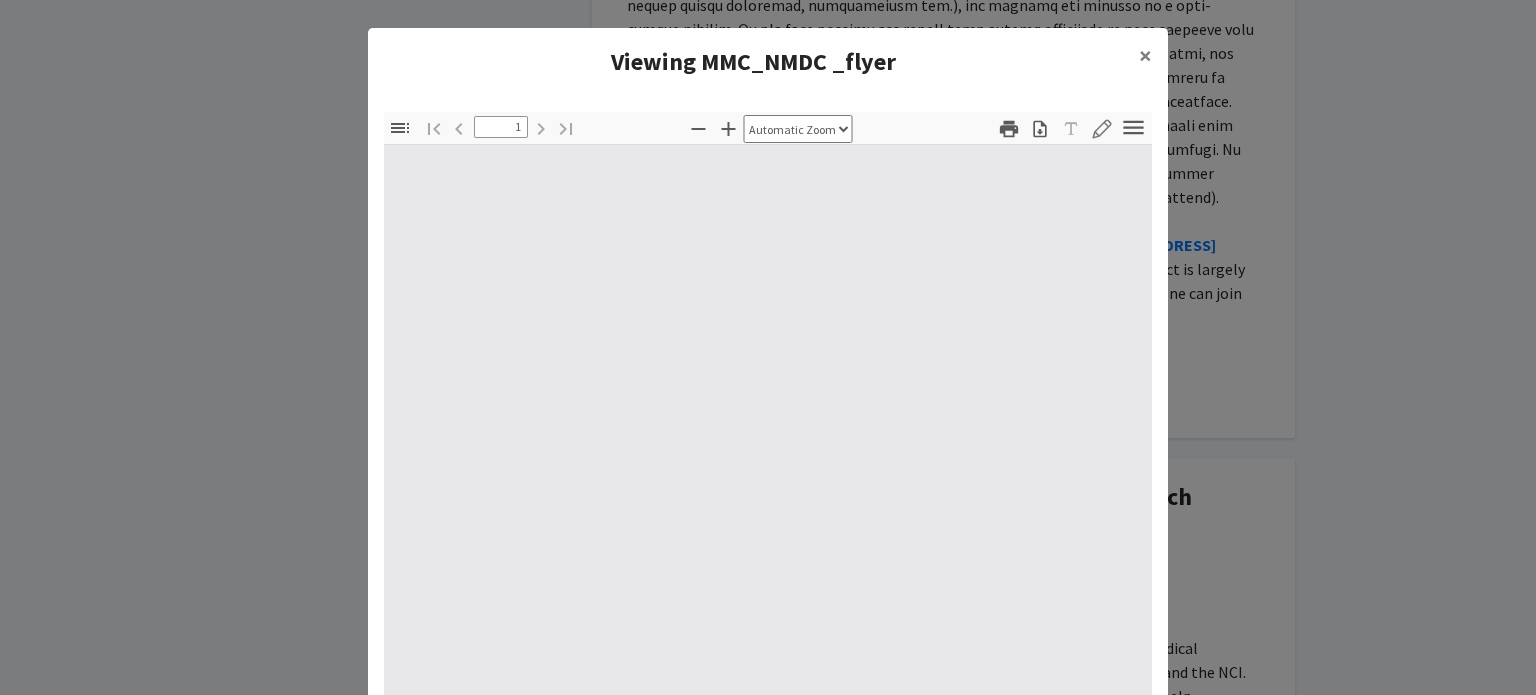 select on "auto" 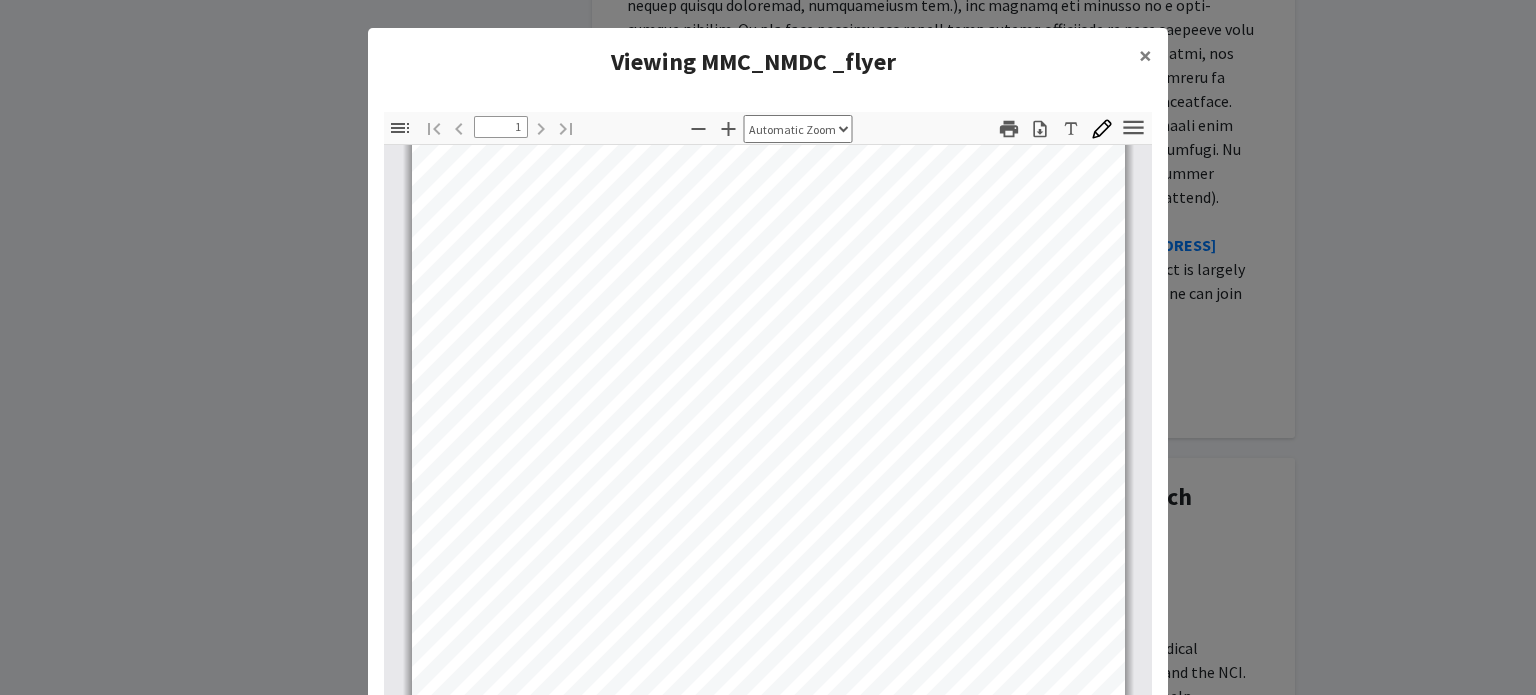 scroll, scrollTop: 374, scrollLeft: 0, axis: vertical 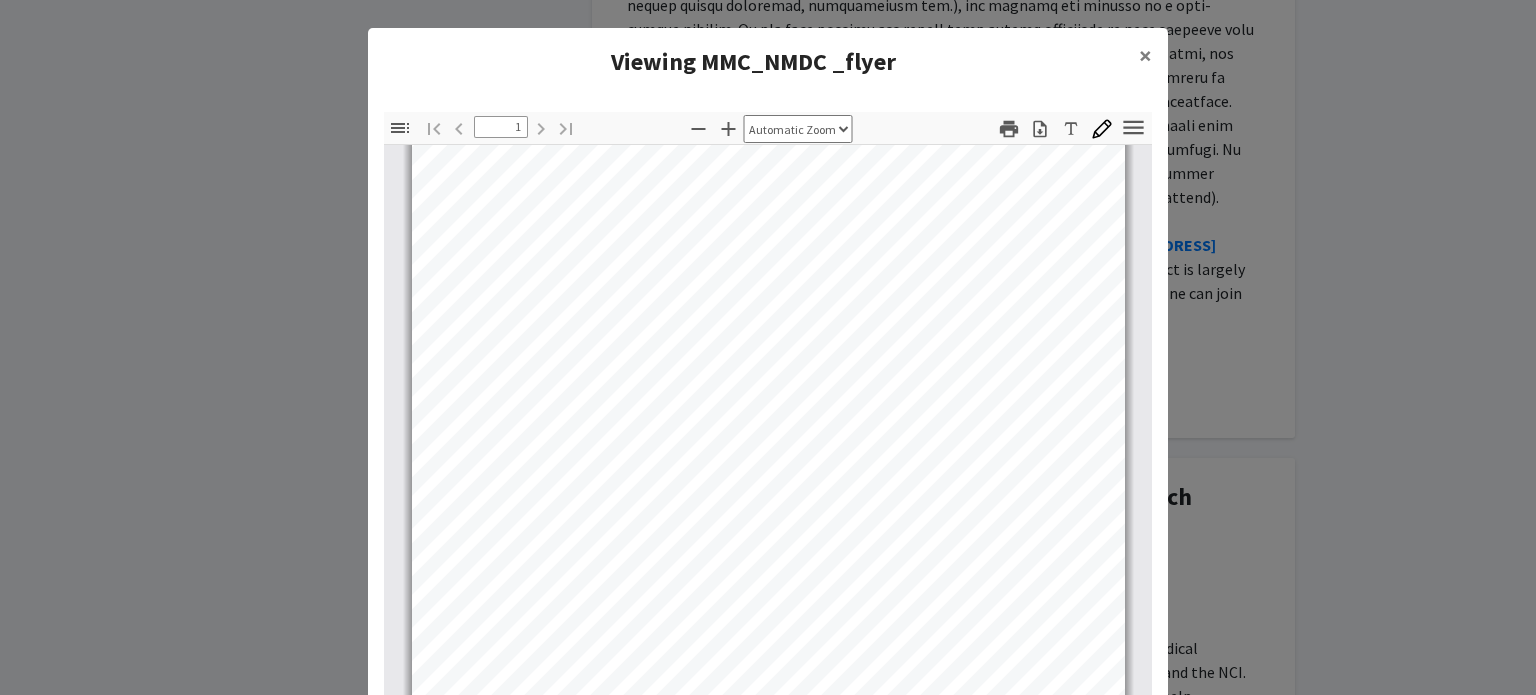 click on "Viewing MMC_NMDC _flyer × Thumbnails Document Outline Attachments Layers Current Outline Item Toggle Sidebar Find Go to First Page Previous 1 of 1 Next Go to Last Page Zoom Out Zoom In Automatic Zoom Actual Size Page Fit Page Width 50% 100% 125% 150% 200% 300% 400% NaN% Hand Tool Text Selection Tool Presentation Mode Open Print Download Text Draw Tools Color #000000 Size Color #000000 Thickness Opacity Presentation Mode Open Print Download Go to First Page Previous Next Go to Last Page Rotate Clockwise Rotate Counterclockwise Text Selection Tool Hand Tool Page Scrolling Vertical Scrolling Horizontal Scrolling Wrapped Scrolling No Spreads Odd Spreads Even Spreads Document Properties… Multiple search terms. Each line is a search term. Previous Next Highlight All Match Case Current page only Pages (e.g. 6-10 or 2,4) Whole Words multiple search terms separated by word boundaries Ignore accents and diacritics Fuzzy search More Information Less Information Close Enter the password to open this PDF file. Cancel -" 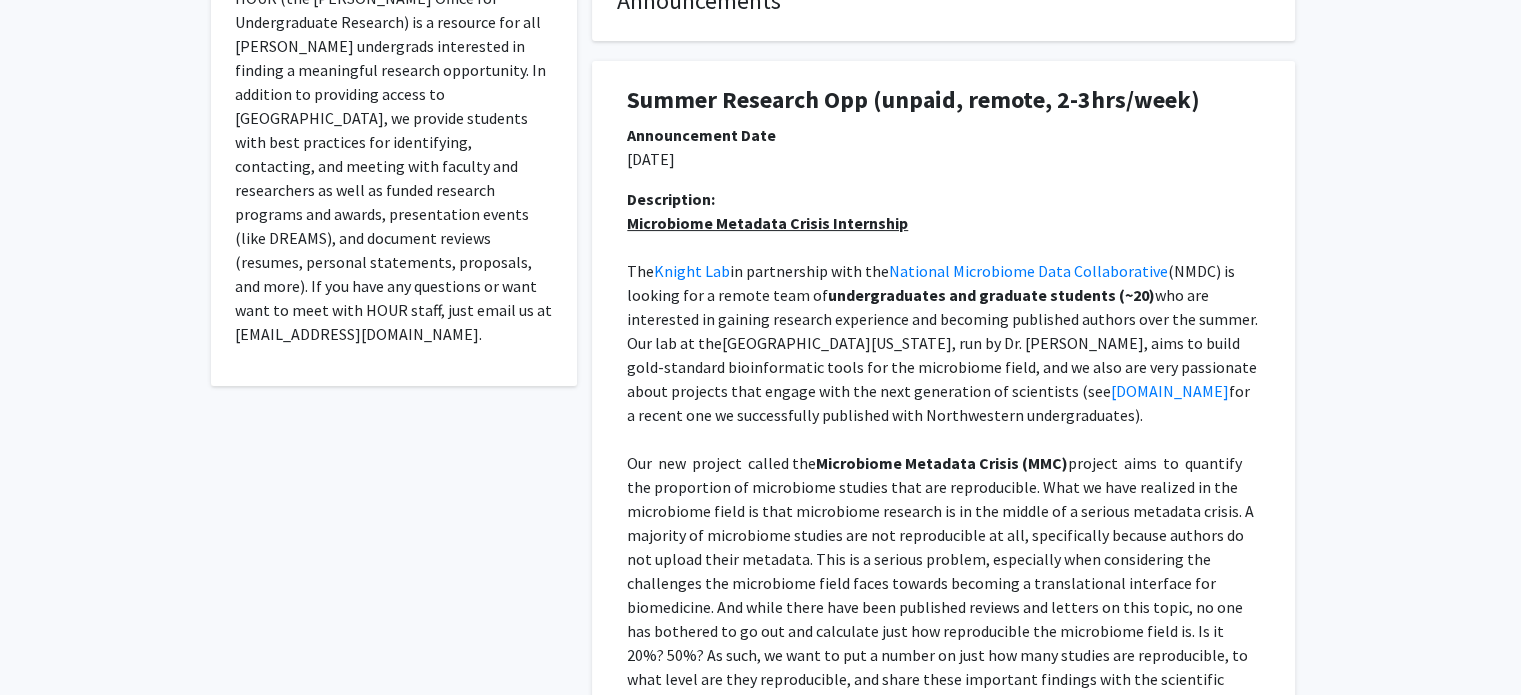 scroll, scrollTop: 400, scrollLeft: 0, axis: vertical 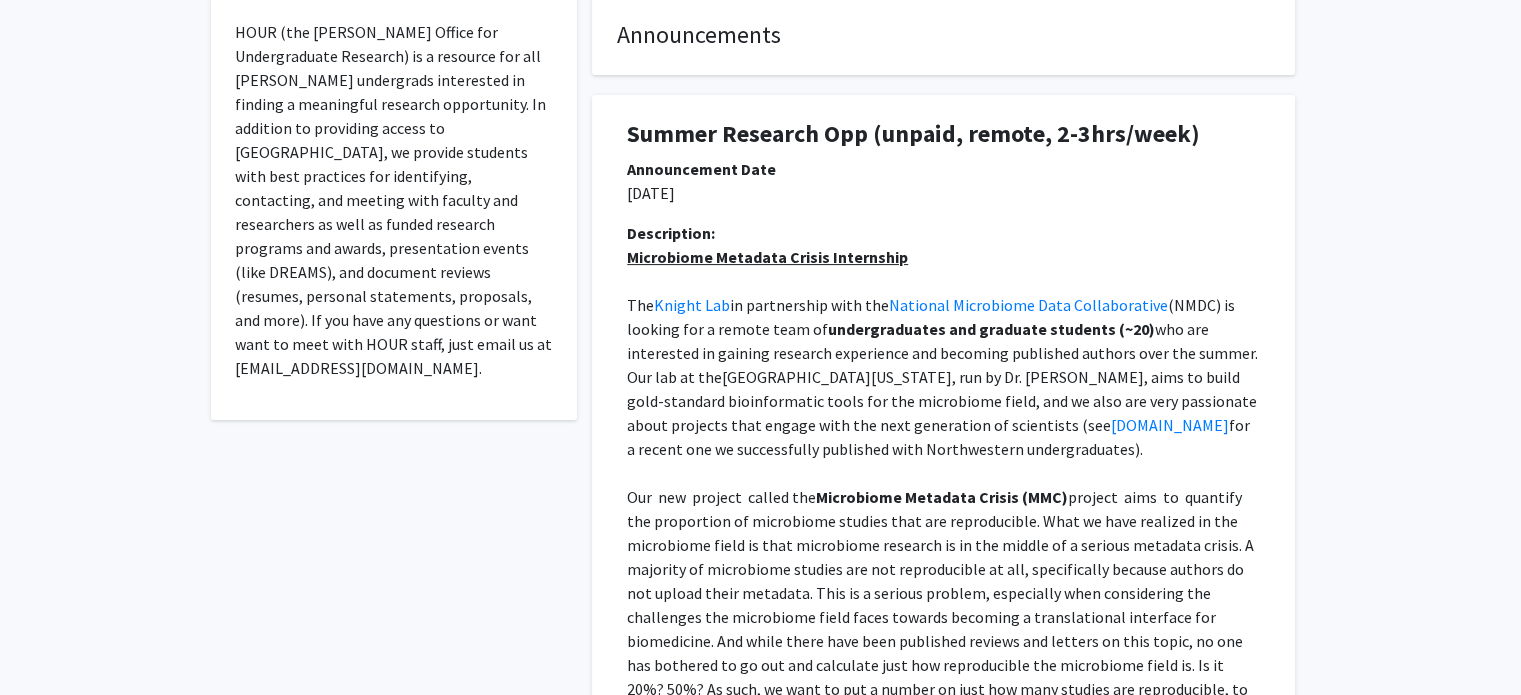 click on "for a recent one we successfully published with Northwestern undergraduates)." 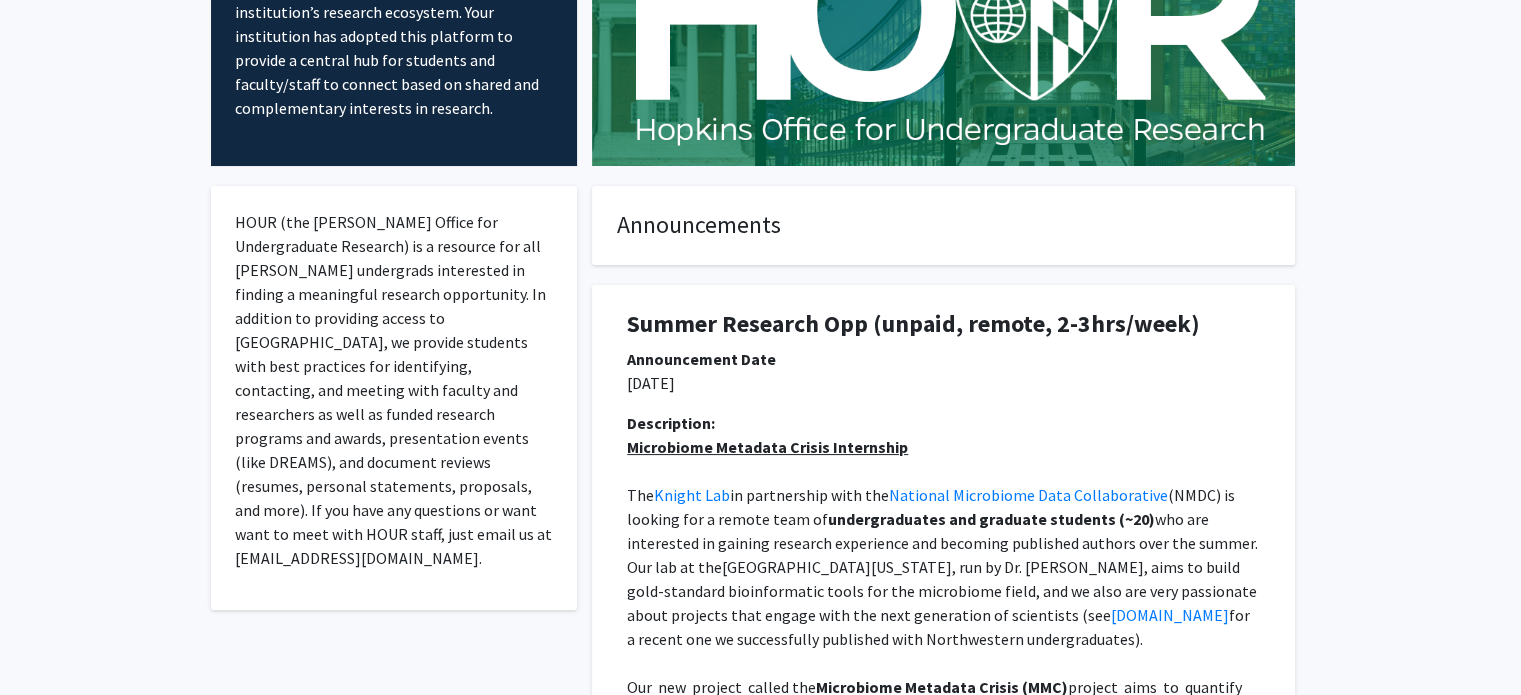 scroll, scrollTop: 200, scrollLeft: 0, axis: vertical 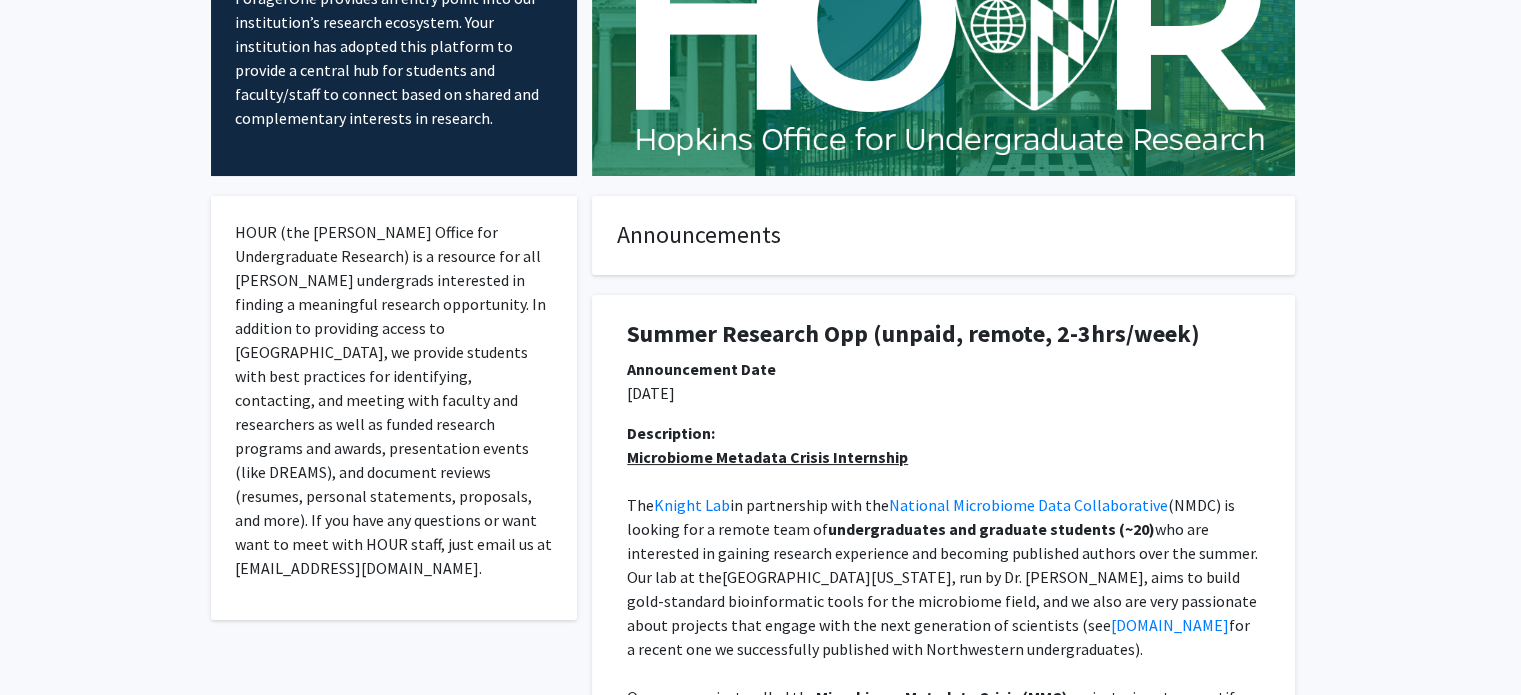 click on "(NMDC) is looking for a remote team of" 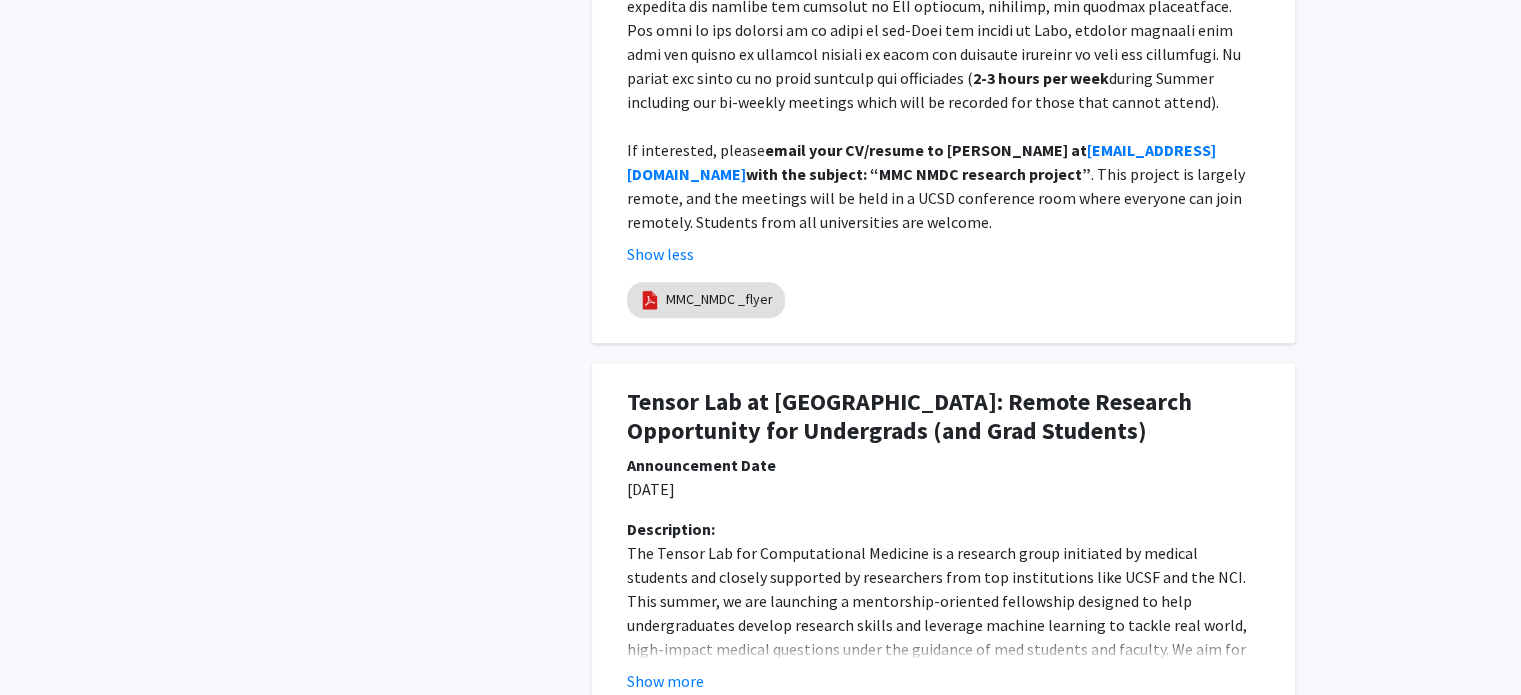 scroll, scrollTop: 1500, scrollLeft: 0, axis: vertical 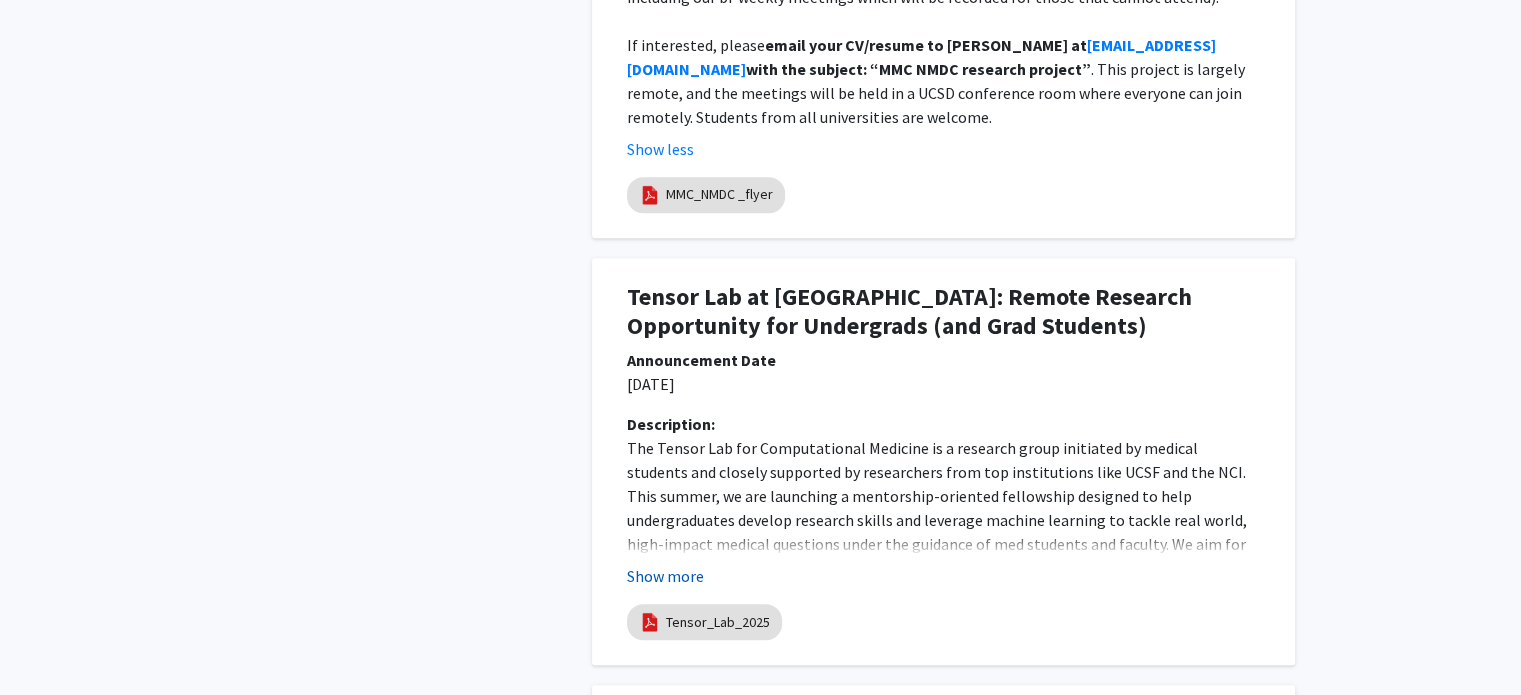 click on "Show more" 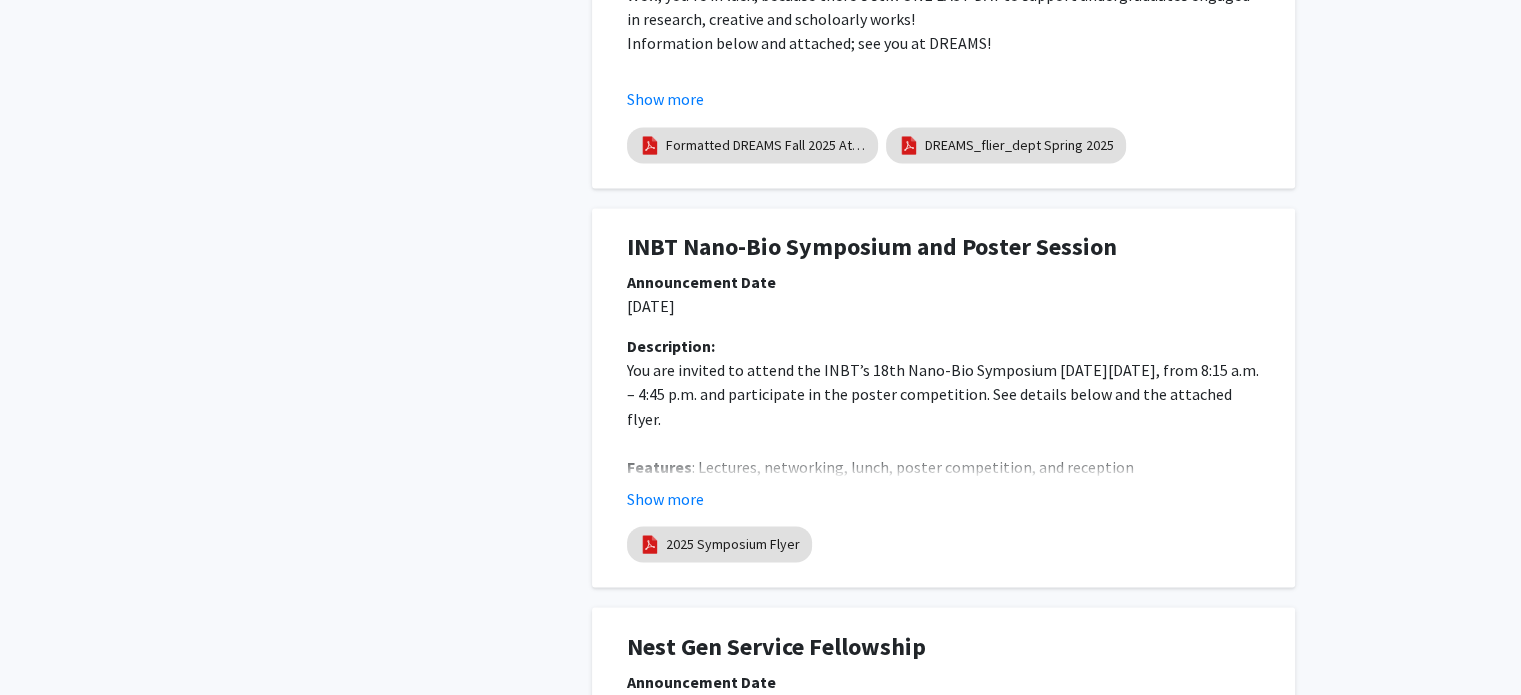 scroll, scrollTop: 3100, scrollLeft: 0, axis: vertical 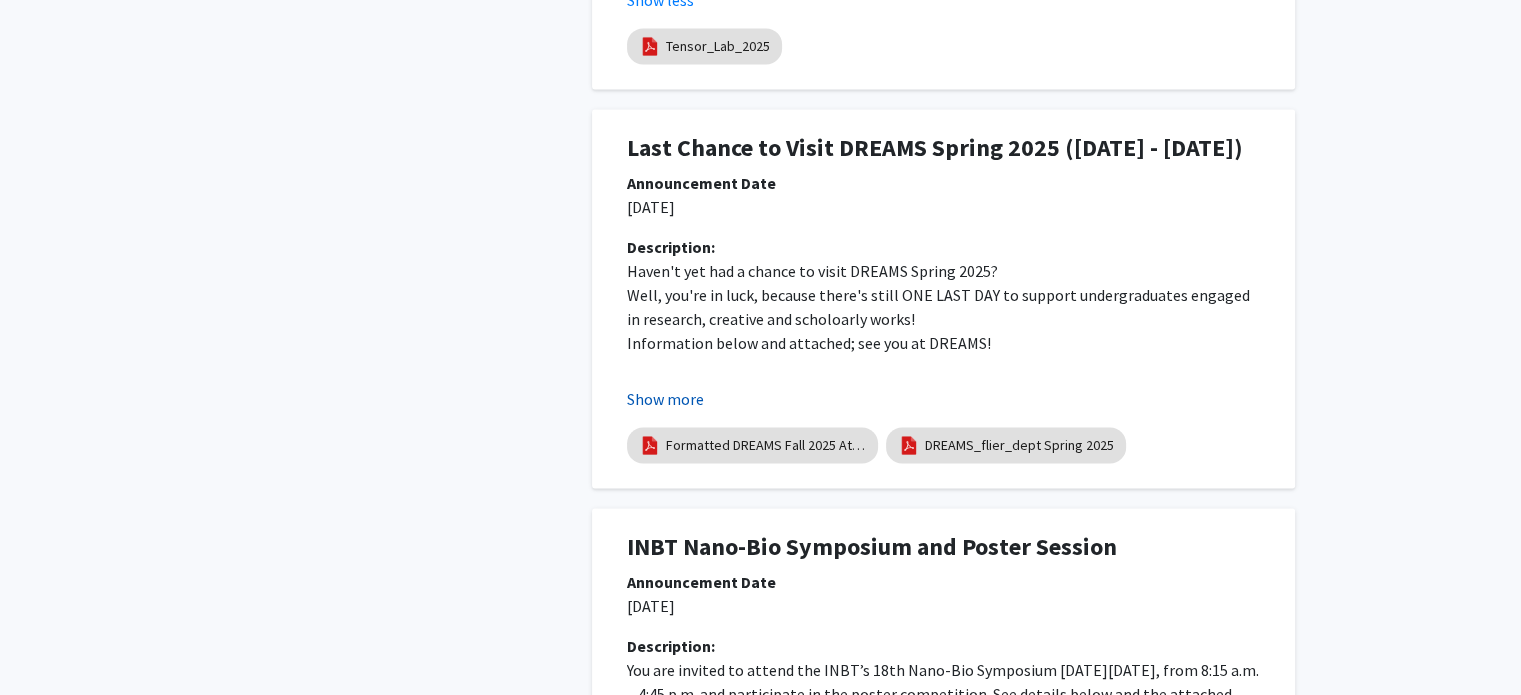 click on "Show more" 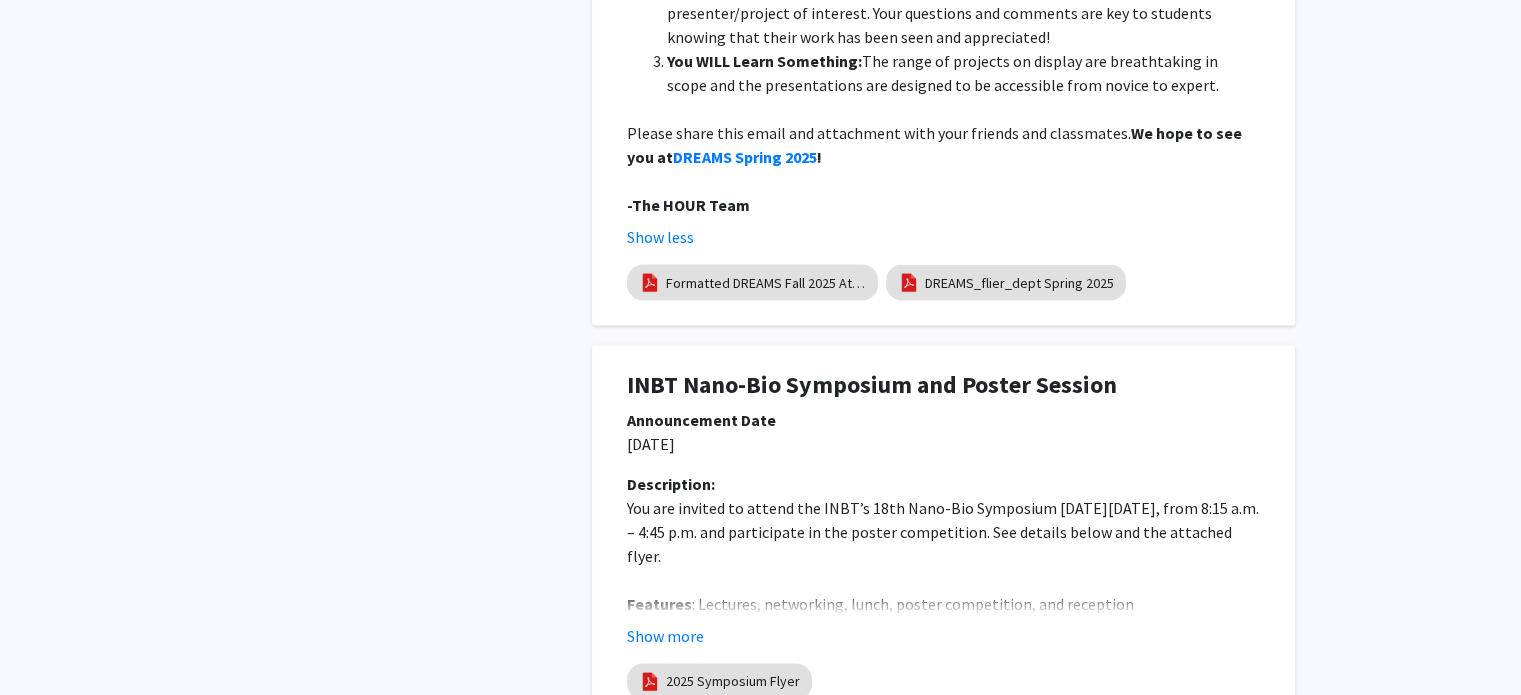scroll, scrollTop: 4100, scrollLeft: 0, axis: vertical 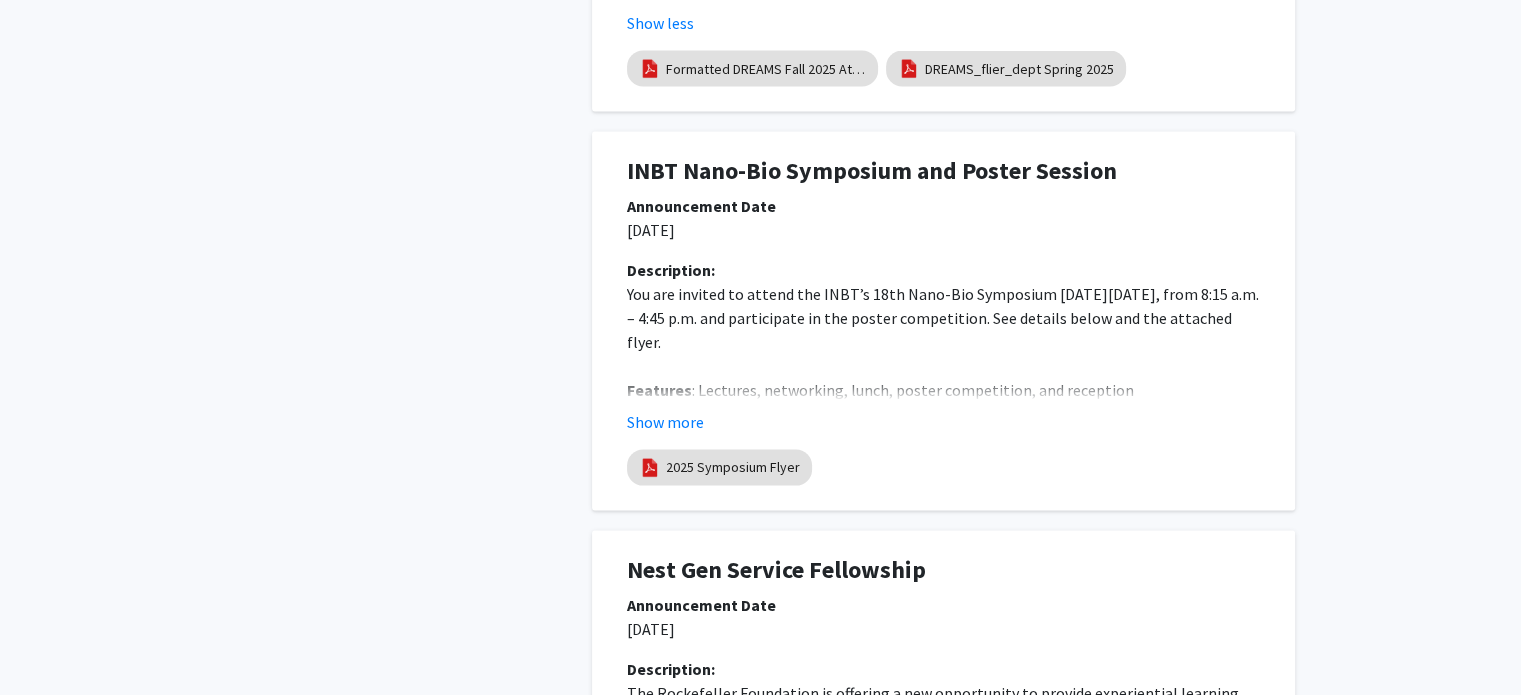 click on "Show more" 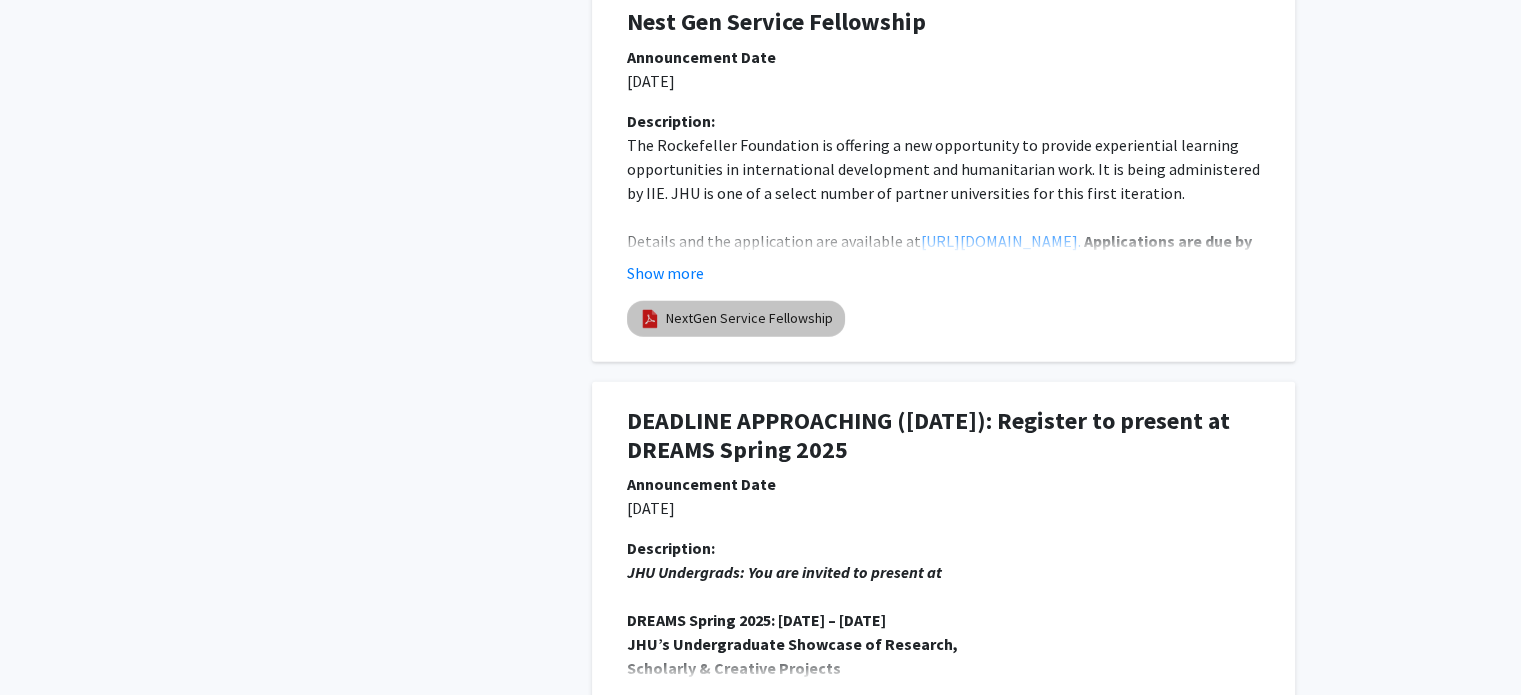 scroll, scrollTop: 5300, scrollLeft: 0, axis: vertical 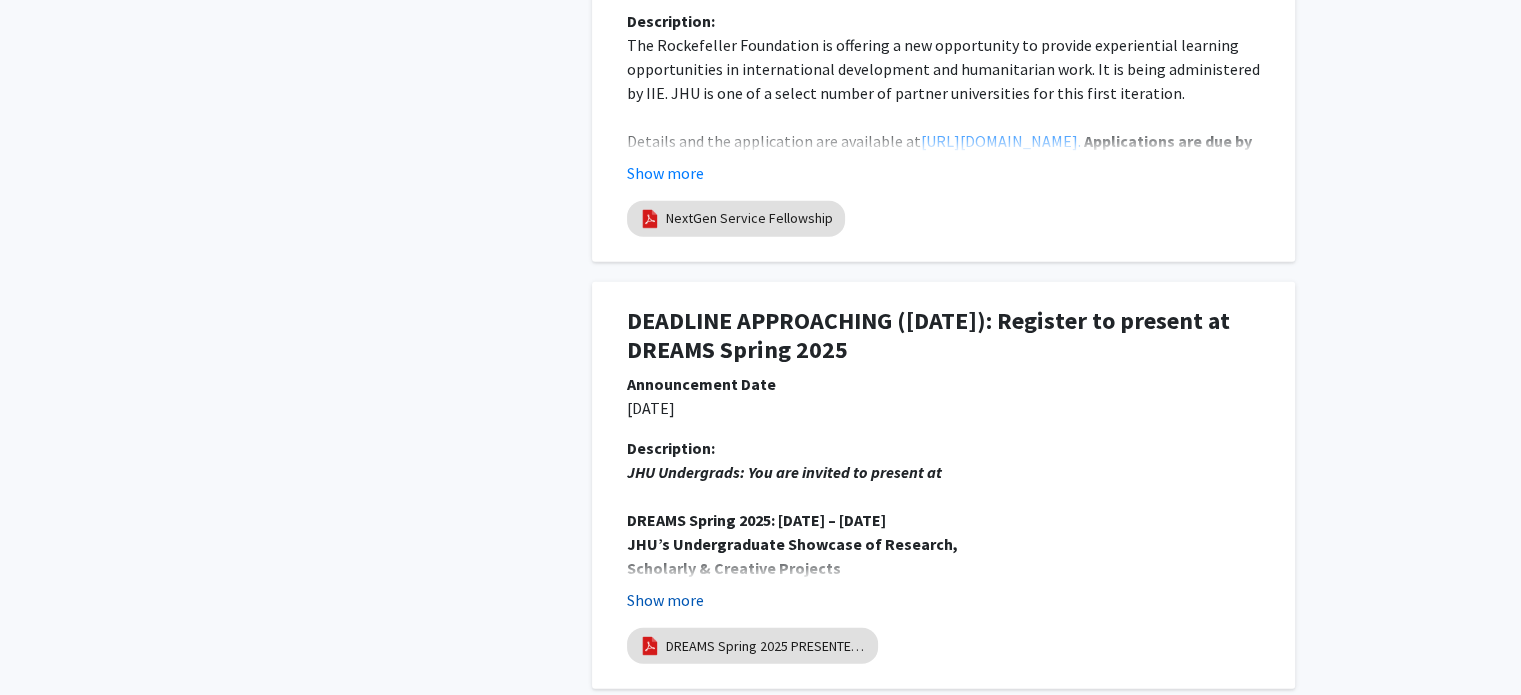 click on "Show more" 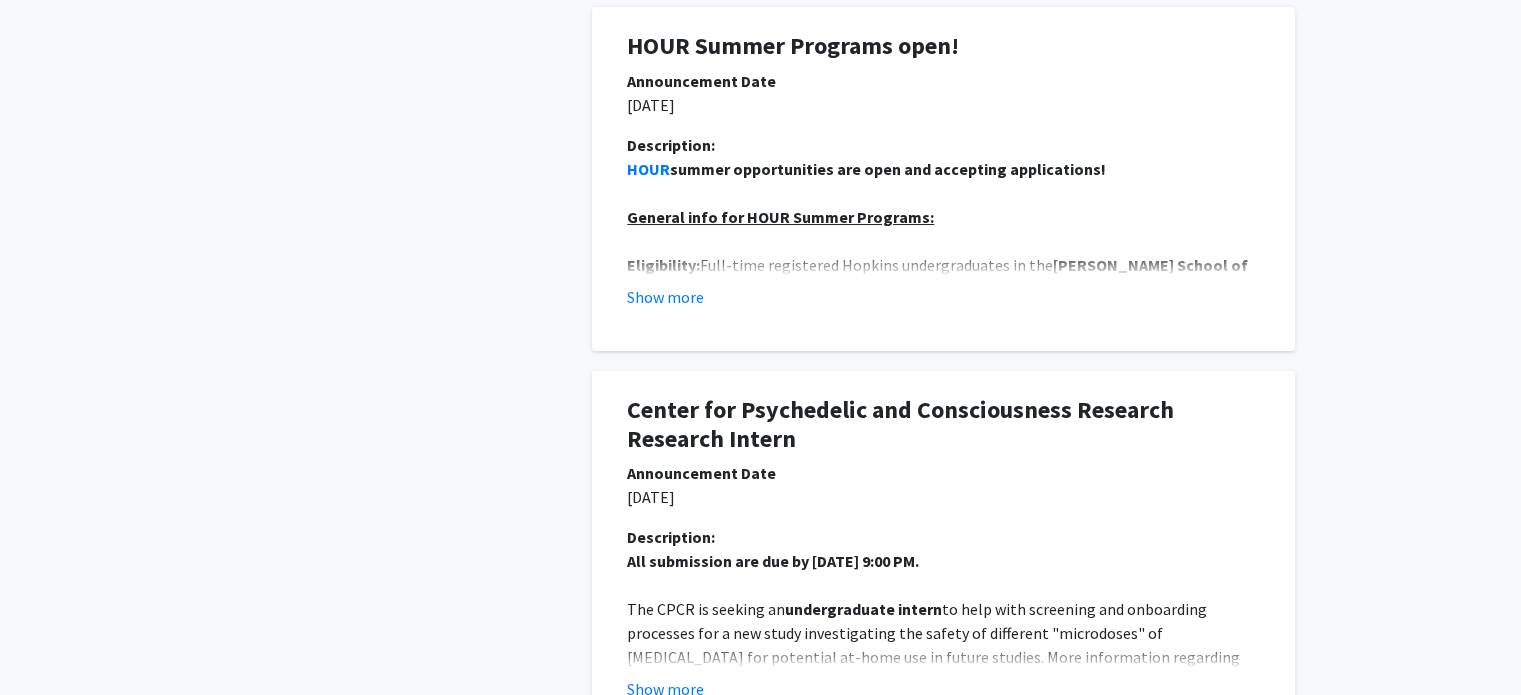scroll, scrollTop: 7600, scrollLeft: 0, axis: vertical 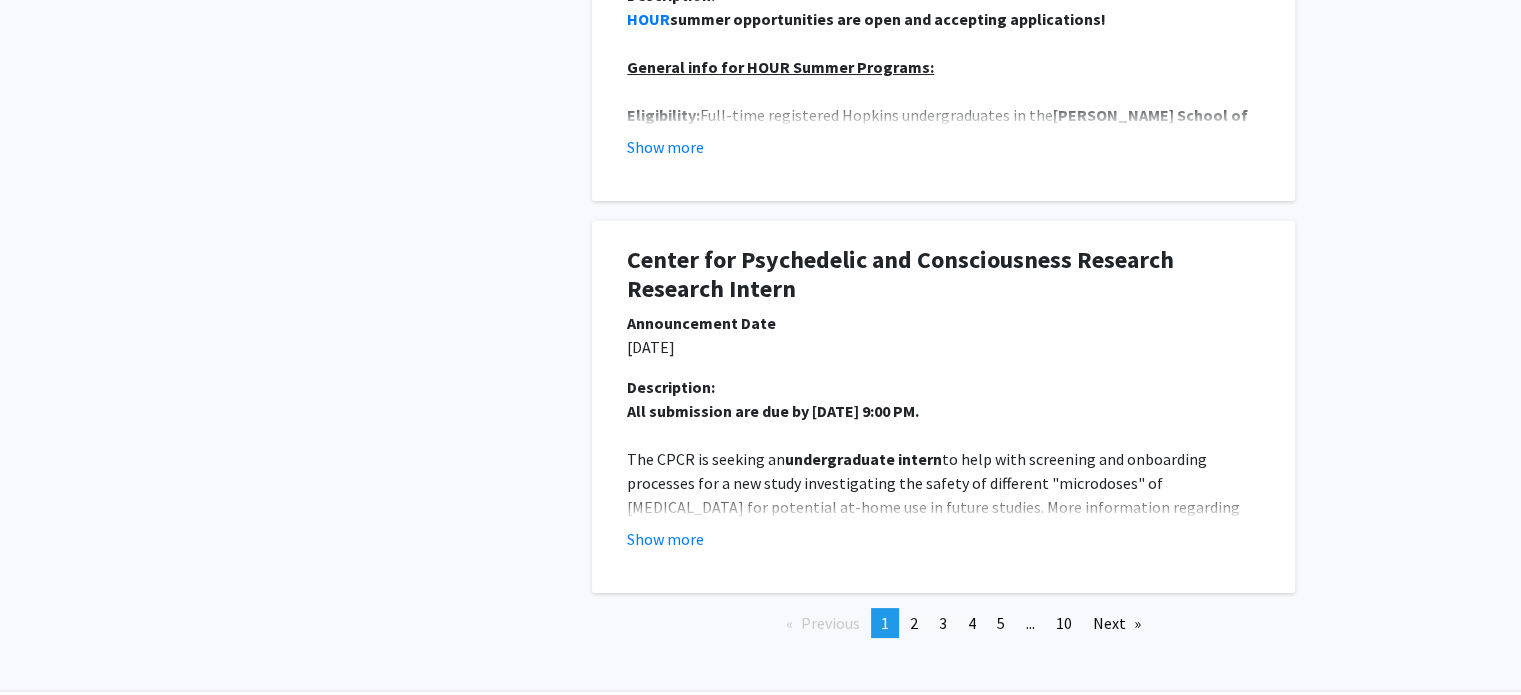 click on "All submission are due by [DATE] 9:00 PM.  The CPCR is seeking an  undergraduate intern  to help with screening and onboarding processes for a new study investigating the safety of different "microdoses" of [MEDICAL_DATA] for potential at-home use in future studies. More information regarding the study can be found on the  site website  and the  ClinicalTrials  page.  The weekly time commitment for this position will be 10 or more hours per week and credit hours may be coordinated. You will be expected to attend weekly team meetings, conduct meticulous recordkeeping, interview prospective volunteers, and coordinate participant visits.  (This position is open for Academic Credit or as a volunteer intern only) The ideal applicant will be highly organized with a desire to gain more experiencing in a research setting. A prior knowledge of psychedelics as well as general knowledge of good research practices are benefits but not necessary for hiring. this form .  Show more" 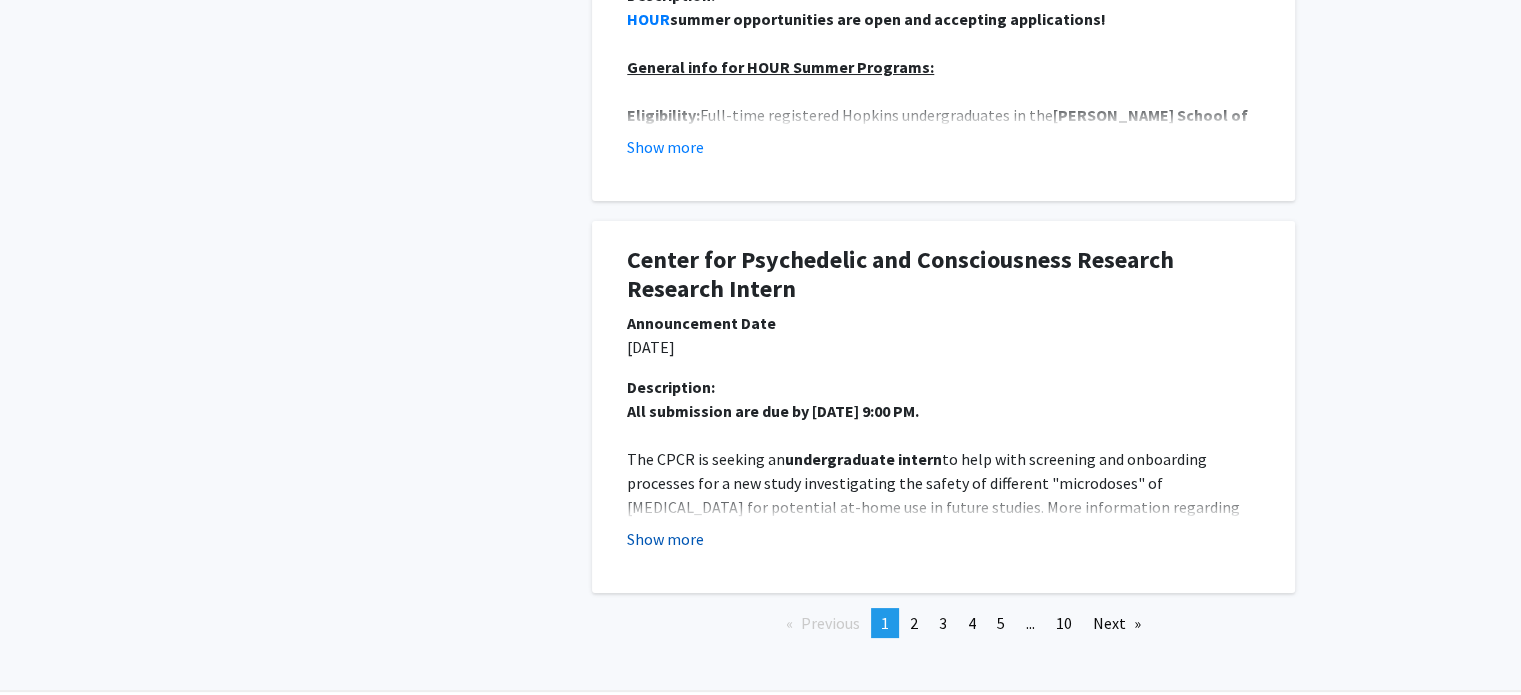 click on "Show more" 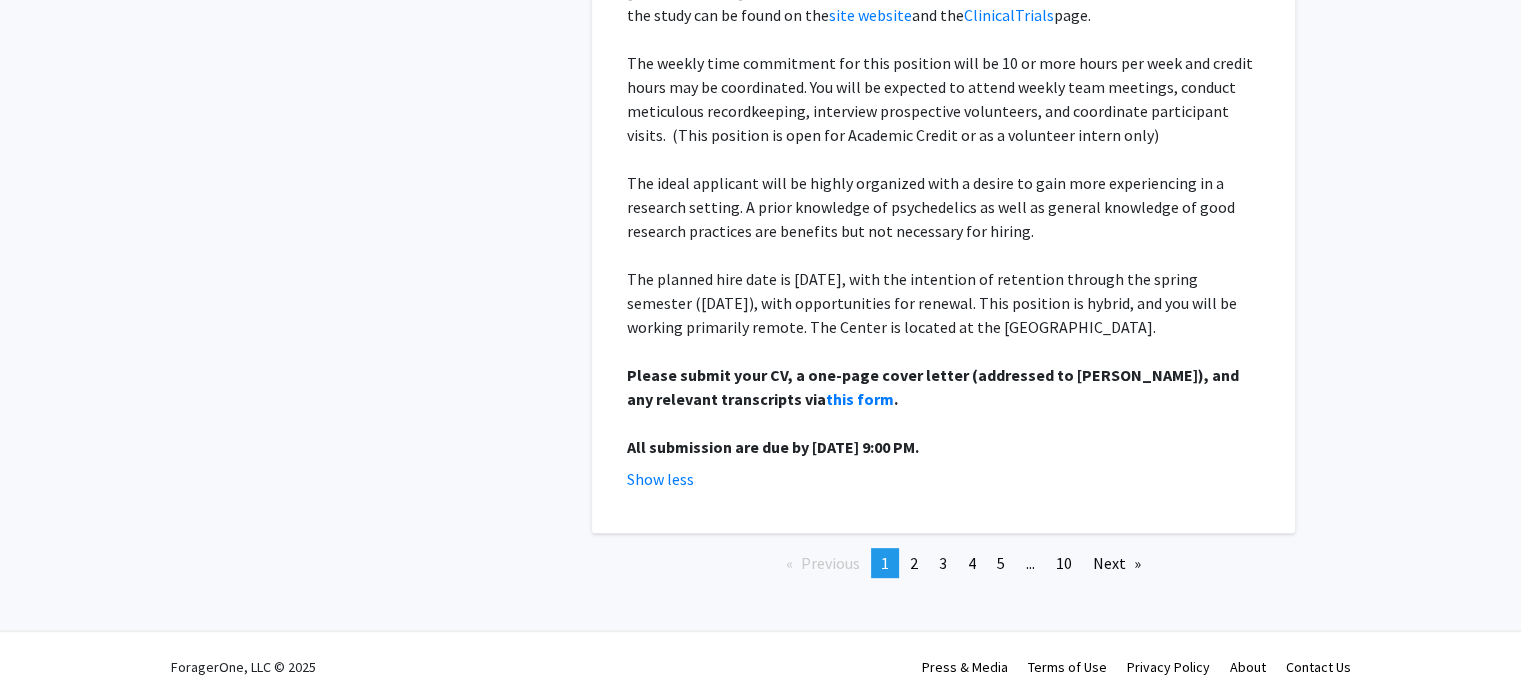 scroll, scrollTop: 8302, scrollLeft: 0, axis: vertical 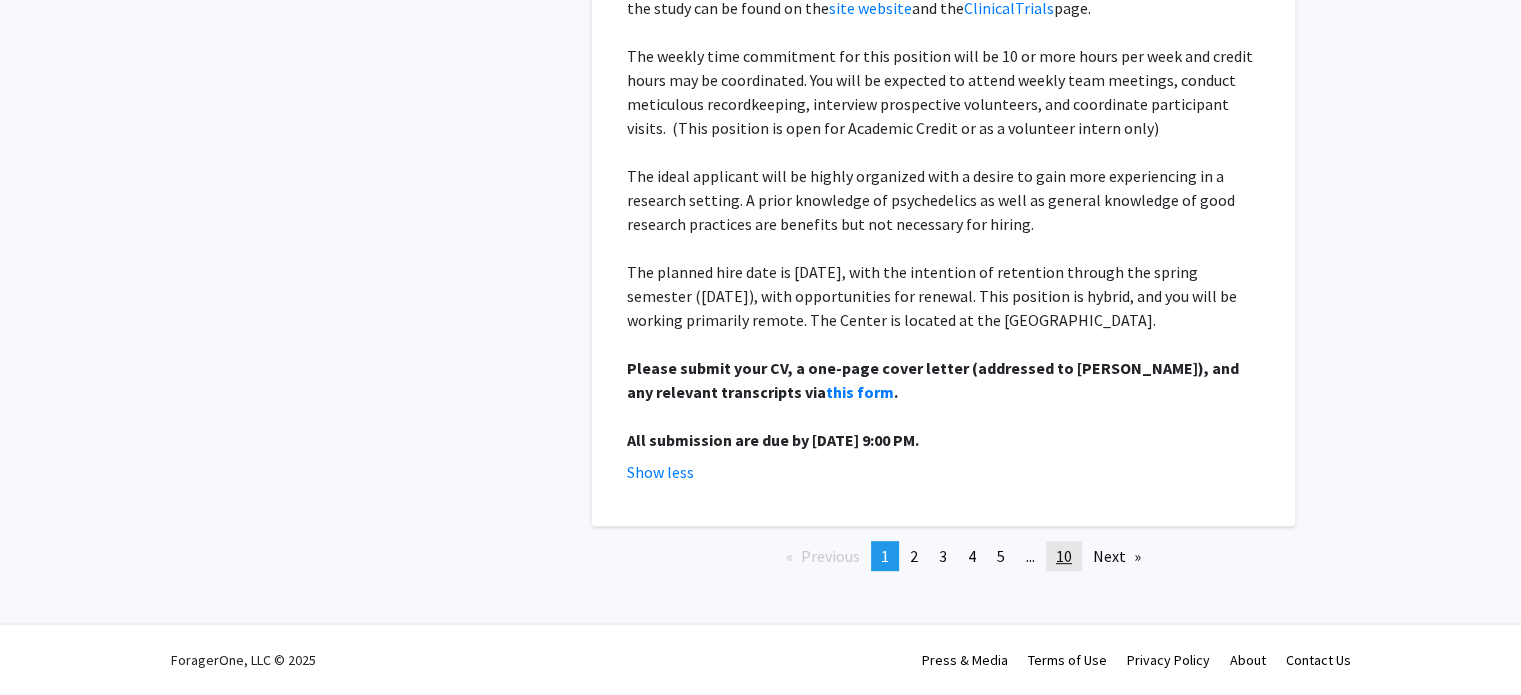 click on "page  10" 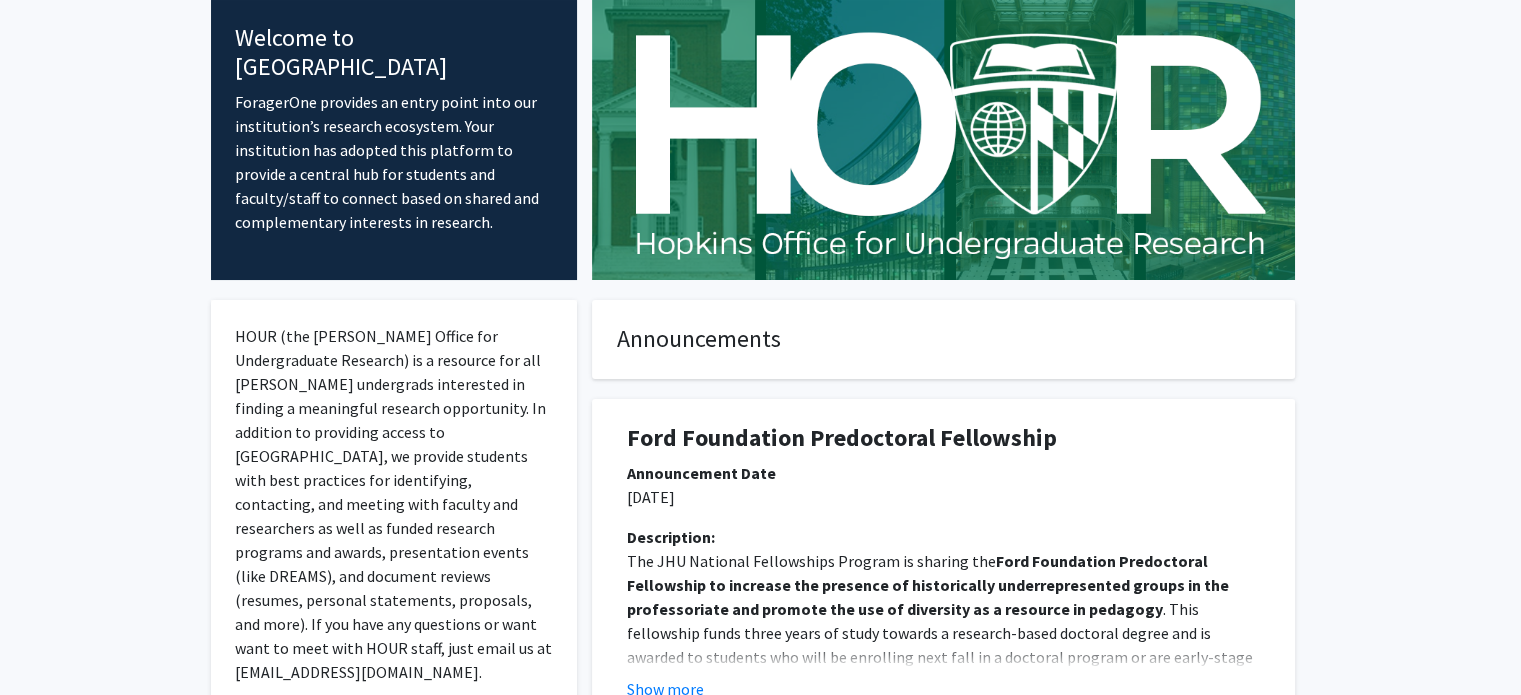 scroll, scrollTop: 200, scrollLeft: 0, axis: vertical 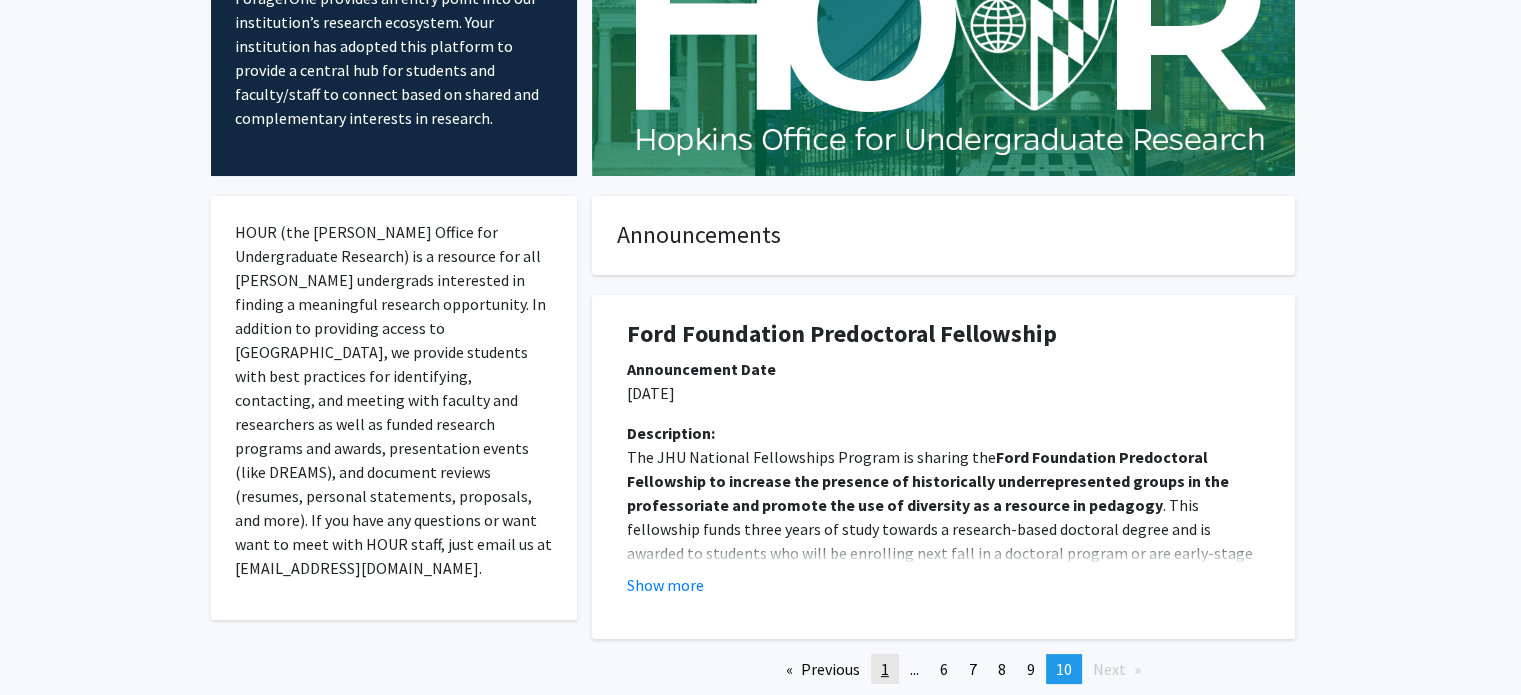 click on "page  1" 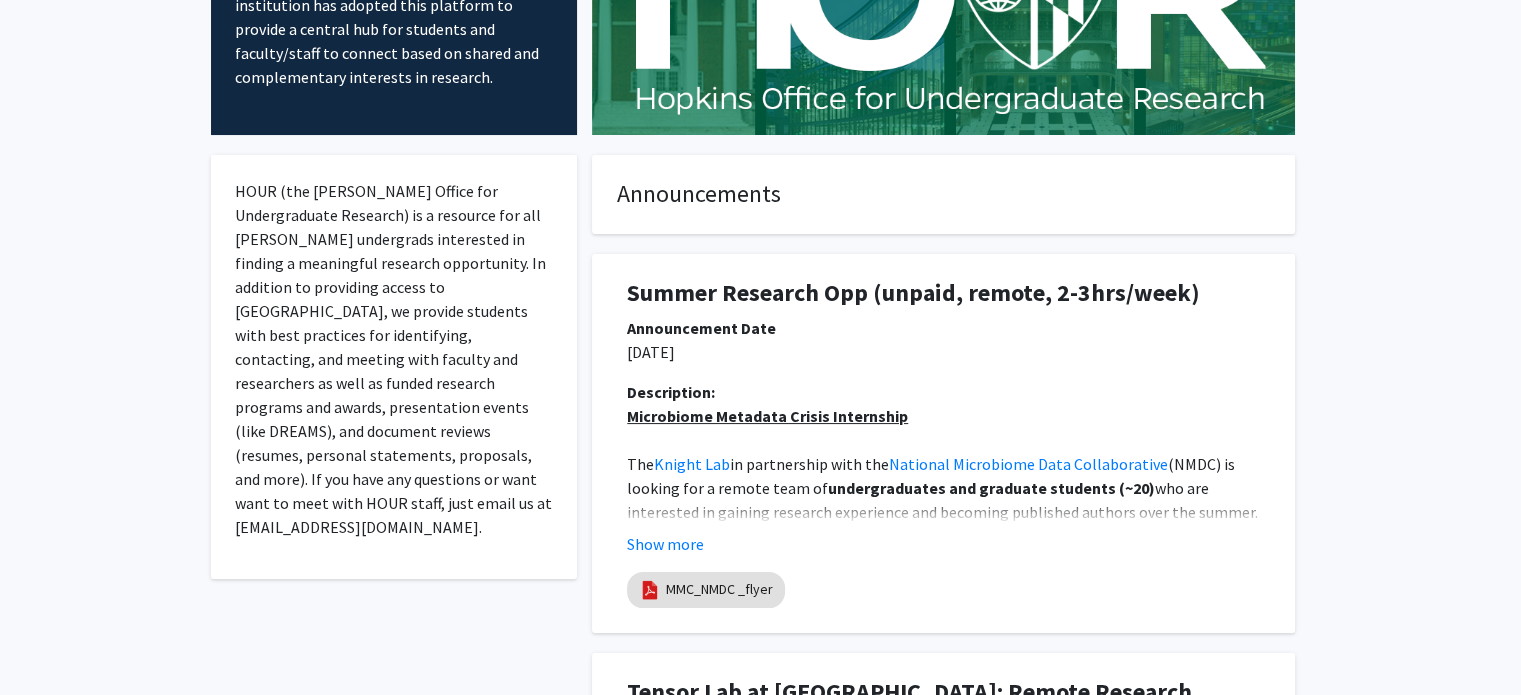 scroll, scrollTop: 0, scrollLeft: 0, axis: both 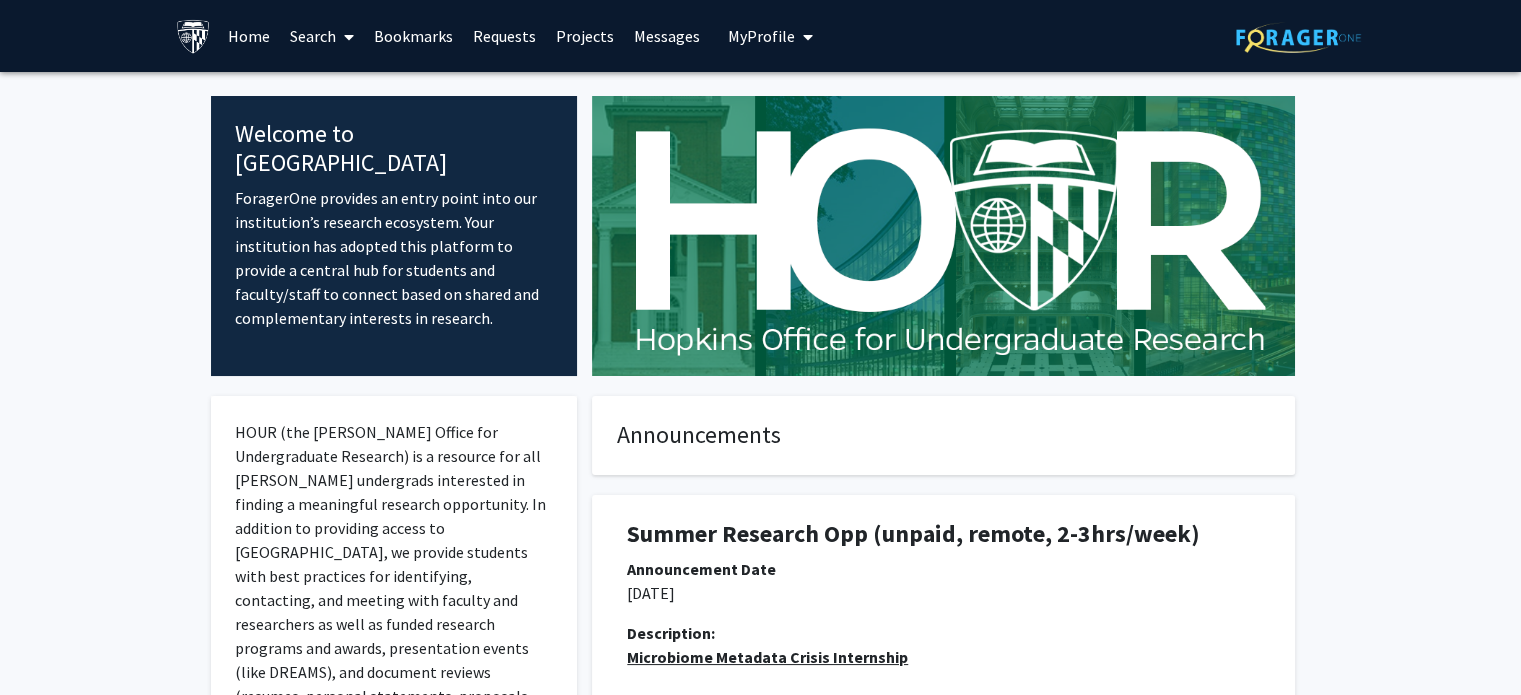 click at bounding box center (345, 37) 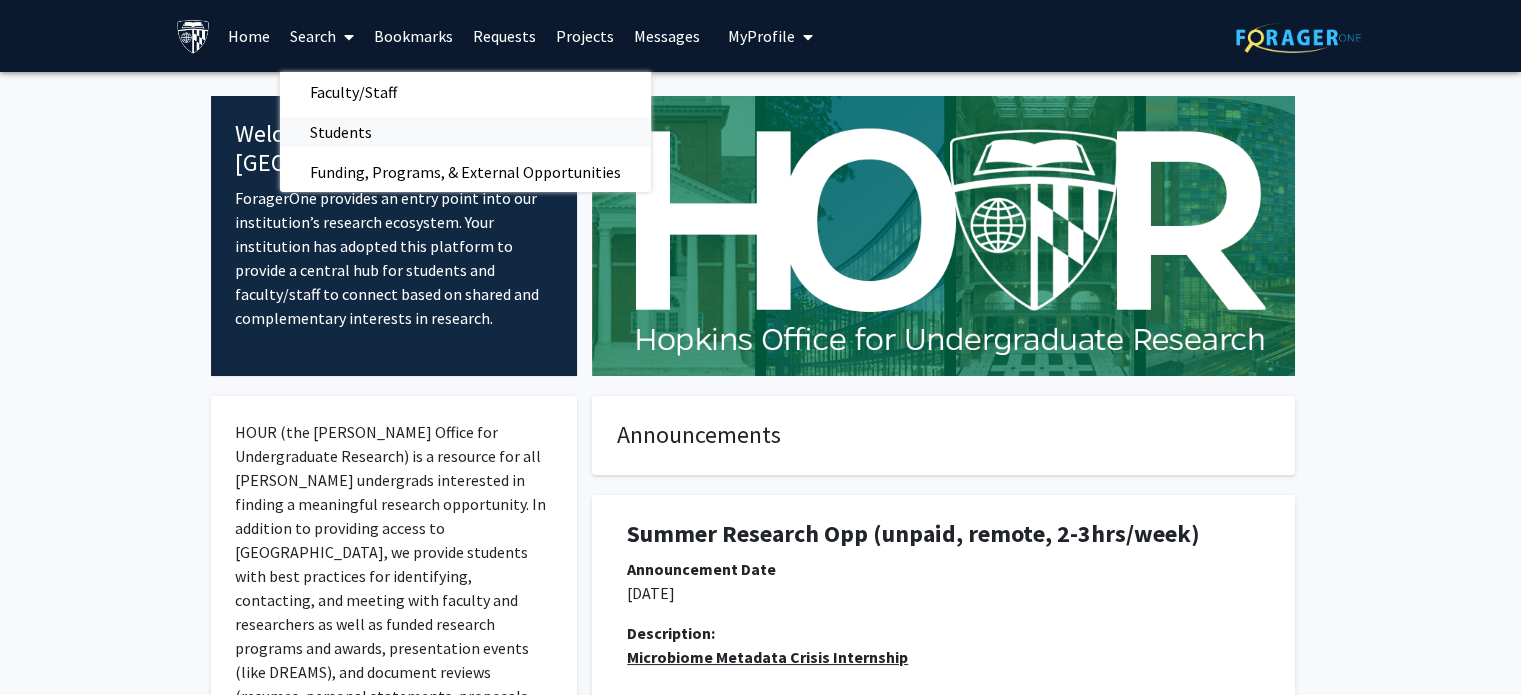 click on "Students" at bounding box center [341, 132] 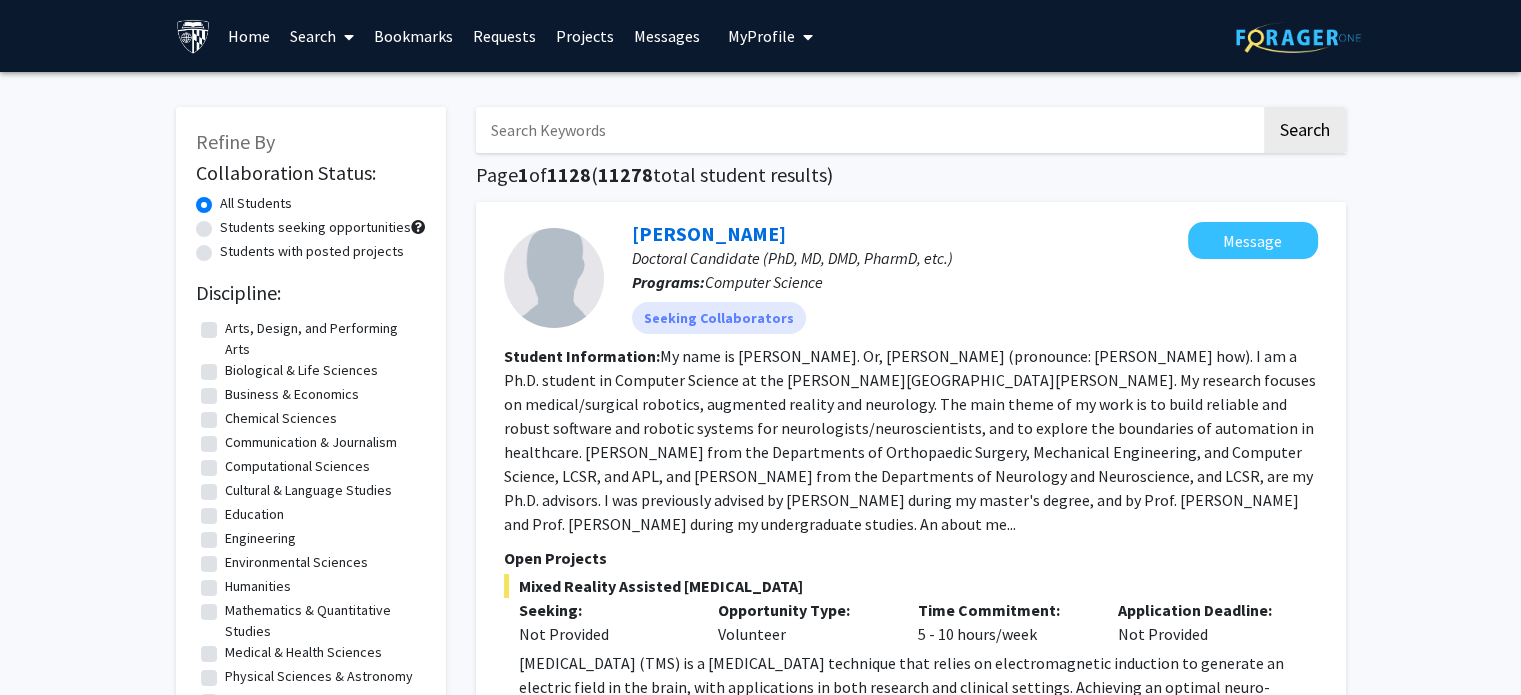 click at bounding box center [349, 37] 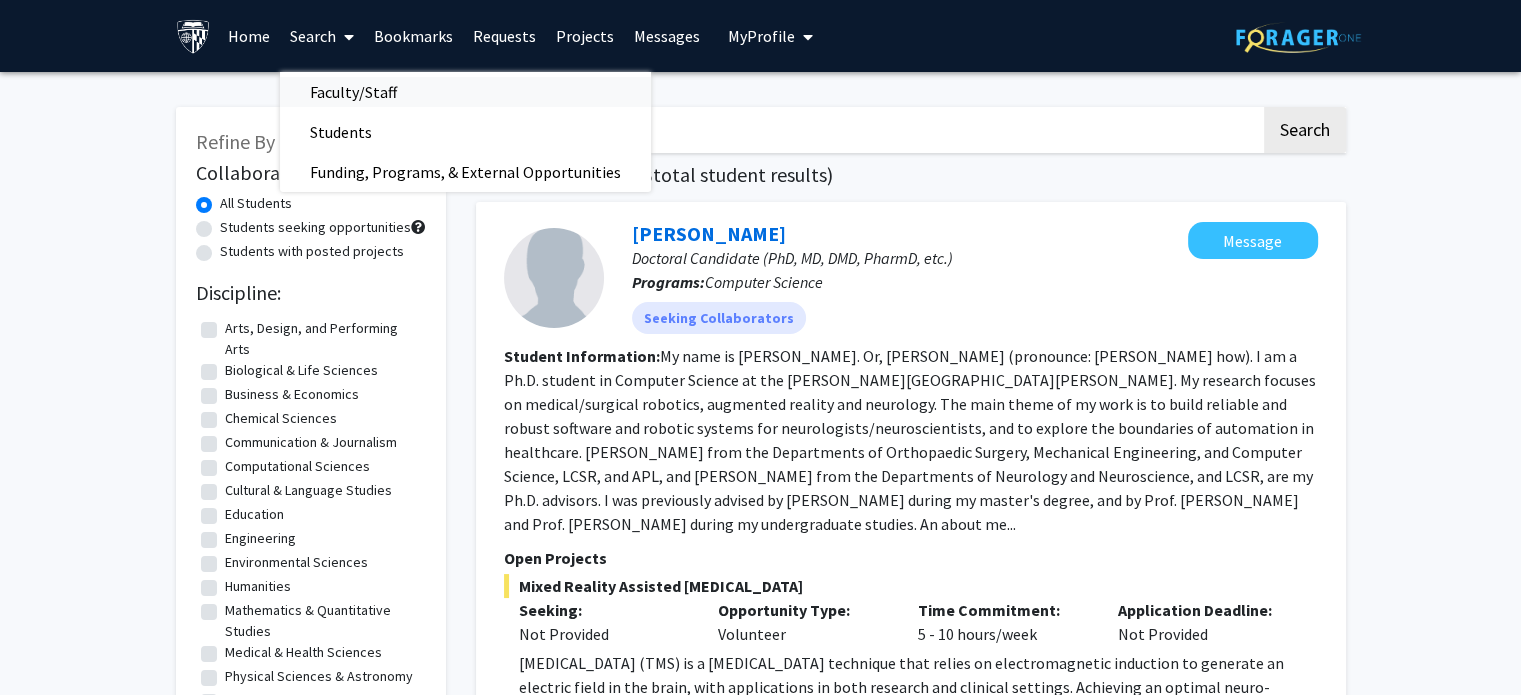 click on "Faculty/Staff" at bounding box center [353, 92] 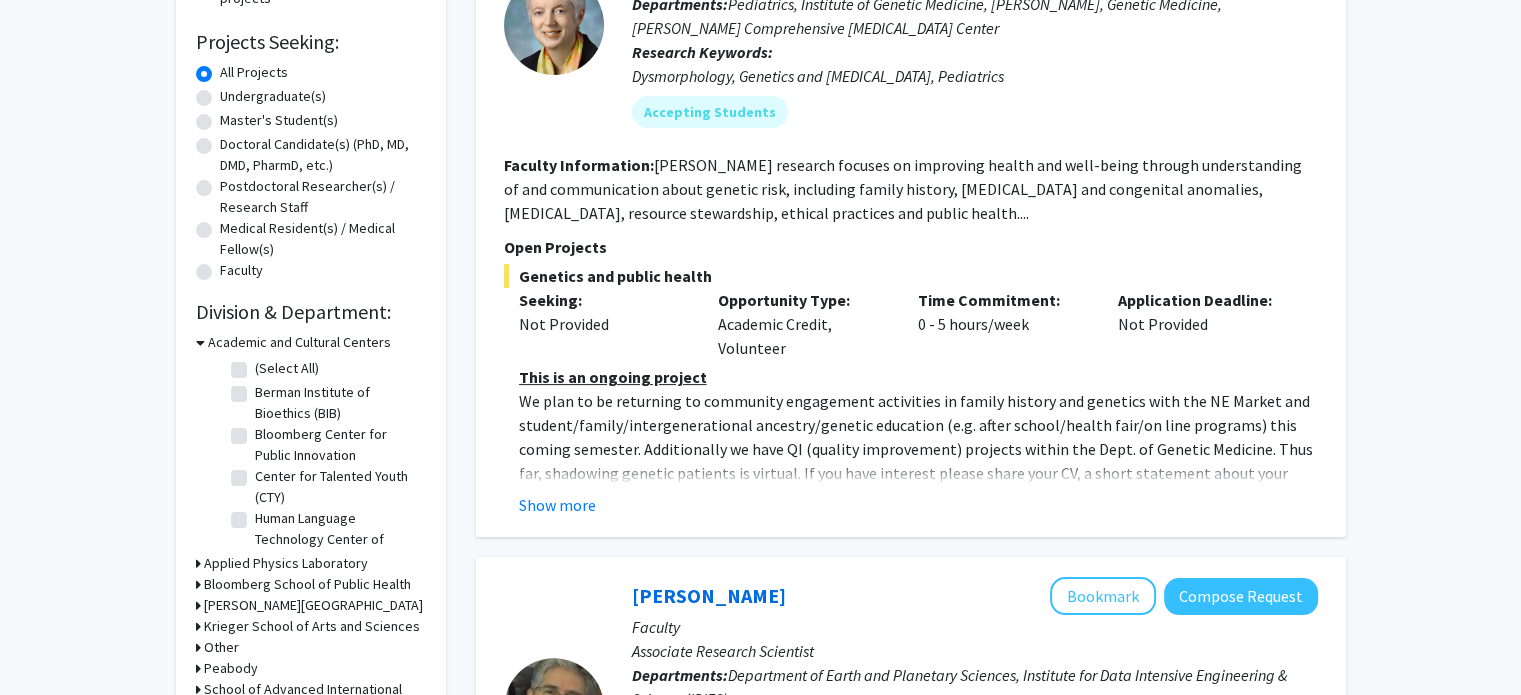 scroll, scrollTop: 100, scrollLeft: 0, axis: vertical 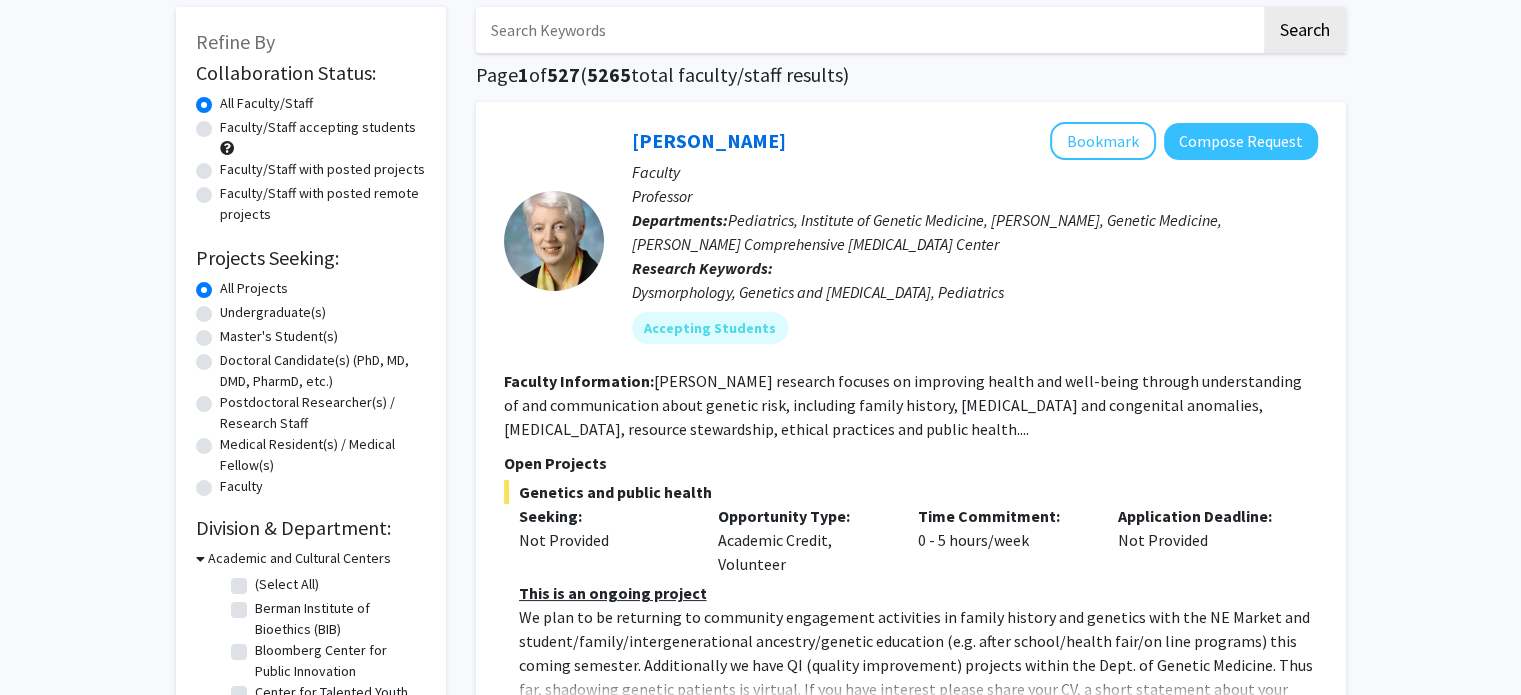 click on "Dysmorphology, Genetics and [MEDICAL_DATA], Pediatrics" 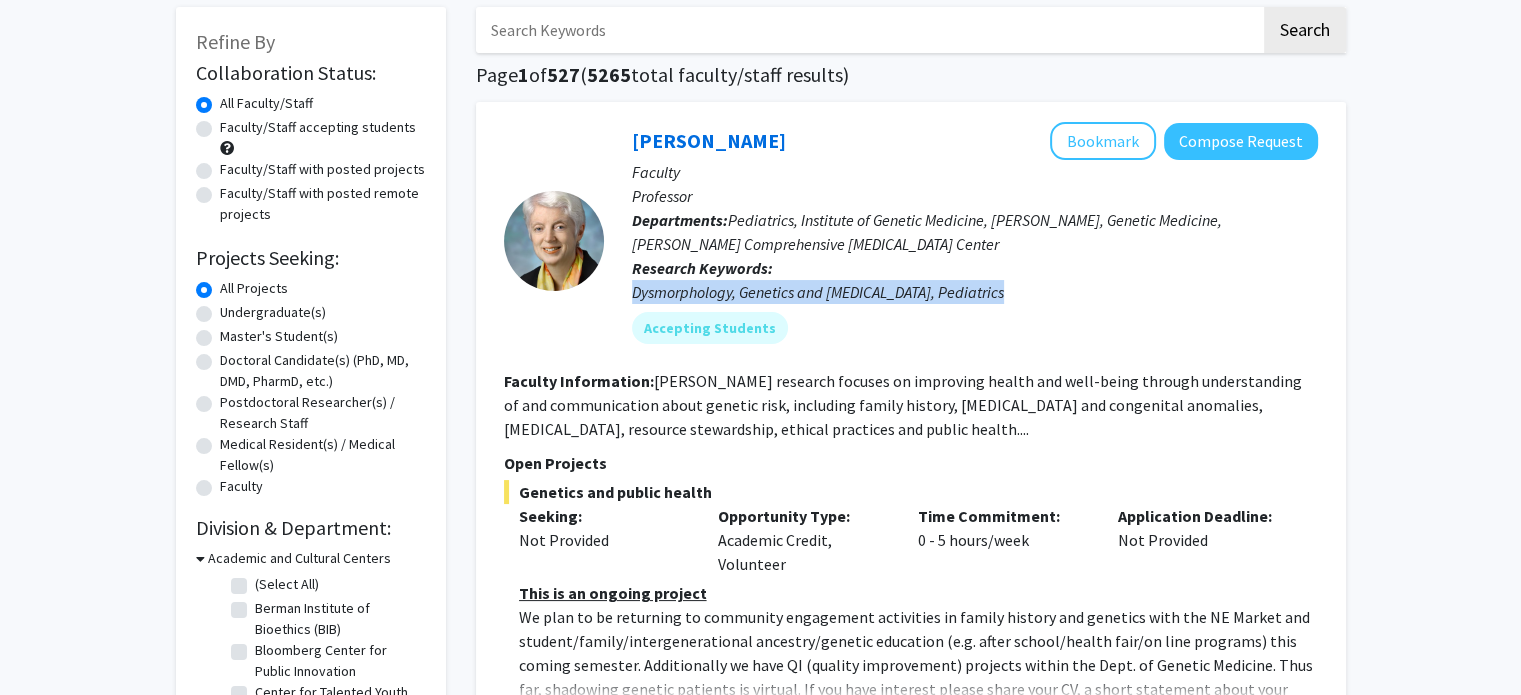 click on "Dysmorphology, Genetics and [MEDICAL_DATA], Pediatrics" 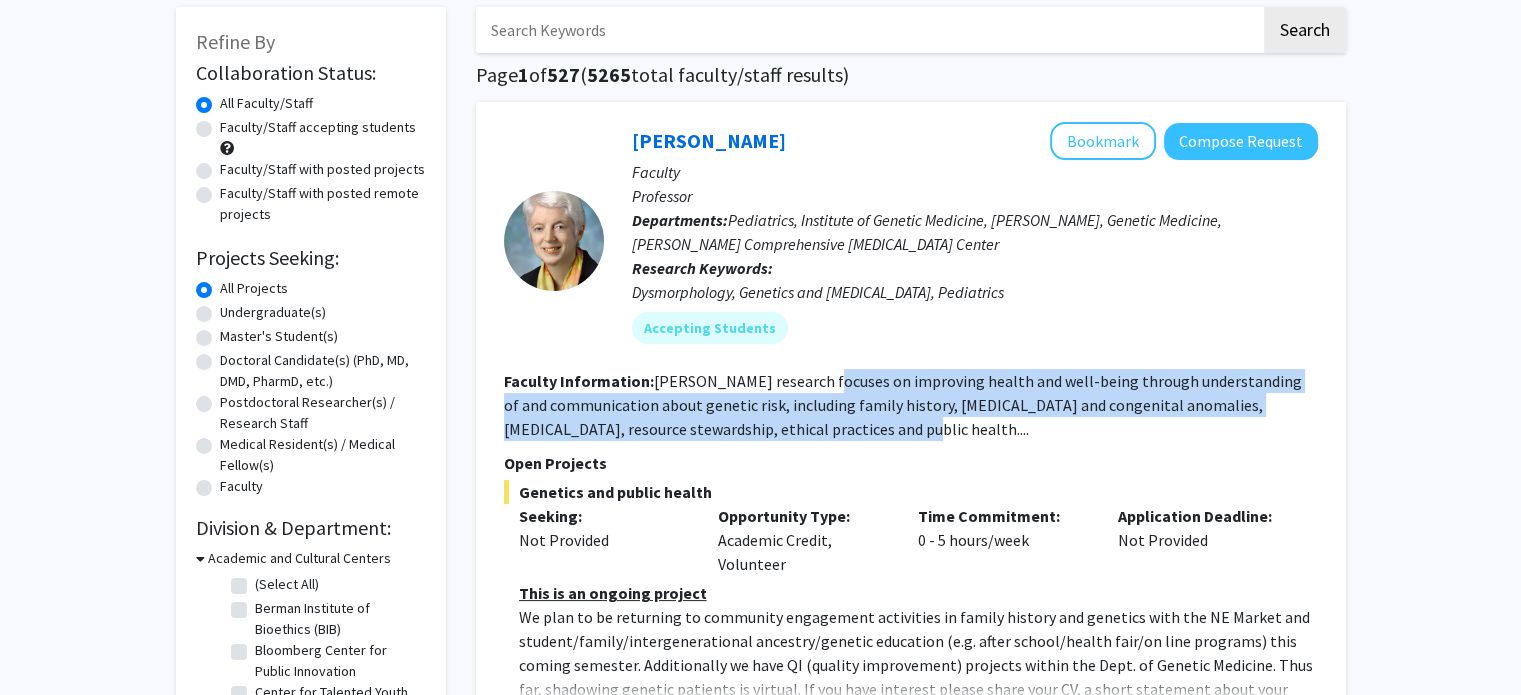 drag, startPoint x: 810, startPoint y: 376, endPoint x: 834, endPoint y: 433, distance: 61.846584 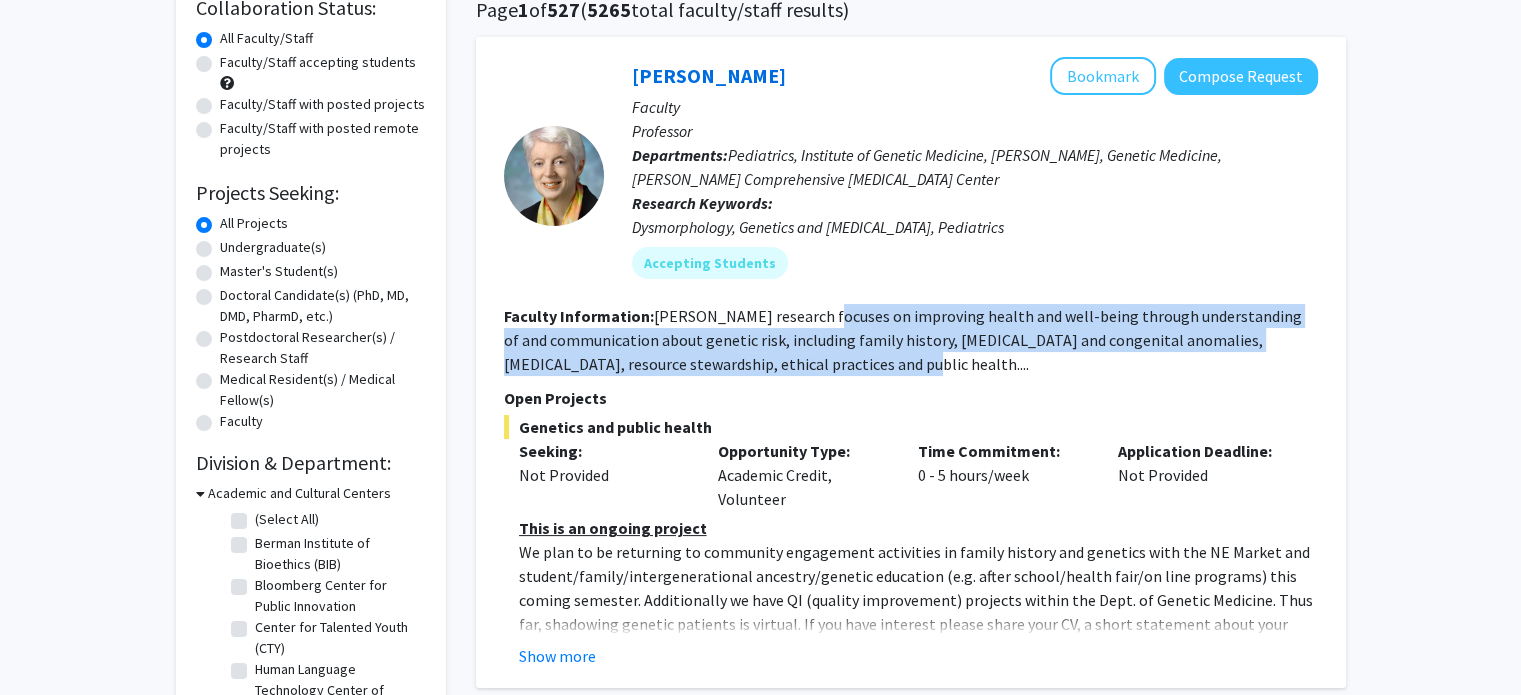 scroll, scrollTop: 200, scrollLeft: 0, axis: vertical 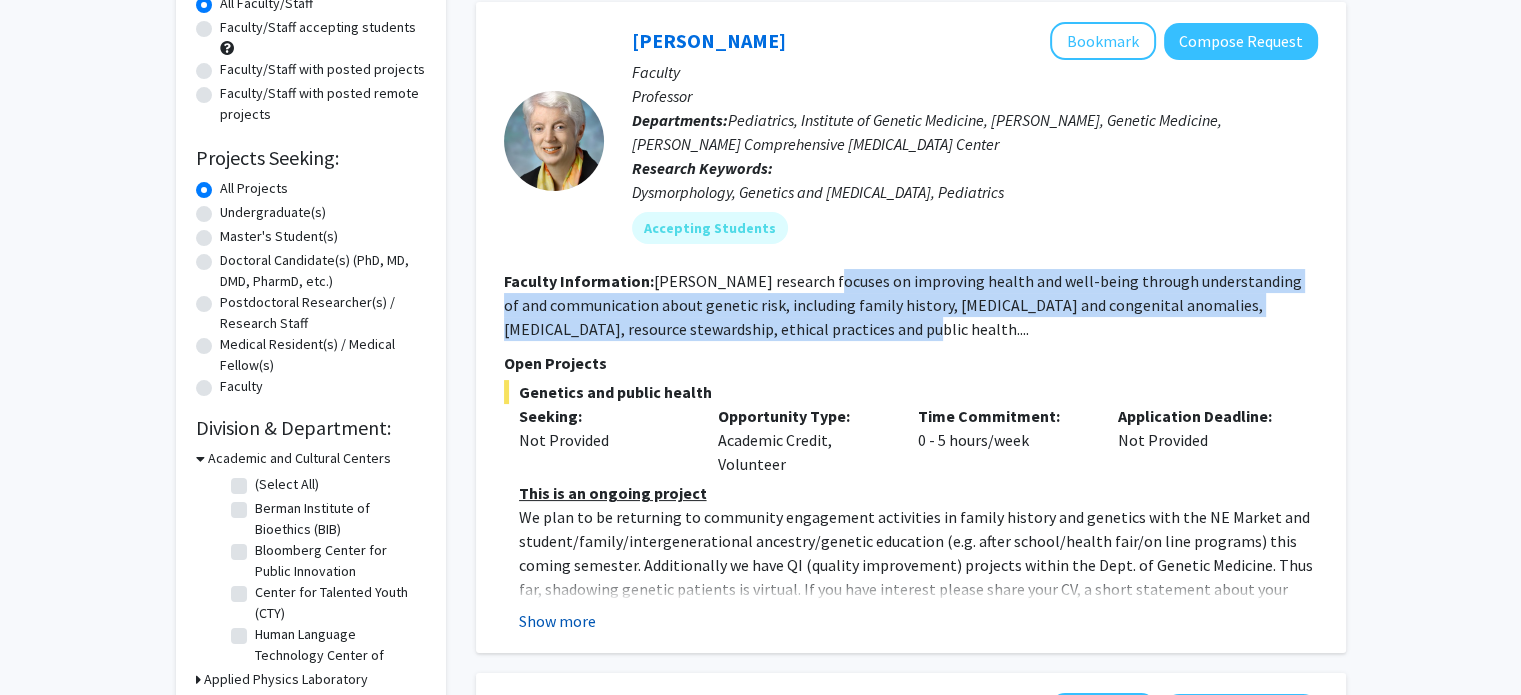 click on "Show more" 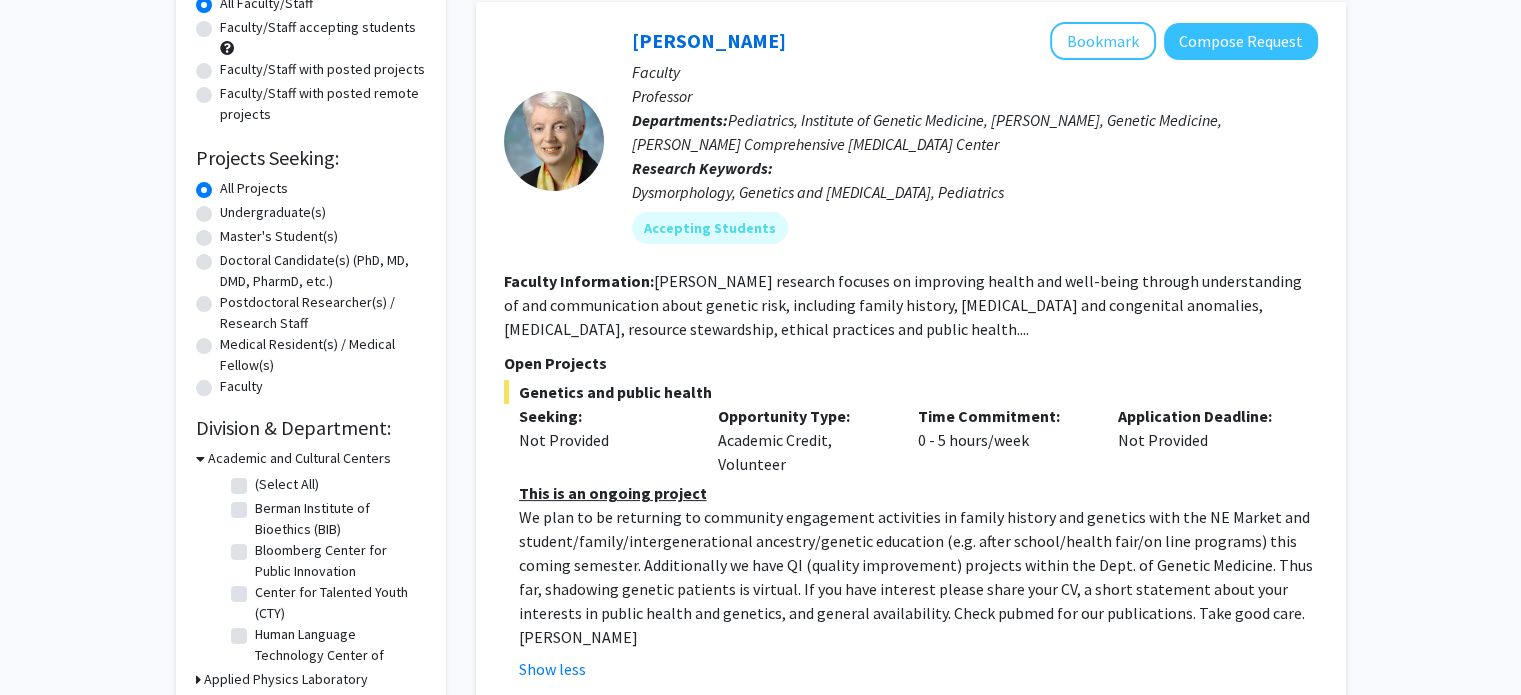 click on "We plan to be returning to community engagement activities in family history and genetics with the NE Market and student/family/intergenerational ancestry/genetic education (e.g. after school/health fair/on line programs) this coming semester. Additionally we have QI (quality improvement) projects within the Dept. of Genetic Medicine. Thus far, shadowing genetic patients is virtual. If you have interest please share your CV, a short statement about your interests in public health and genetics, and general availability. Check pubmed for our publications. Take good care. [PERSON_NAME]" 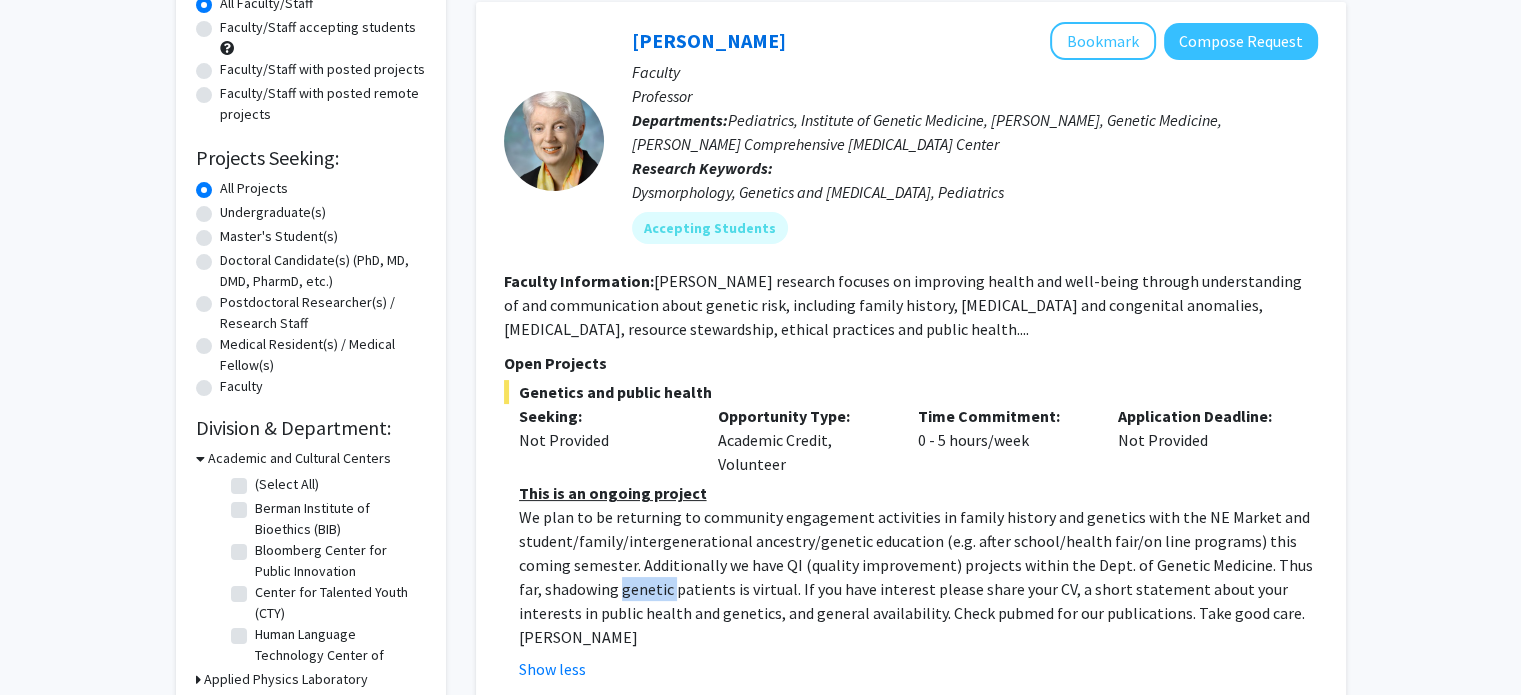 click on "We plan to be returning to community engagement activities in family history and genetics with the NE Market and student/family/intergenerational ancestry/genetic education (e.g. after school/health fair/on line programs) this coming semester. Additionally we have QI (quality improvement) projects within the Dept. of Genetic Medicine. Thus far, shadowing genetic patients is virtual. If you have interest please share your CV, a short statement about your interests in public health and genetics, and general availability. Check pubmed for our publications. Take good care. [PERSON_NAME]" 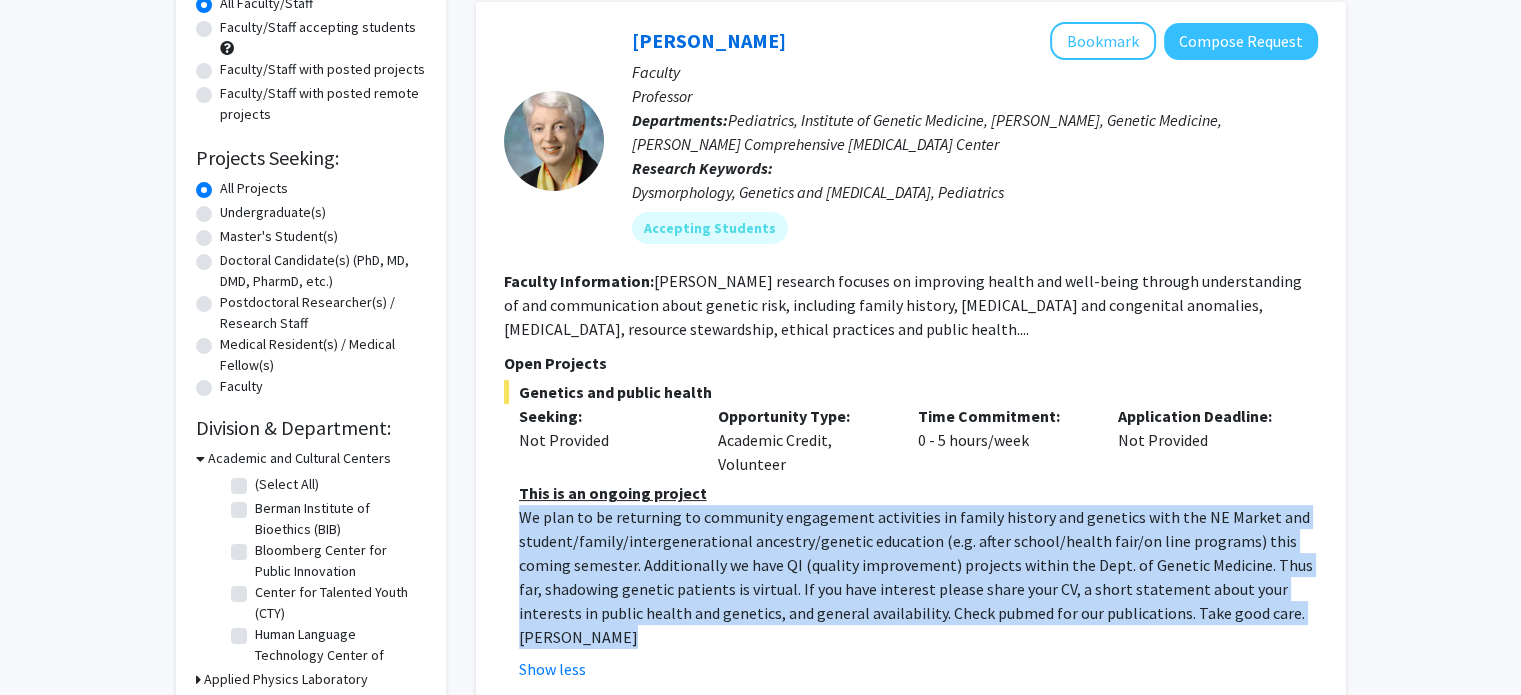 click on "We plan to be returning to community engagement activities in family history and genetics with the NE Market and student/family/intergenerational ancestry/genetic education (e.g. after school/health fair/on line programs) this coming semester. Additionally we have QI (quality improvement) projects within the Dept. of Genetic Medicine. Thus far, shadowing genetic patients is virtual. If you have interest please share your CV, a short statement about your interests in public health and genetics, and general availability. Check pubmed for our publications. Take good care. [PERSON_NAME]" 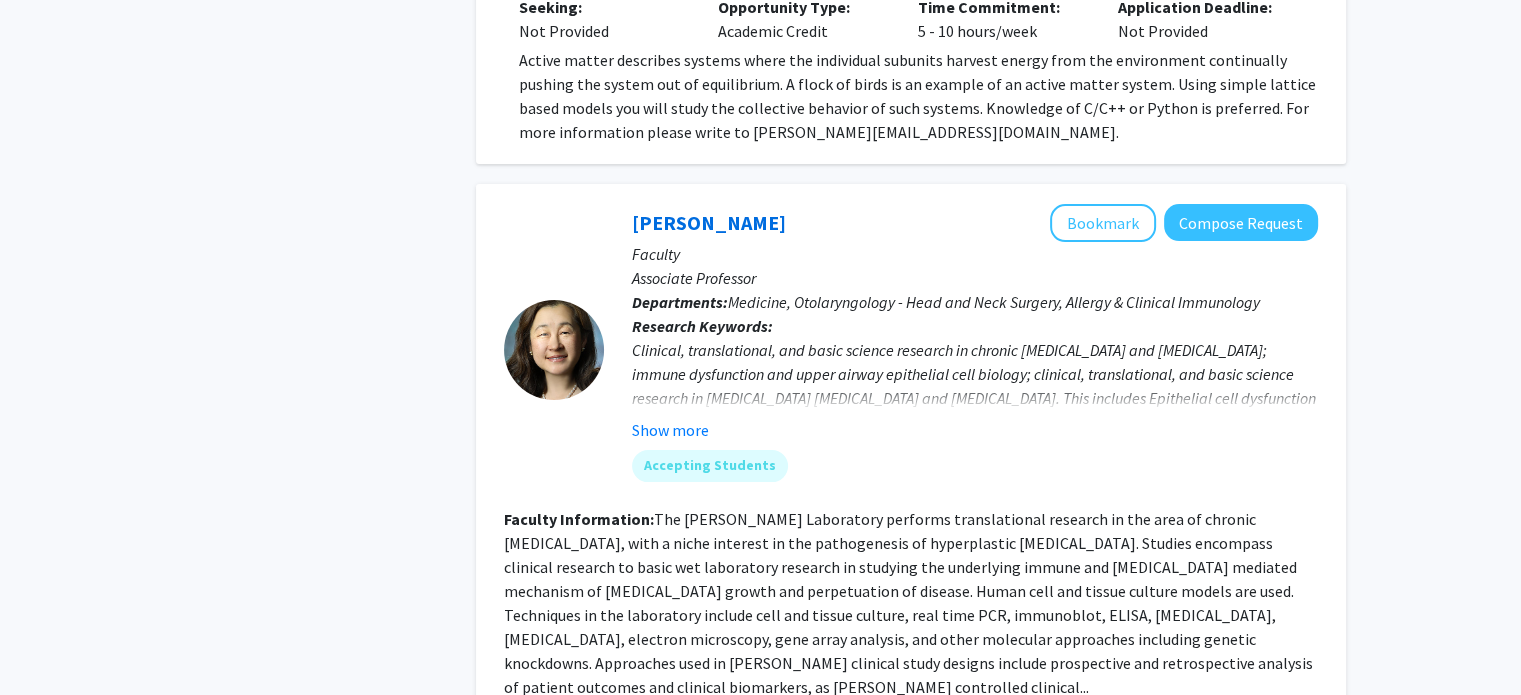scroll, scrollTop: 7900, scrollLeft: 0, axis: vertical 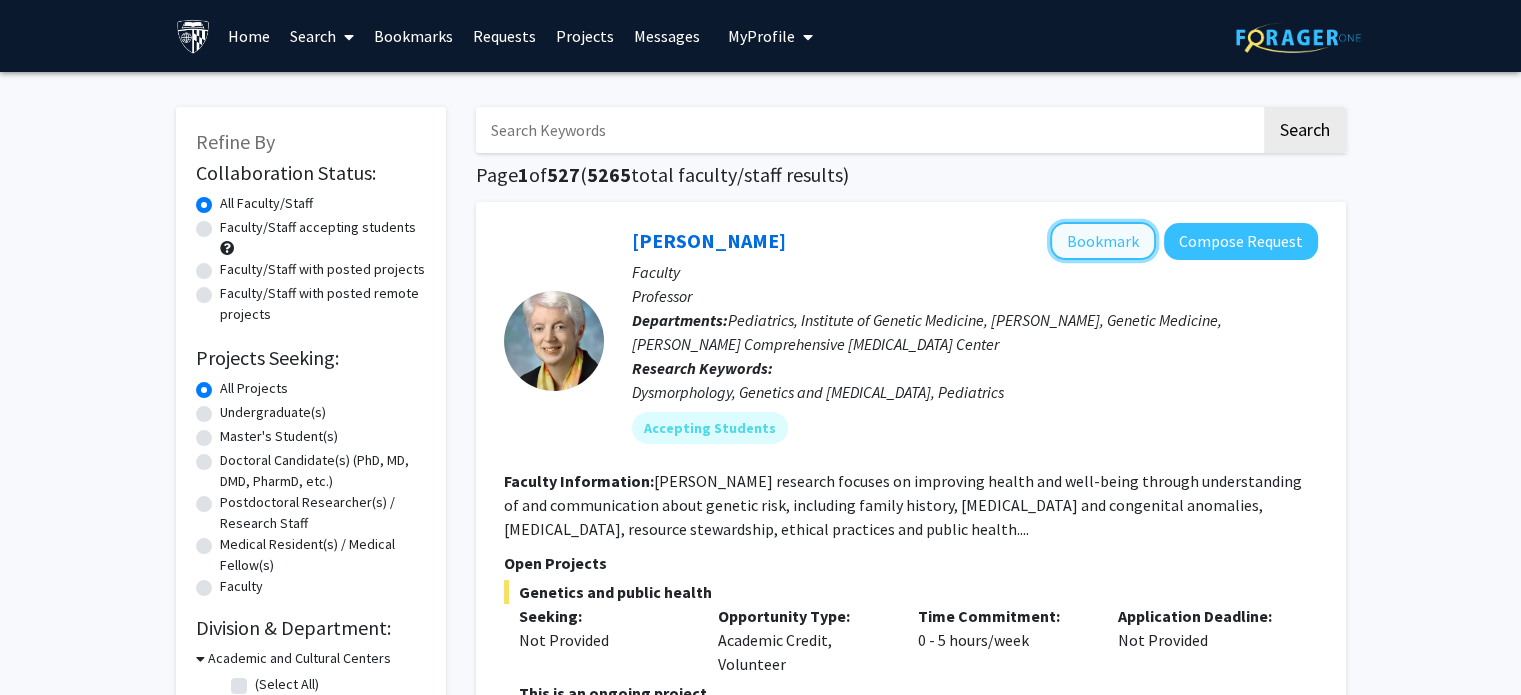 click on "Bookmark" 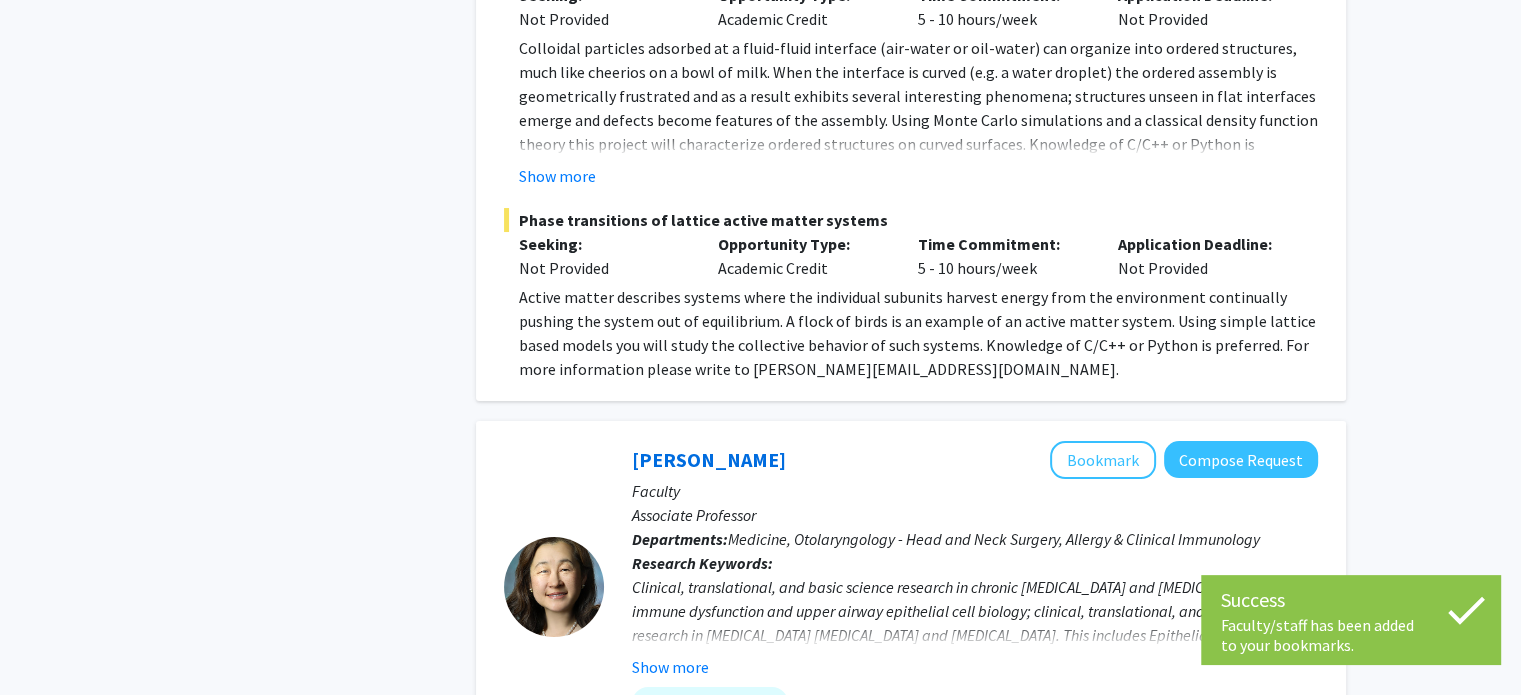 scroll, scrollTop: 8998, scrollLeft: 0, axis: vertical 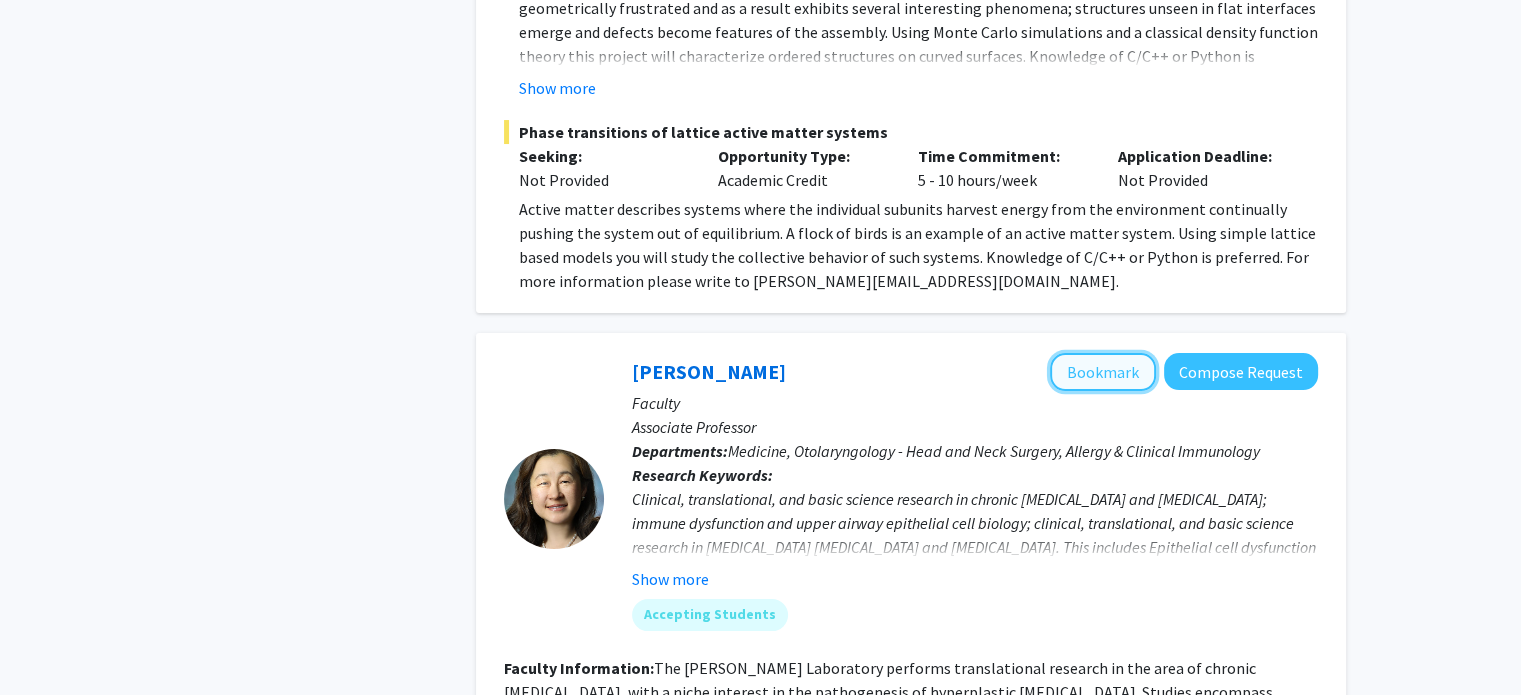 click on "Bookmark" 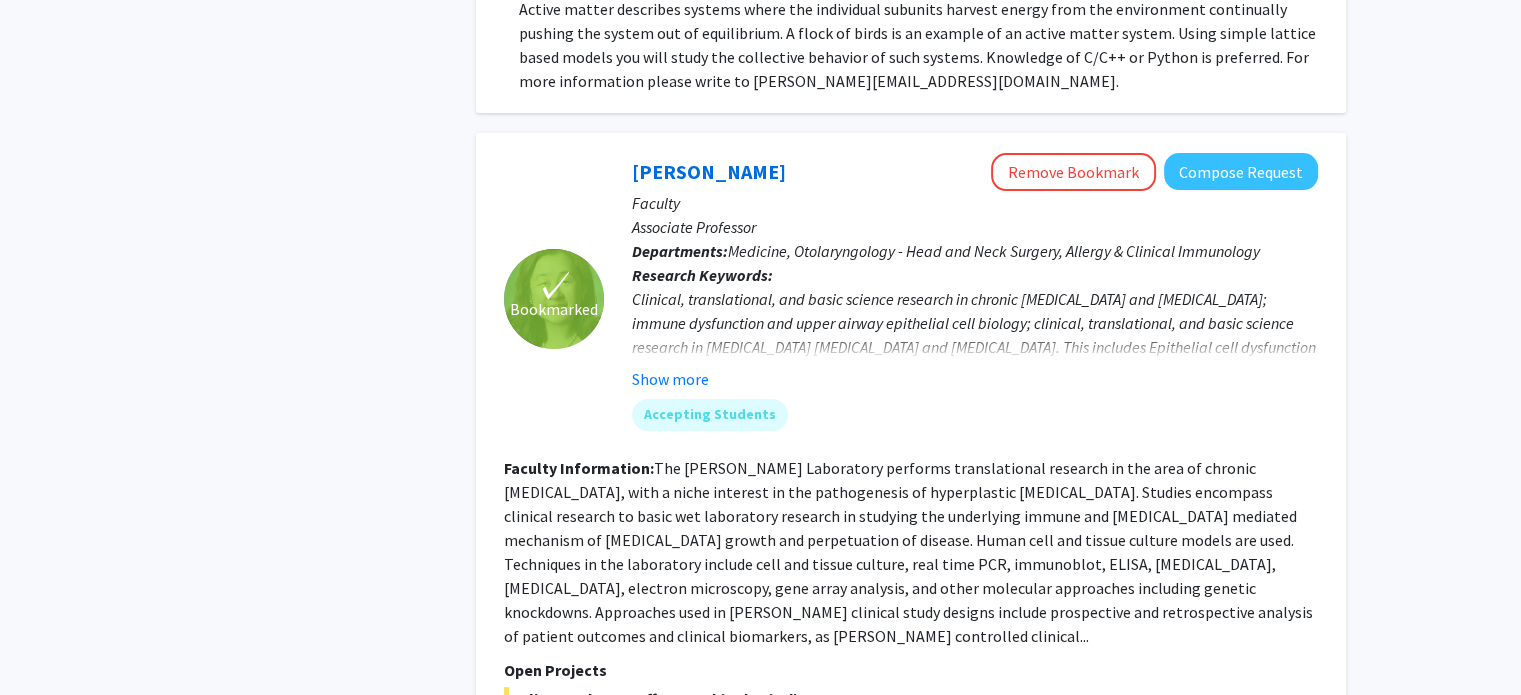 scroll, scrollTop: 8098, scrollLeft: 0, axis: vertical 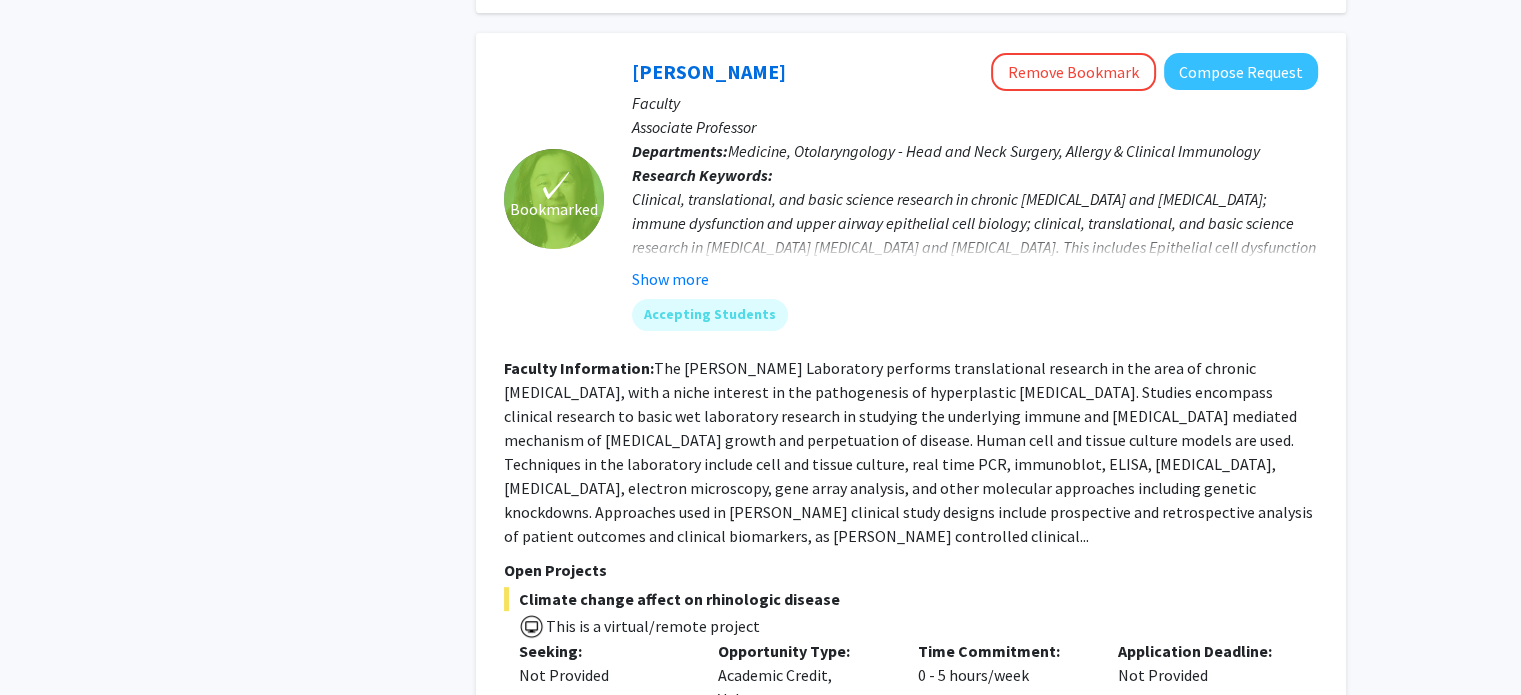 click on "This is a virtual/remote project" 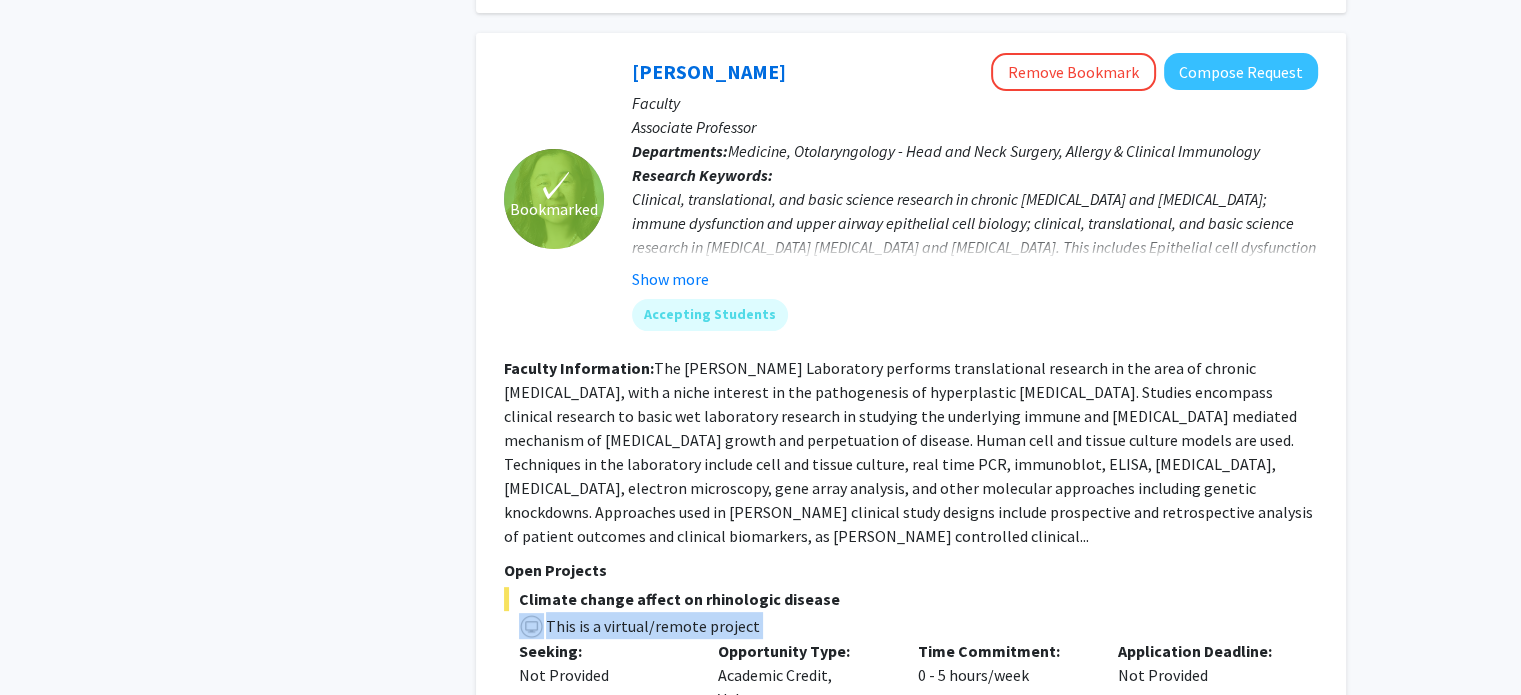 click on "This is a virtual/remote project" 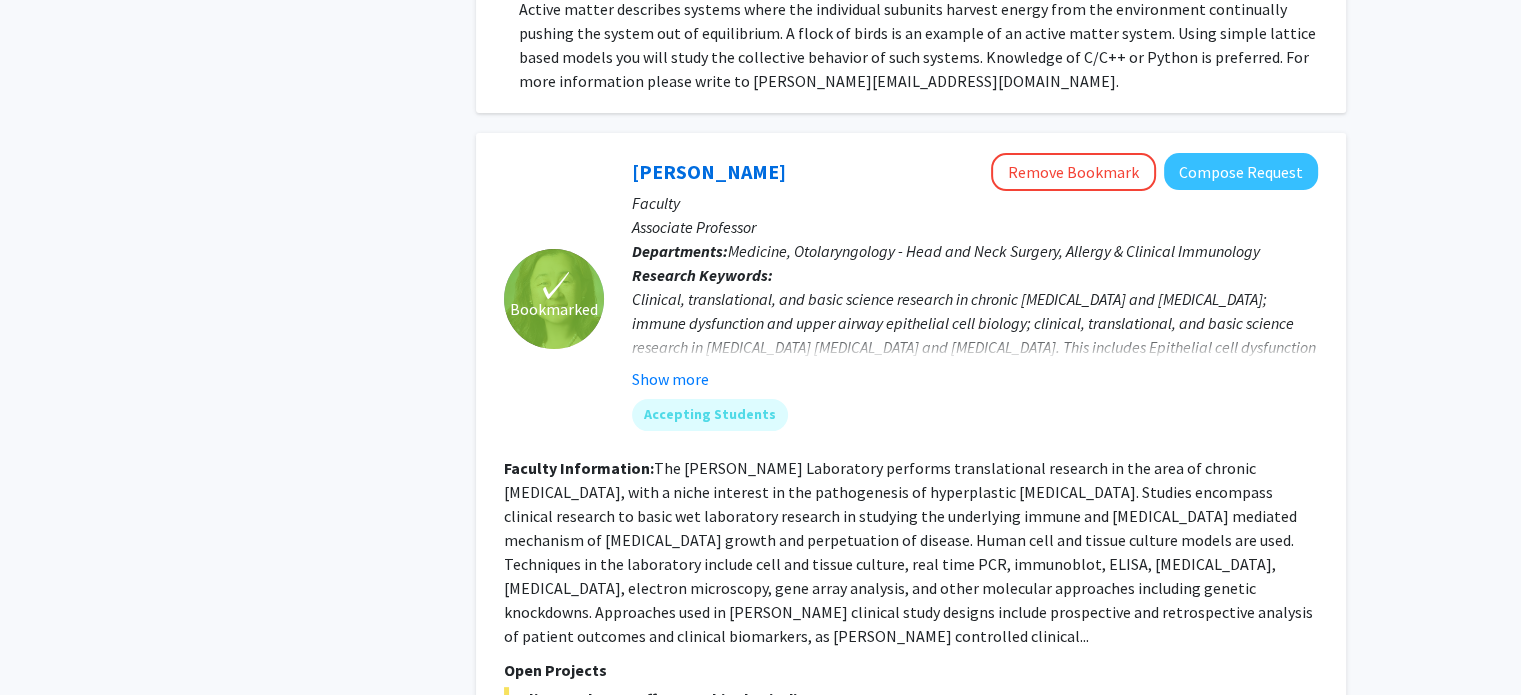 scroll, scrollTop: 8098, scrollLeft: 0, axis: vertical 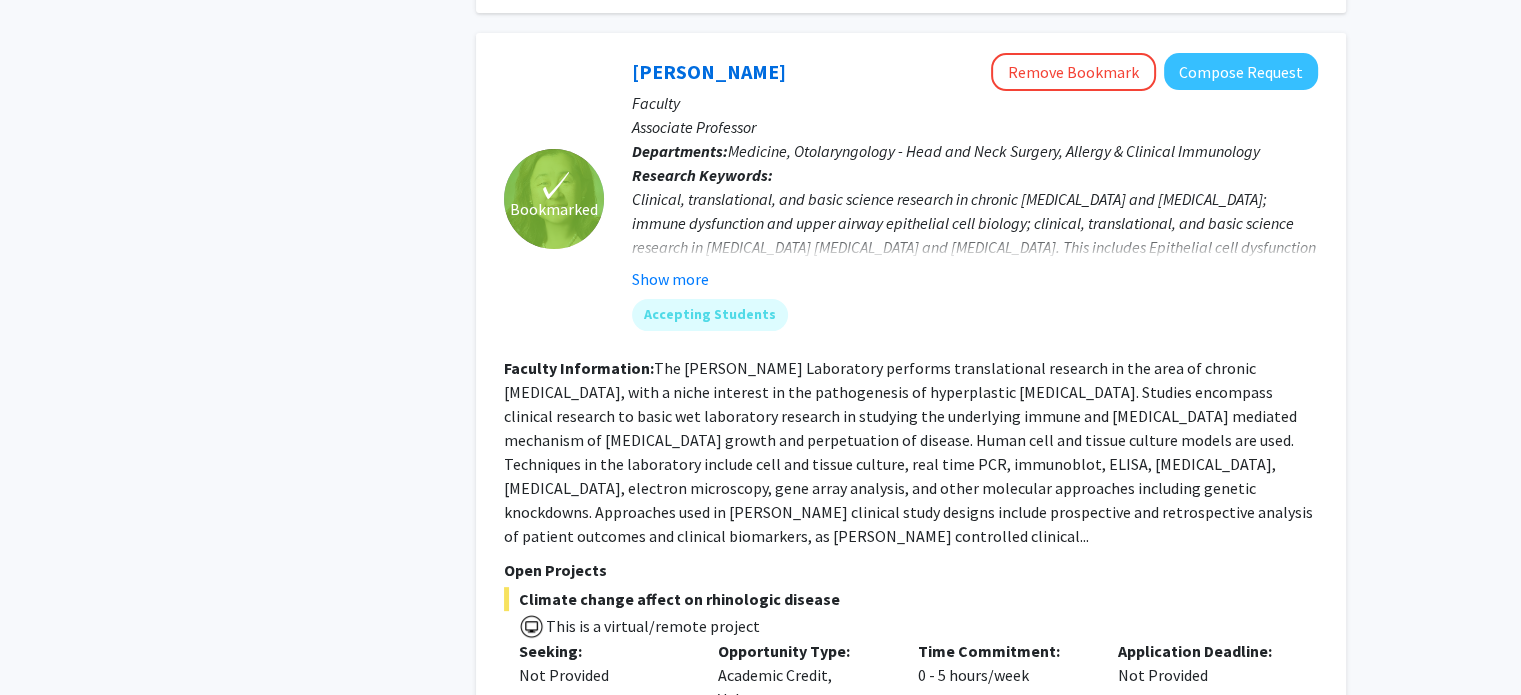 drag, startPoint x: 696, startPoint y: 522, endPoint x: 698, endPoint y: 607, distance: 85.02353 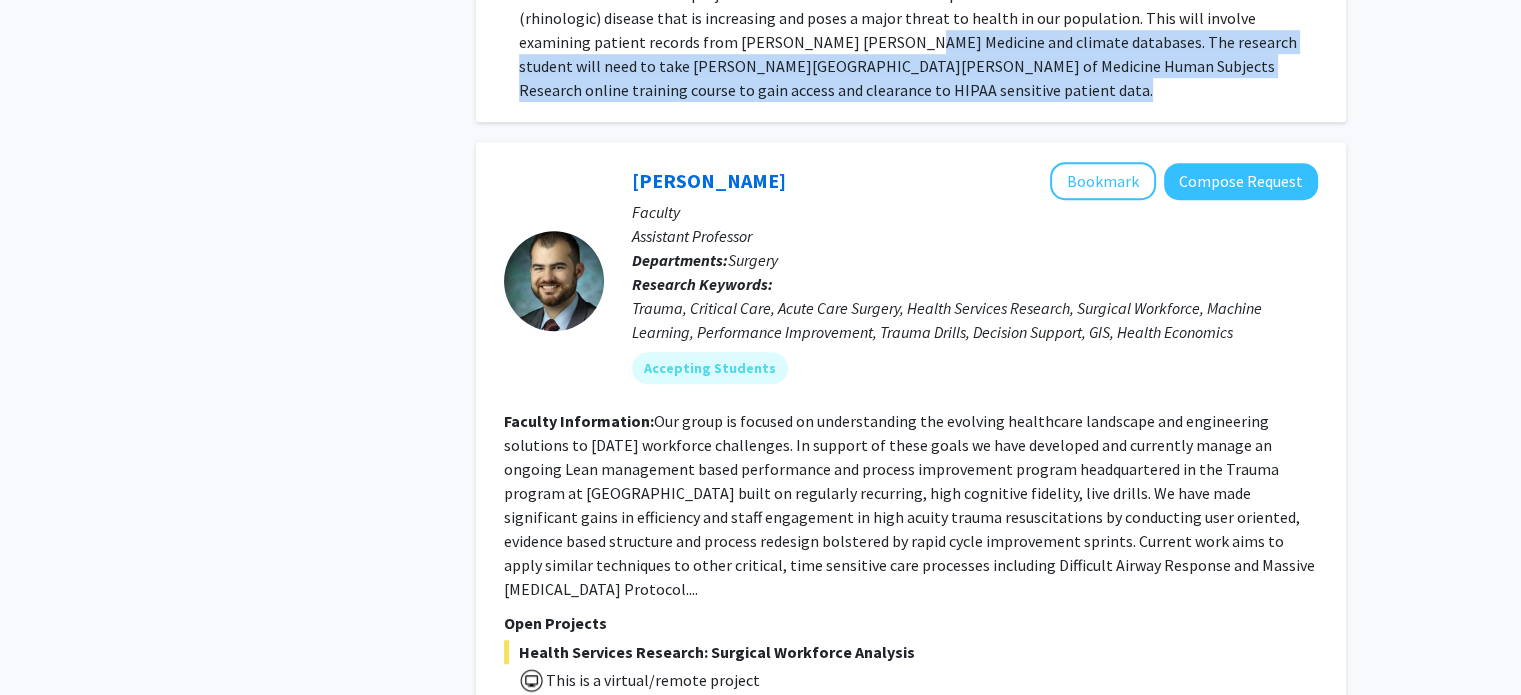 scroll, scrollTop: 8998, scrollLeft: 0, axis: vertical 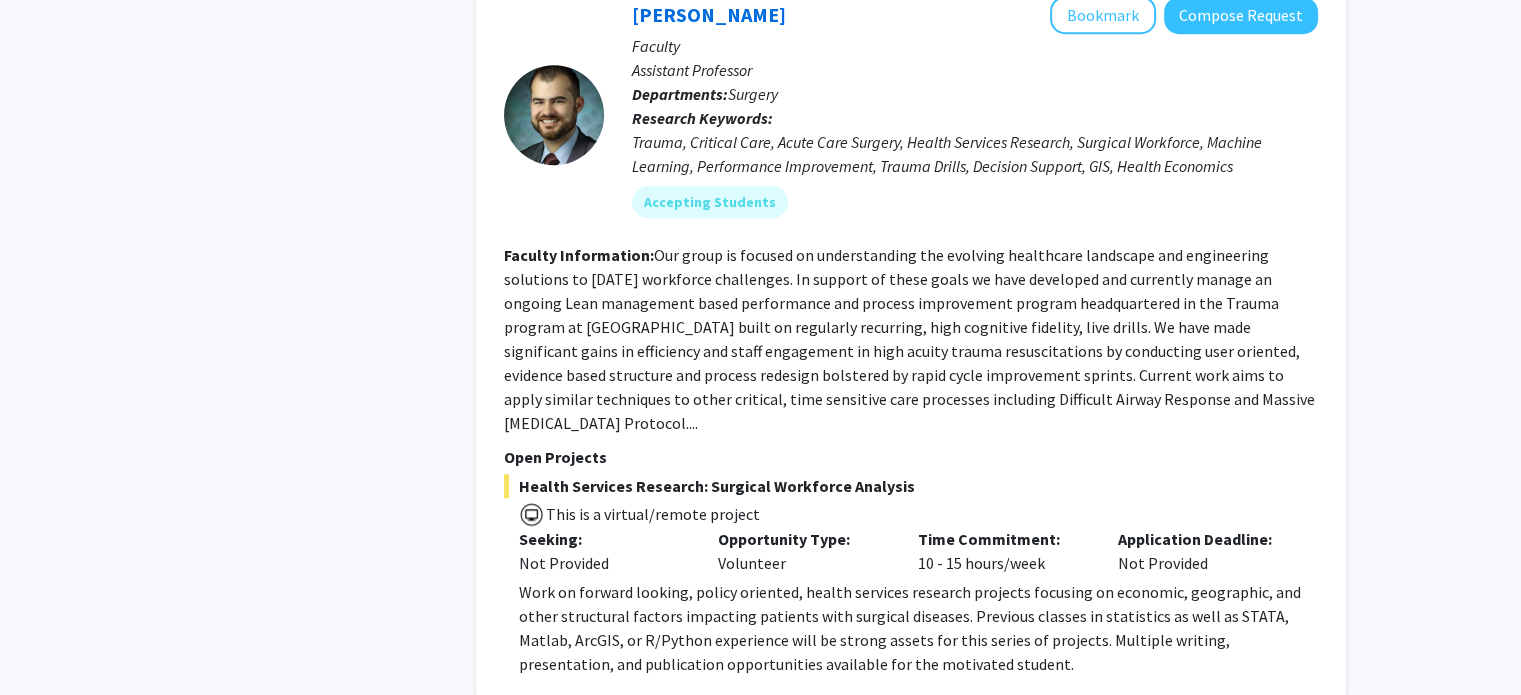 click on "2" 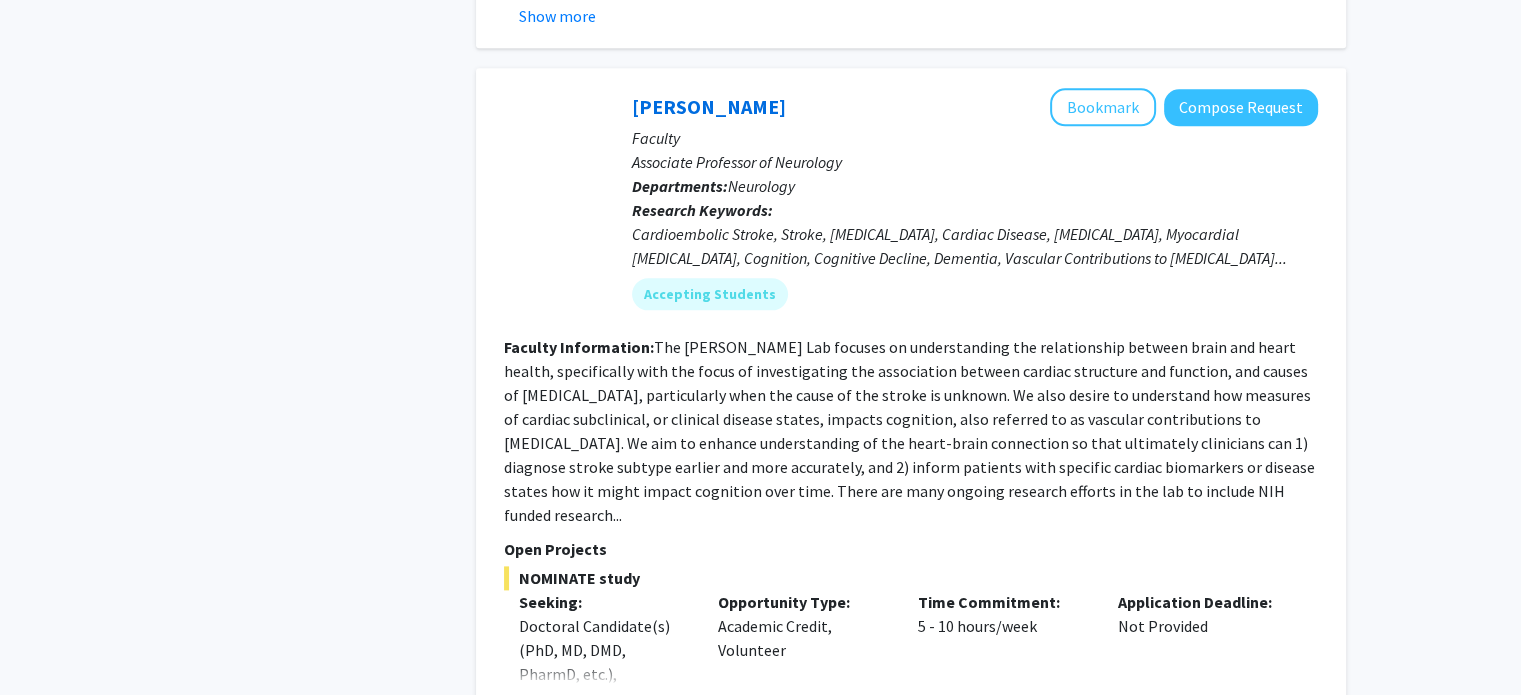 scroll, scrollTop: 2400, scrollLeft: 0, axis: vertical 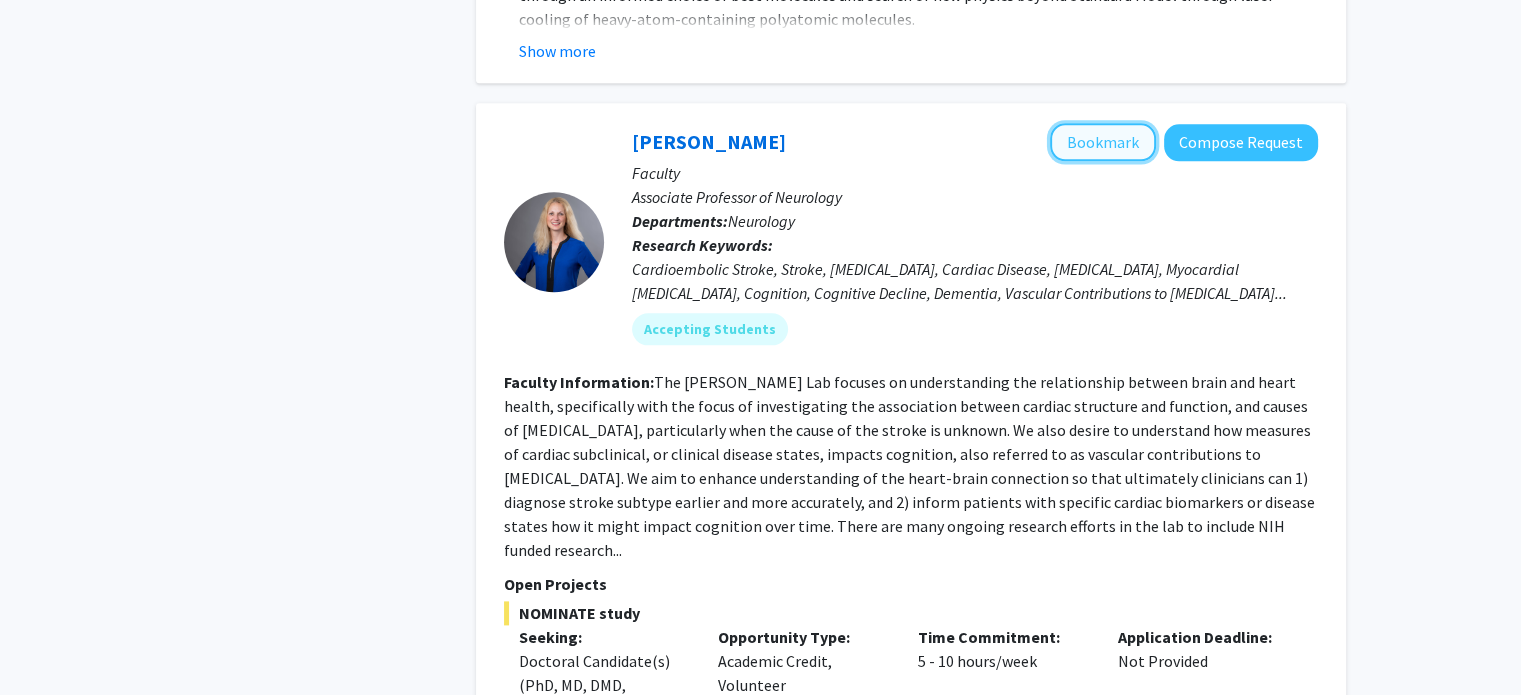 click on "Bookmark" 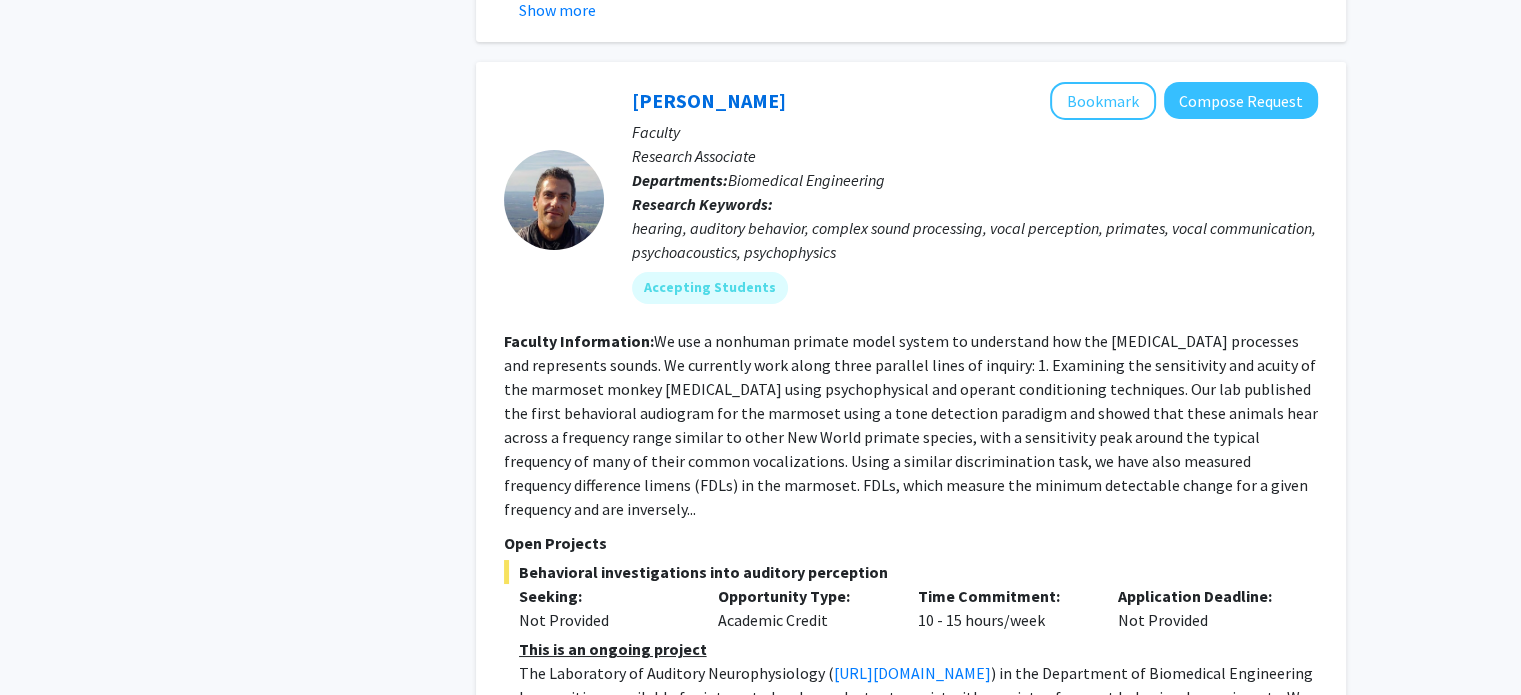 scroll, scrollTop: 7355, scrollLeft: 0, axis: vertical 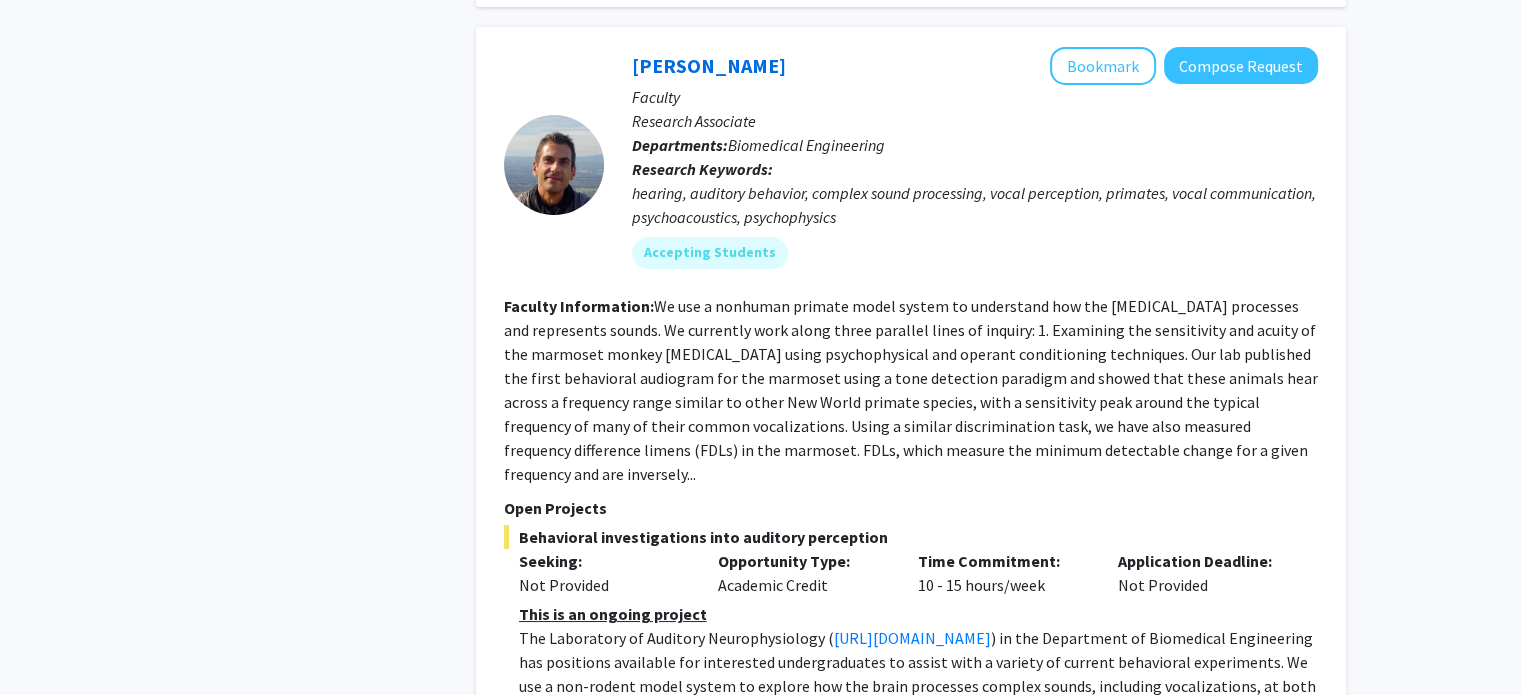 click on "3" 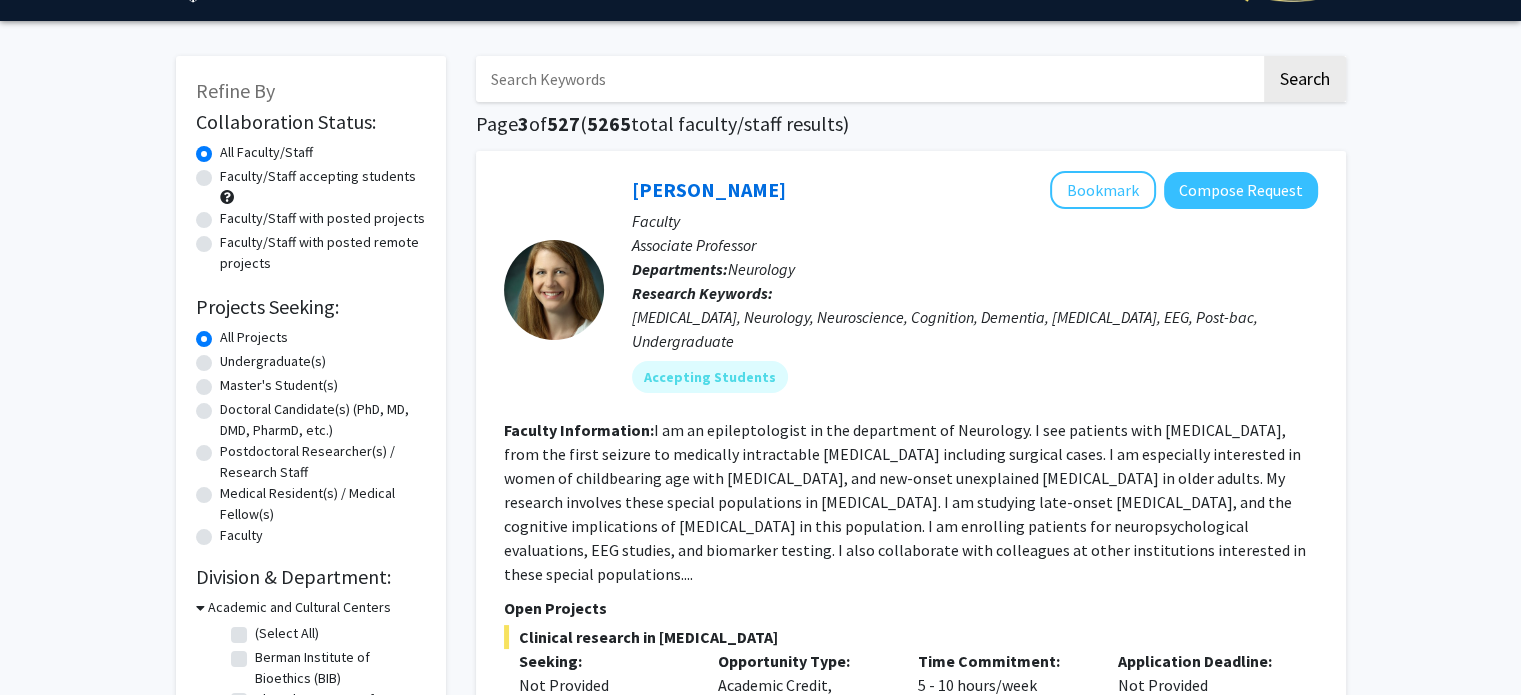 scroll, scrollTop: 100, scrollLeft: 0, axis: vertical 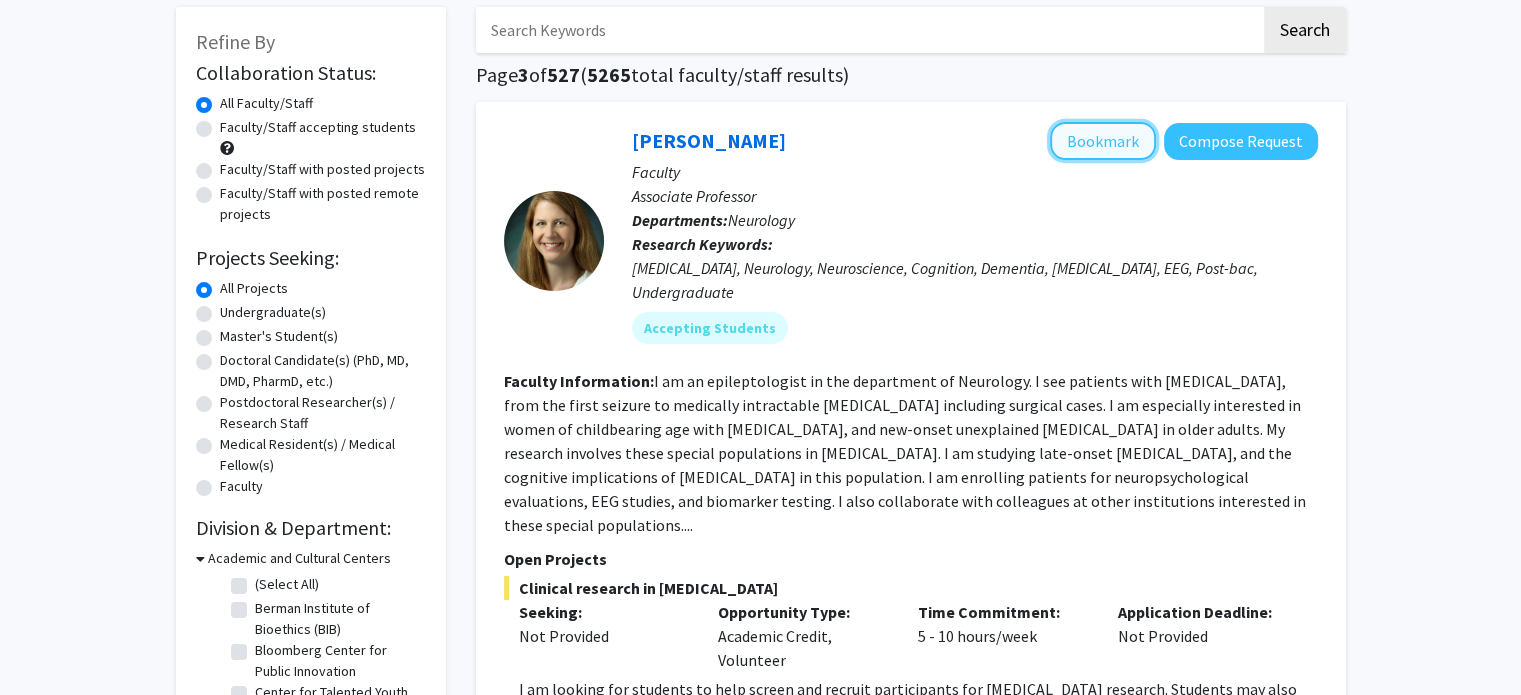 click on "Bookmark" 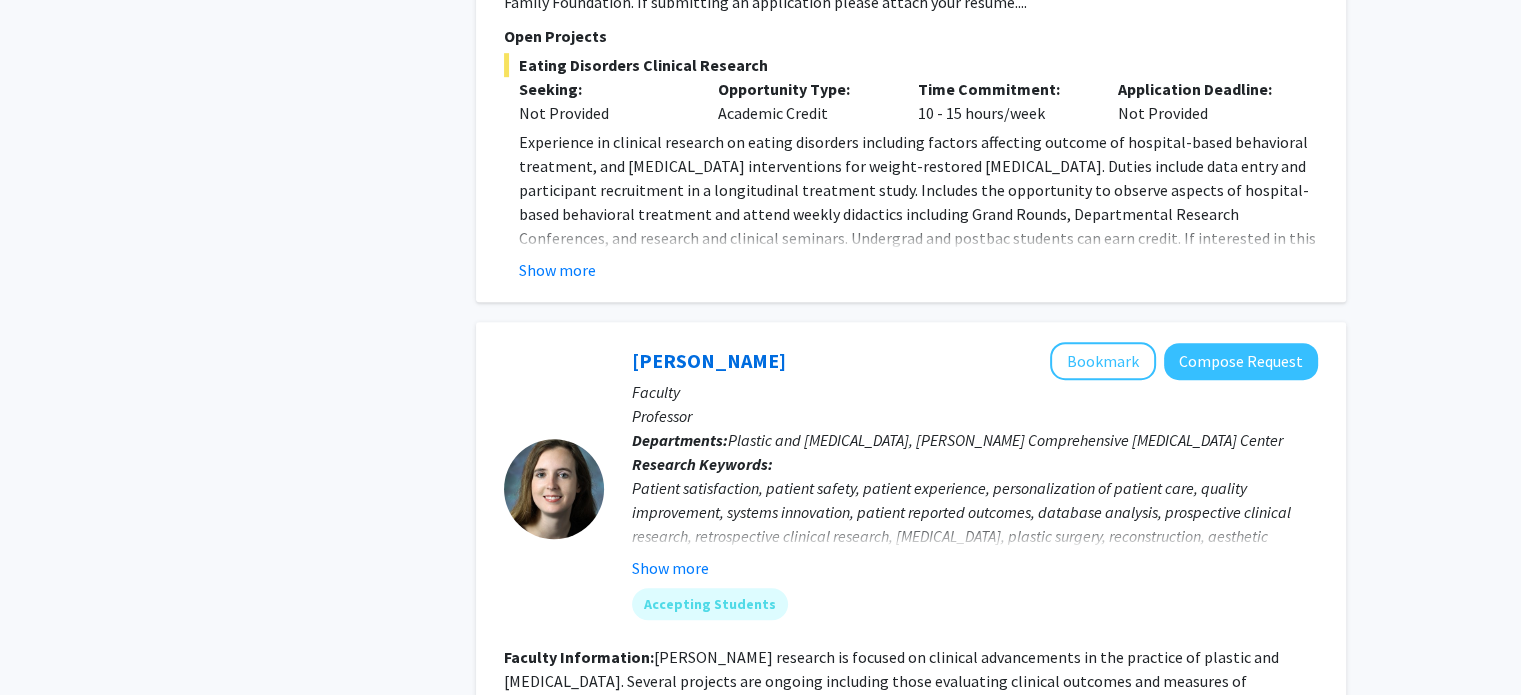 scroll, scrollTop: 1400, scrollLeft: 0, axis: vertical 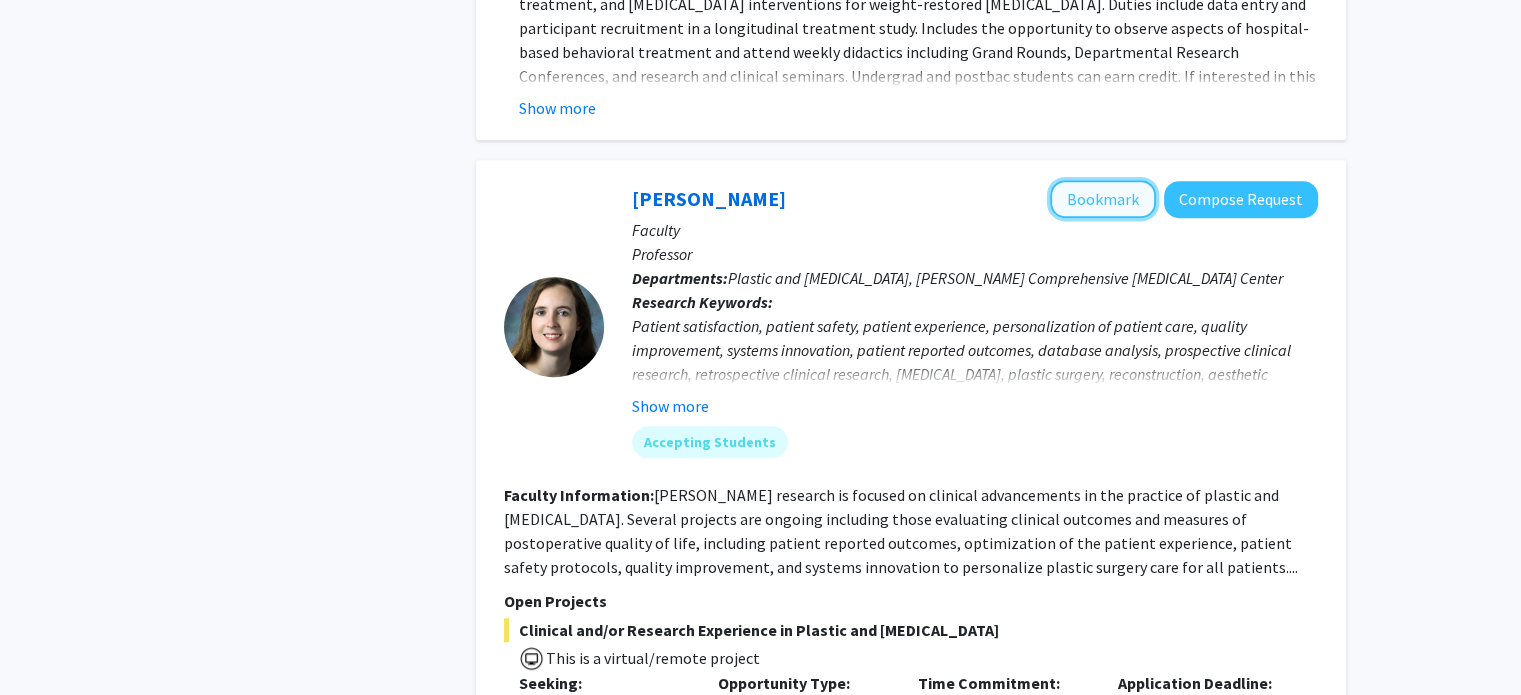 click on "Bookmark" 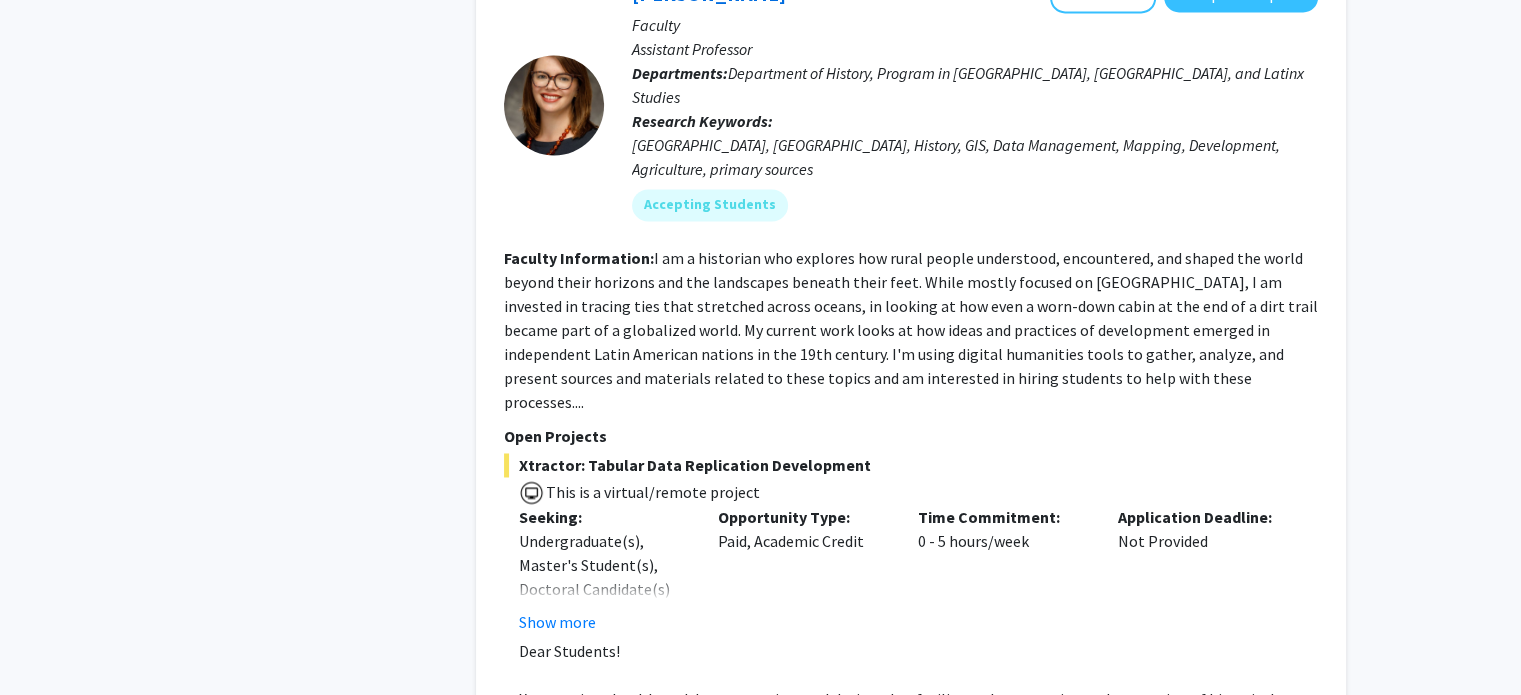 scroll, scrollTop: 3700, scrollLeft: 0, axis: vertical 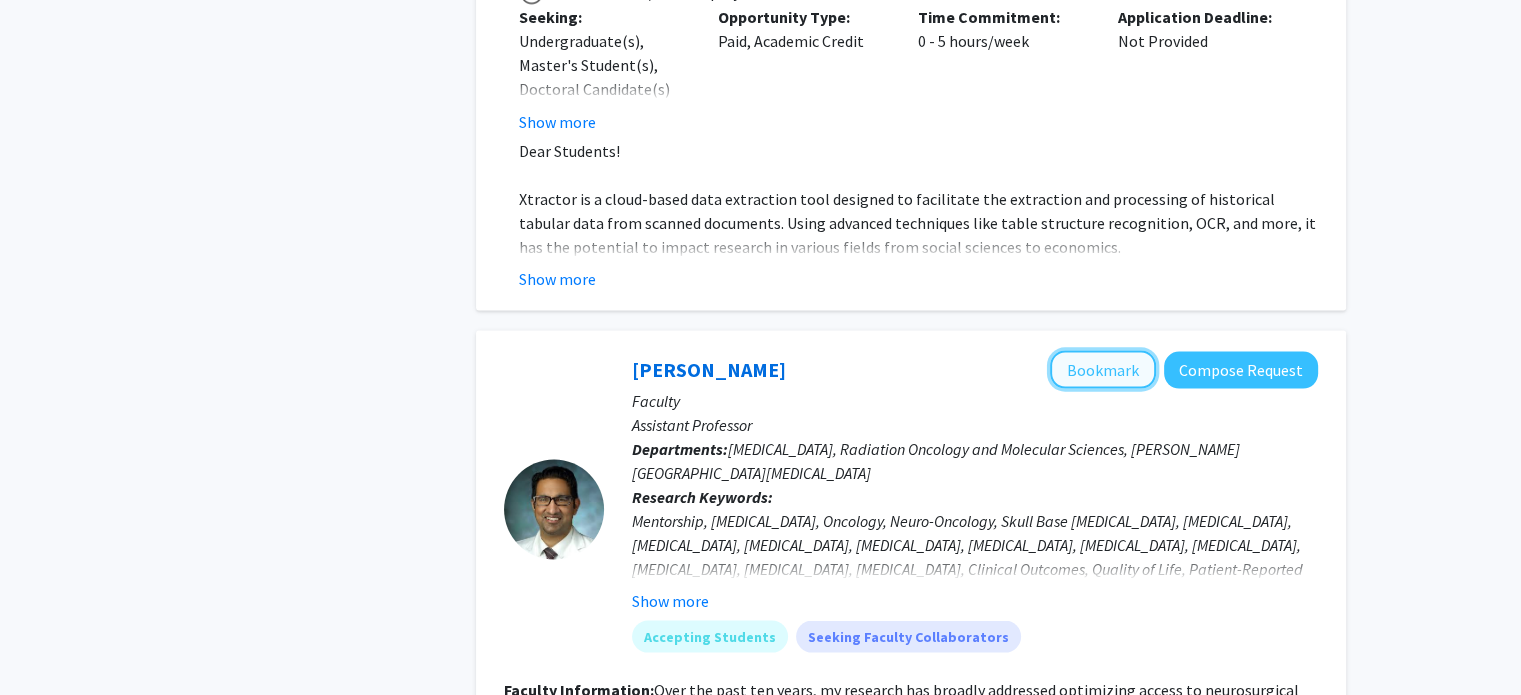 click on "Bookmark" 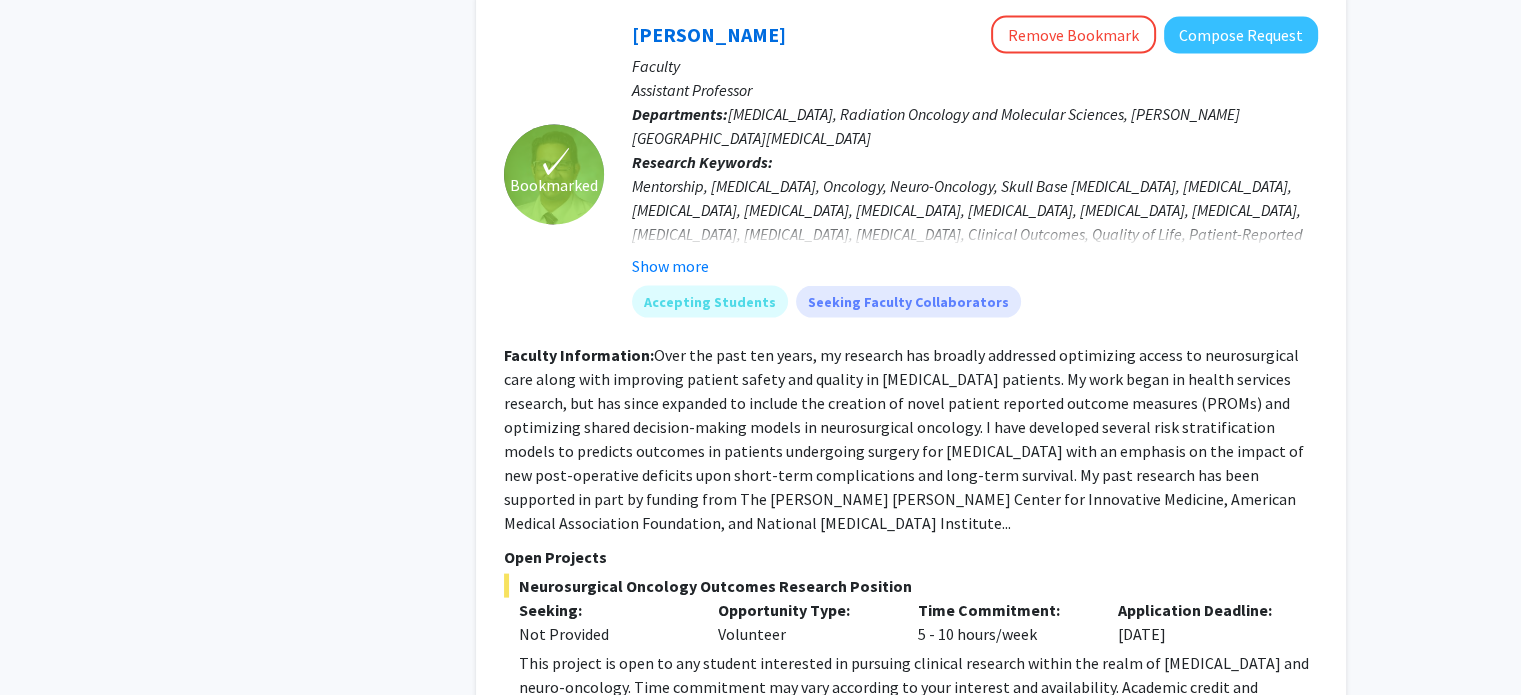 scroll, scrollTop: 4000, scrollLeft: 0, axis: vertical 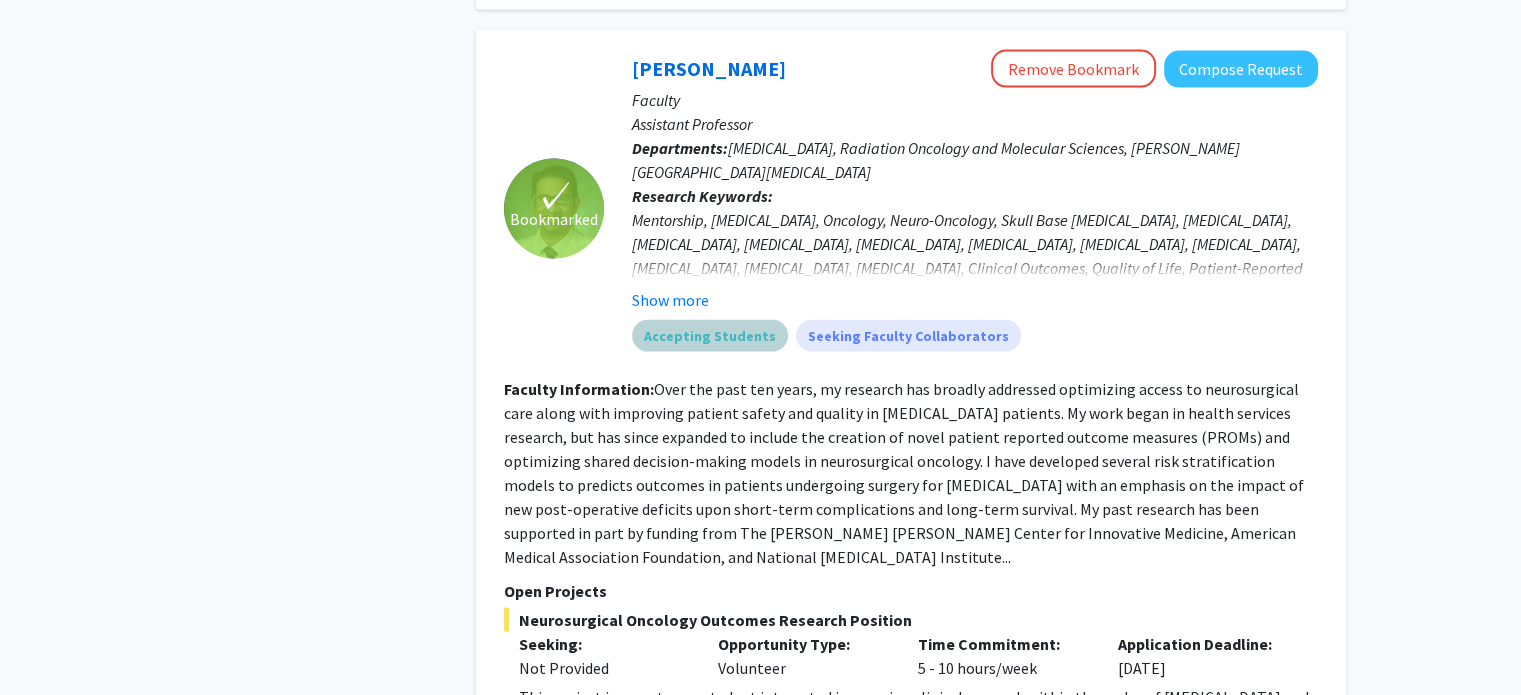 click on "Accepting Students  Seeking Faculty Collaborators" at bounding box center (975, 336) 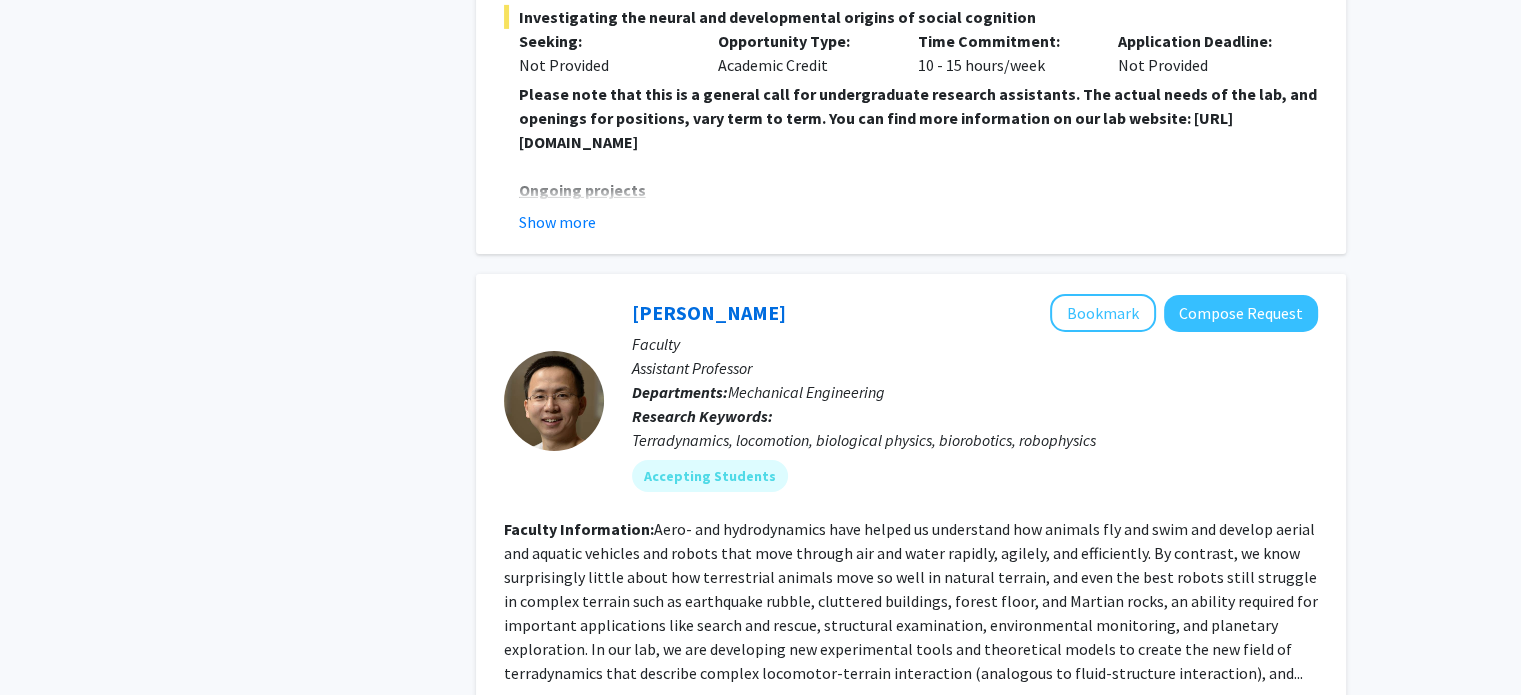 scroll, scrollTop: 7116, scrollLeft: 0, axis: vertical 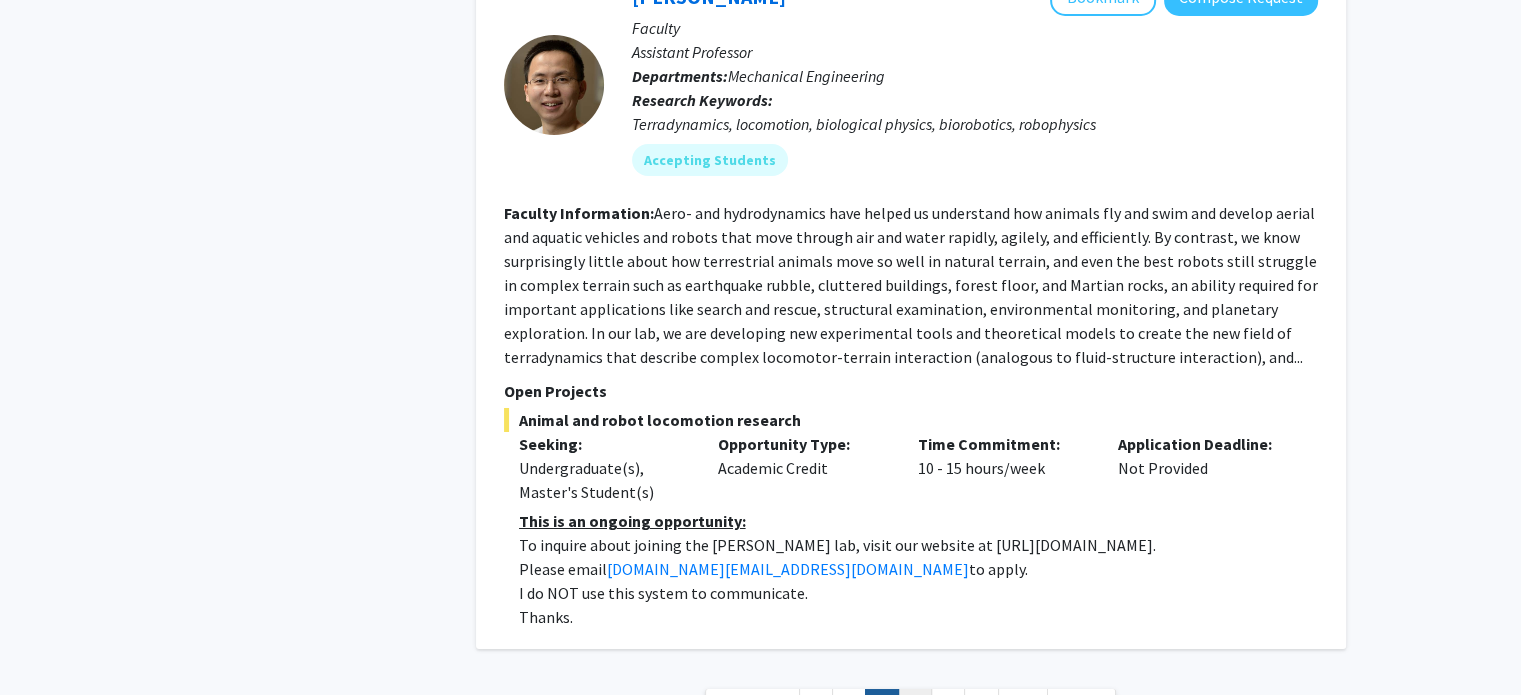 click on "4" 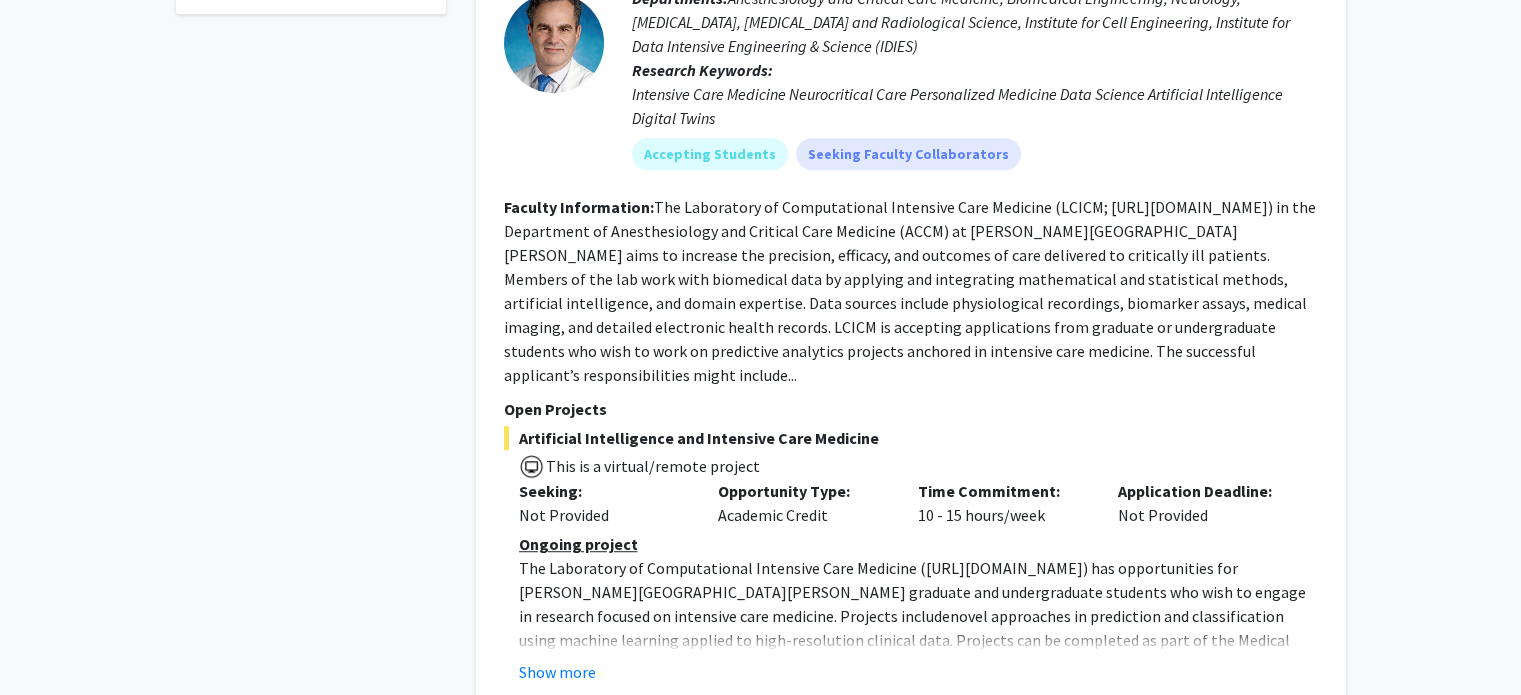 scroll, scrollTop: 1200, scrollLeft: 0, axis: vertical 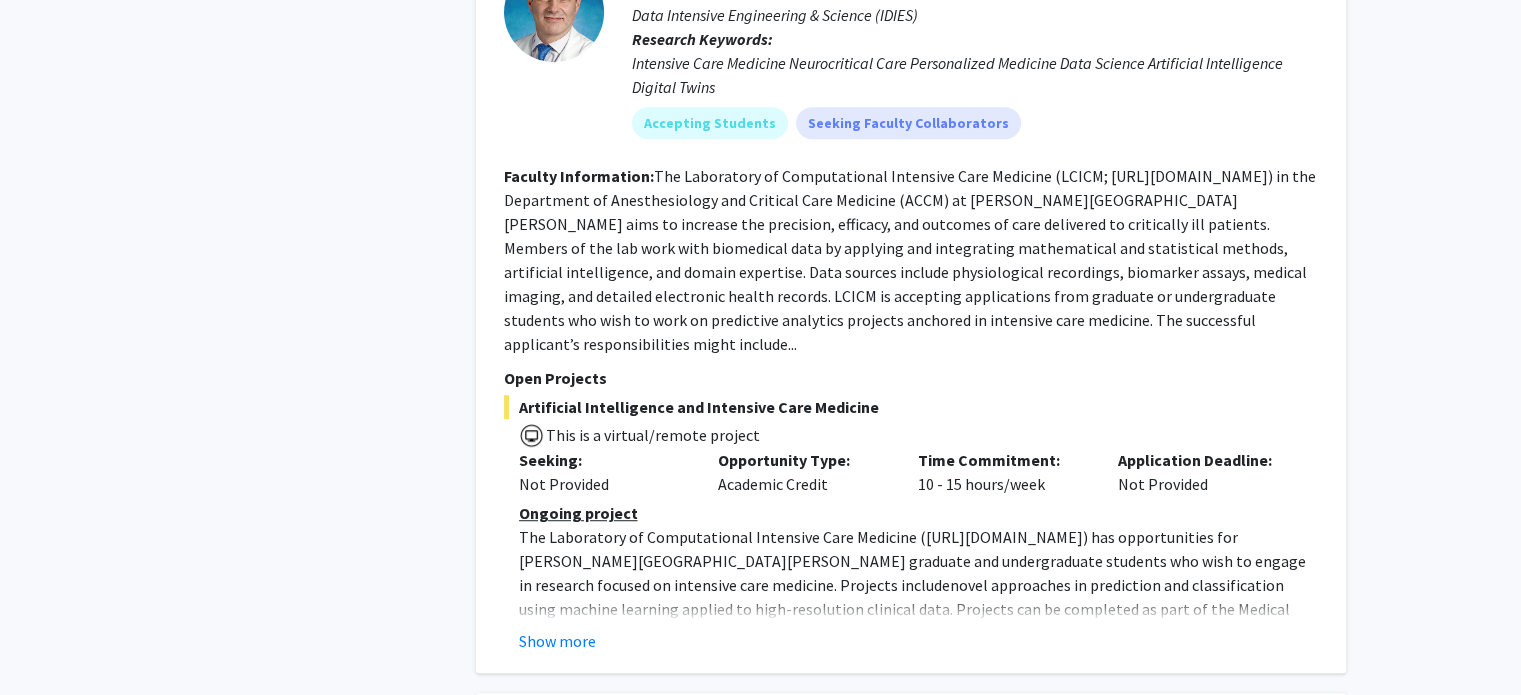 click on "[PERSON_NAME]   Bookmark
Compose Request  Faculty Associate Professor  Departments:  Anesthesiology and Critical Care Medicine, Biomedical Engineering, Neurology, [MEDICAL_DATA], [MEDICAL_DATA] and Radiological Science, Institute for Cell Engineering, Institute for Data Intensive Engineering & Science (IDIES) Research Keywords:  Intensive Care Medicine    Neurocritical Care   Personalized Medicine  Data Science  Artificial Intelligence   Digital Twins Accepting Students  Seeking Faculty Collaborators Faculty Information:  Open Projects  Artificial Intelligence and Intensive Care Medicine   This is a virtual/remote project  Seeking: Not Provided Opportunity Type:  Academic Credit  Time Commitment:  10 - 15 hours/week  Application Deadline:  Not Provided  Ongoing project The Laboratory of Computational Intensive Care Medicine ( [URL][DOMAIN_NAME] Show more" 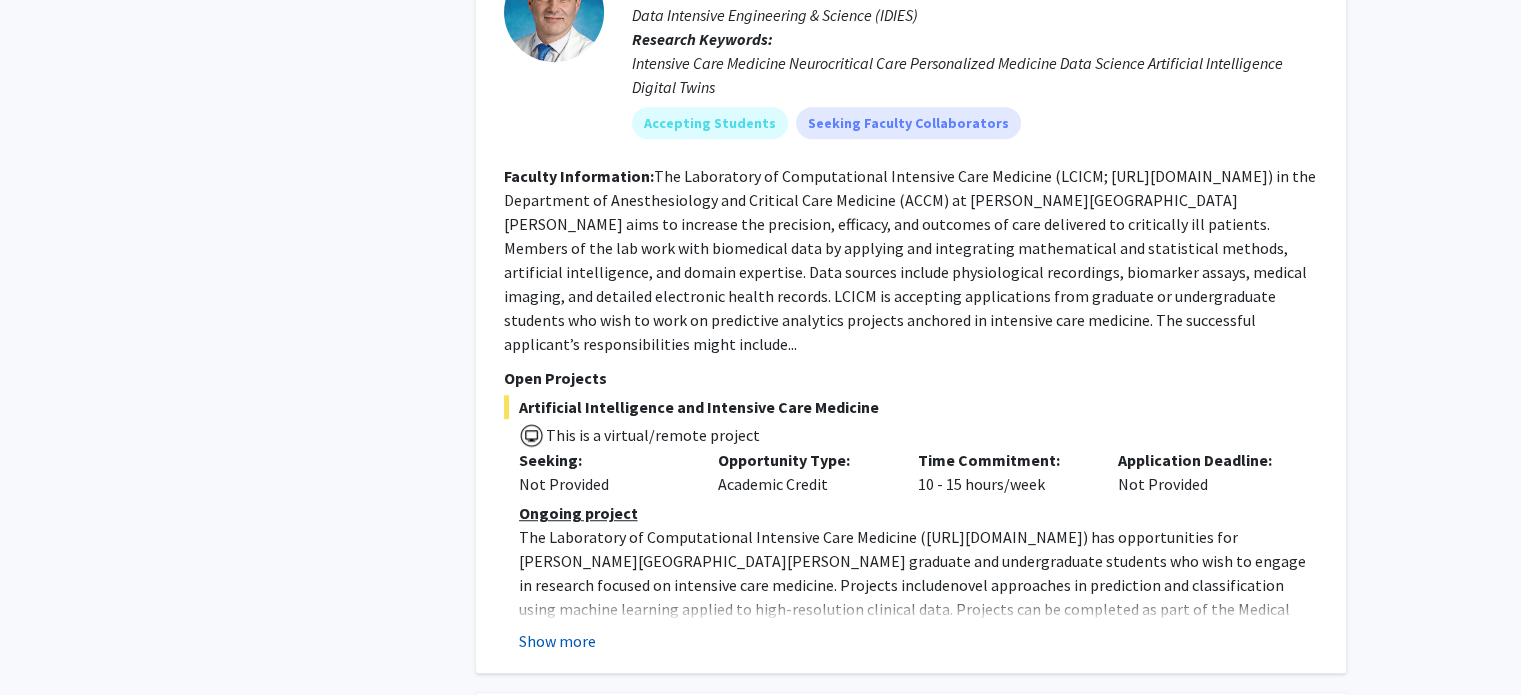click on "Show more" 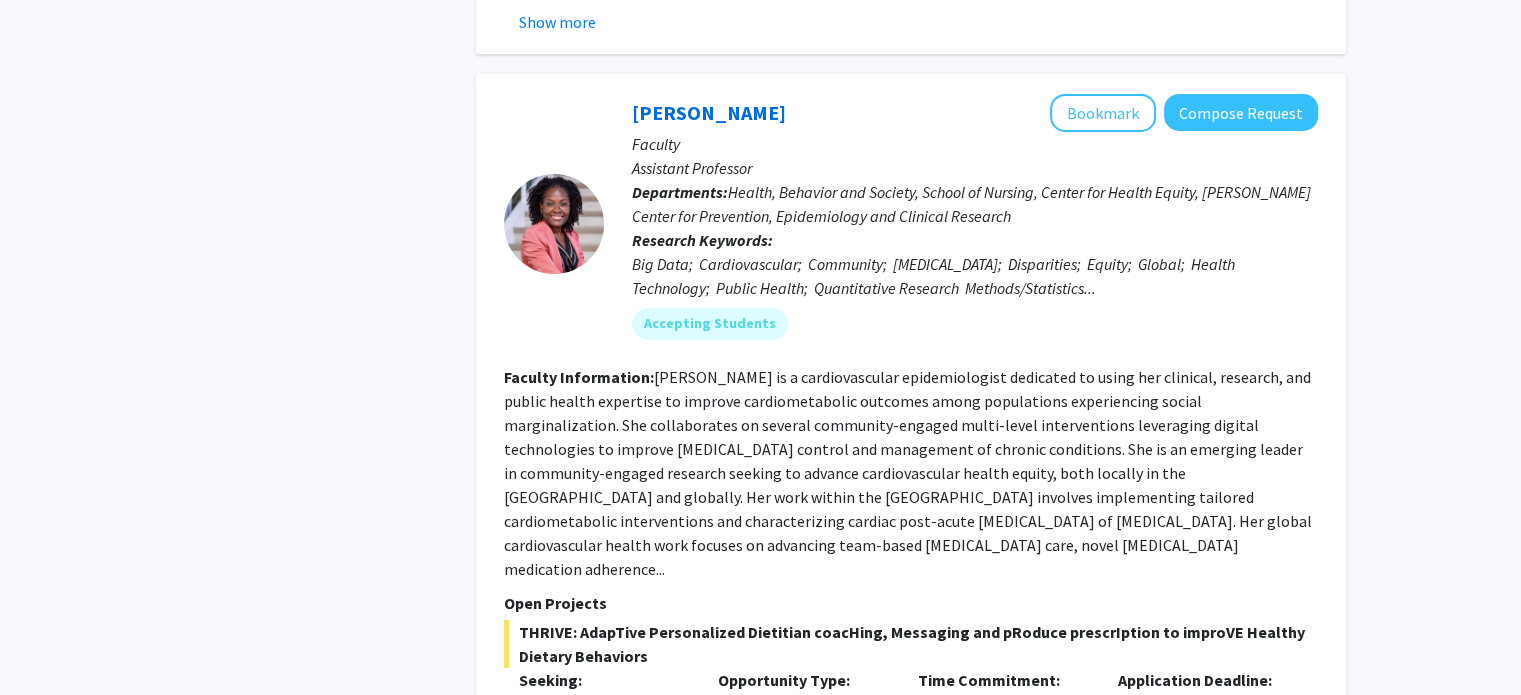 scroll, scrollTop: 7551, scrollLeft: 0, axis: vertical 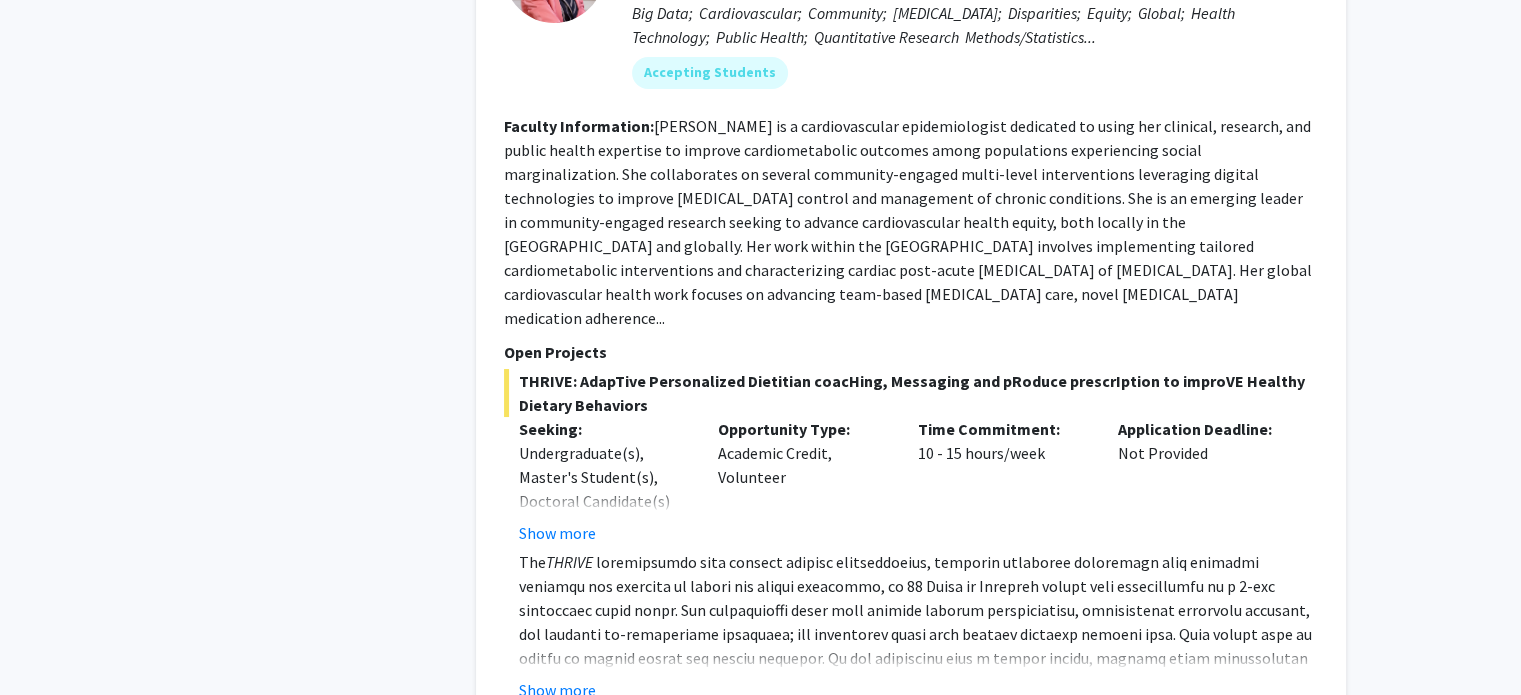 click on "3" 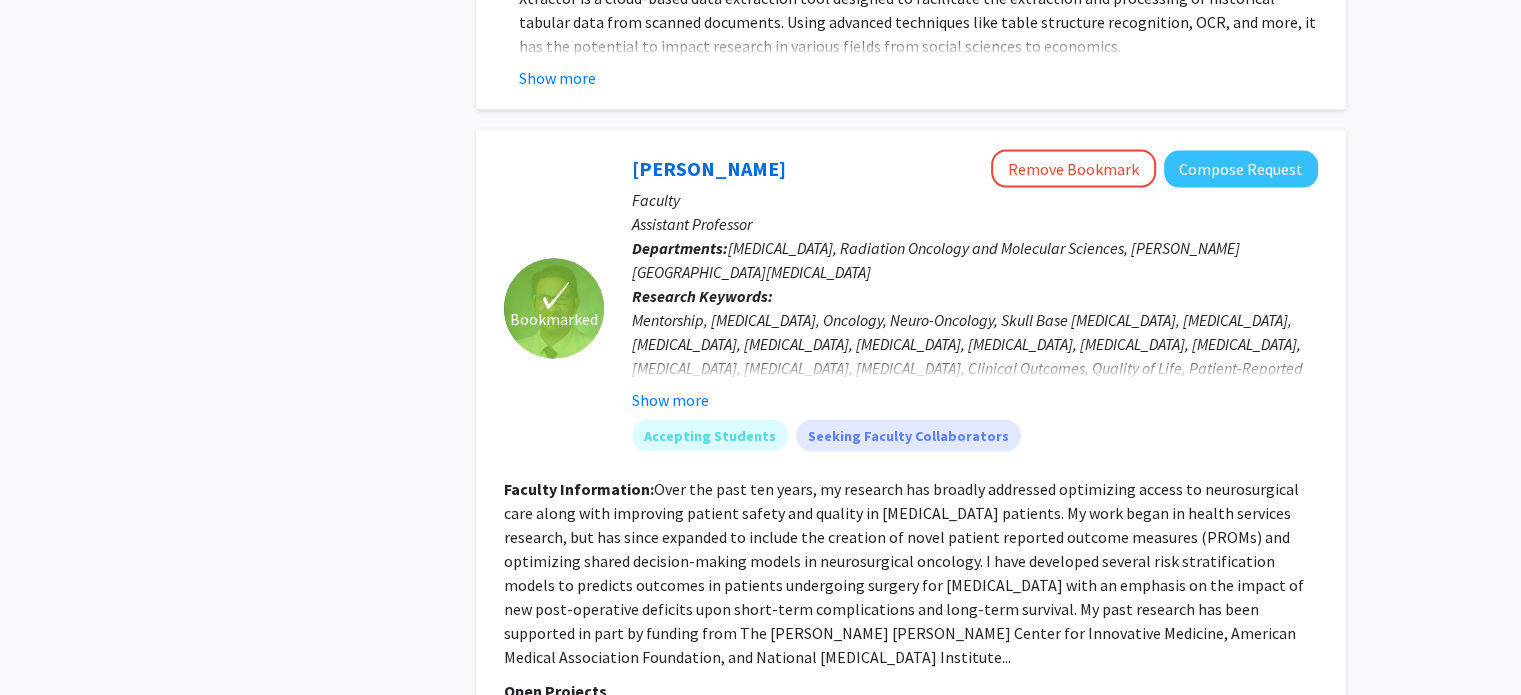 scroll, scrollTop: 4000, scrollLeft: 0, axis: vertical 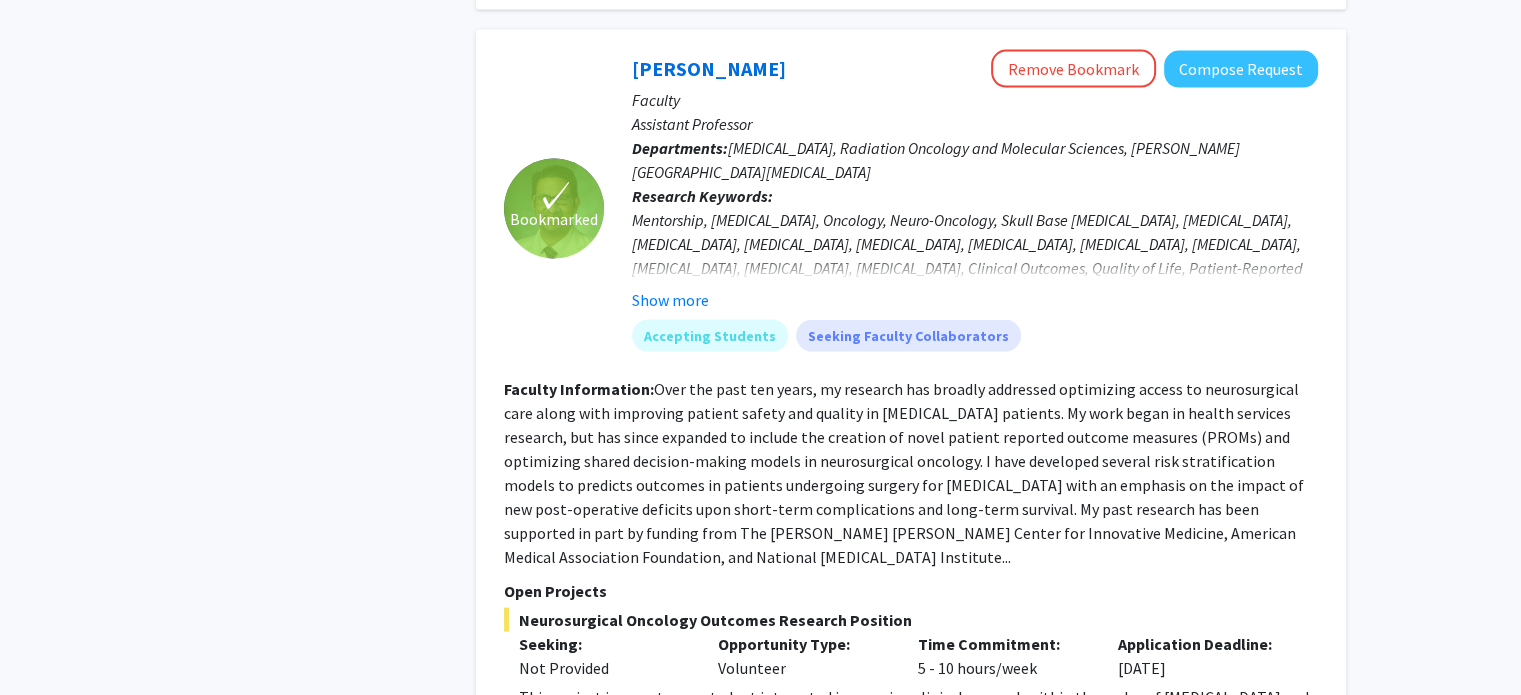 click on "Refine By Collaboration Status: Collaboration Status  All Faculty/Staff    Collaboration Status  Faculty/Staff accepting students    Collaboration Status  Faculty/Staff with posted projects    Collaboration Status  Faculty/Staff with posted remote projects    Projects Seeking: Projects Seeking Level  All Projects    Projects Seeking Level  Undergraduate(s)    Projects Seeking Level  Master's Student(s)    Projects Seeking Level  Doctoral Candidate(s) (PhD, MD, DMD, PharmD, etc.)    Projects Seeking Level  Postdoctoral Researcher(s) / Research Staff    Projects Seeking Level  Medical Resident(s) / Medical Fellow(s)    Projects Seeking Level  Faculty    Division & Department:      Academic and Cultural Centers  (Select All)  (Select All)  [PERSON_NAME] Institute of Bioethics (BIB)  [PERSON_NAME] Institute of Bioethics (BIB)  Bloomberg Center for Public Innovation  Bloomberg Center for Public Innovation  Center for Talented Youth (CTY)  Center for Talented Youth (CTY)  Other  Other  Urban Health Institute (UHI) 3" 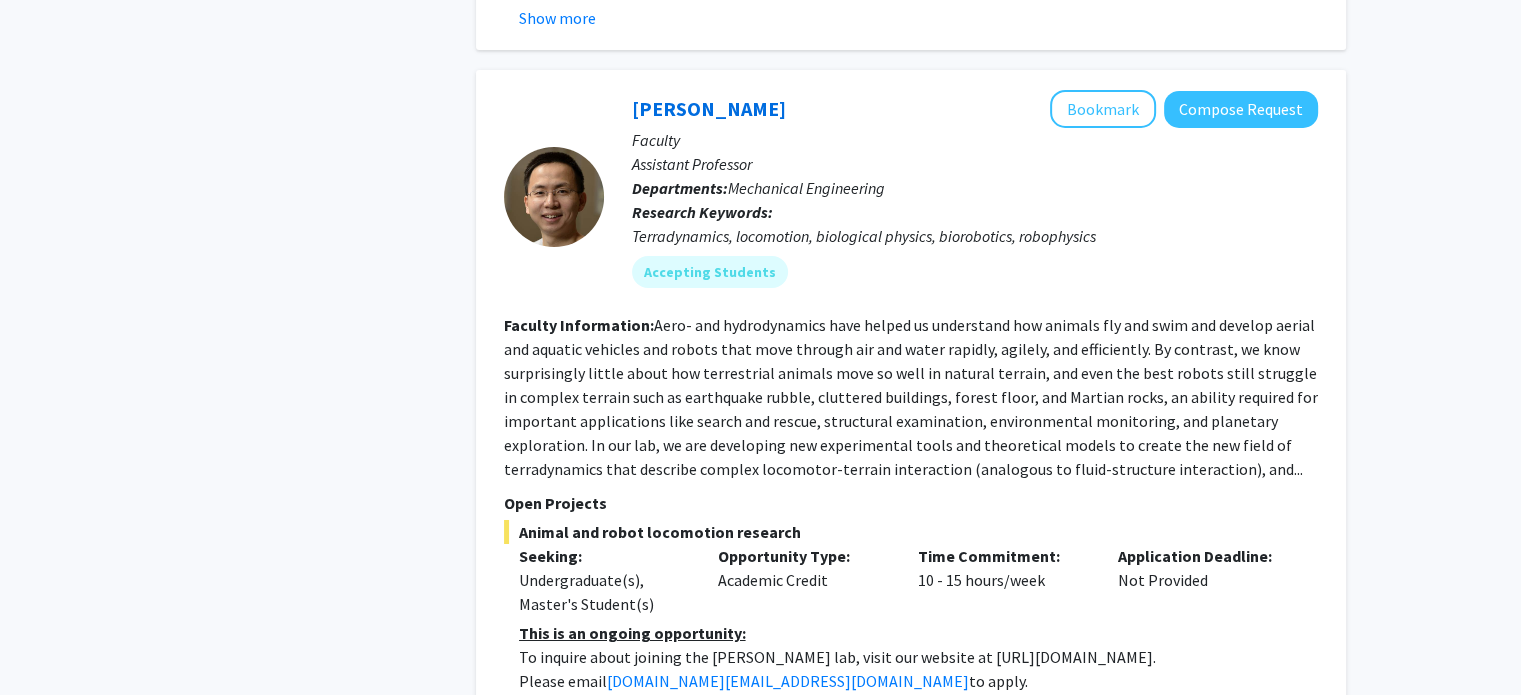 scroll, scrollTop: 7116, scrollLeft: 0, axis: vertical 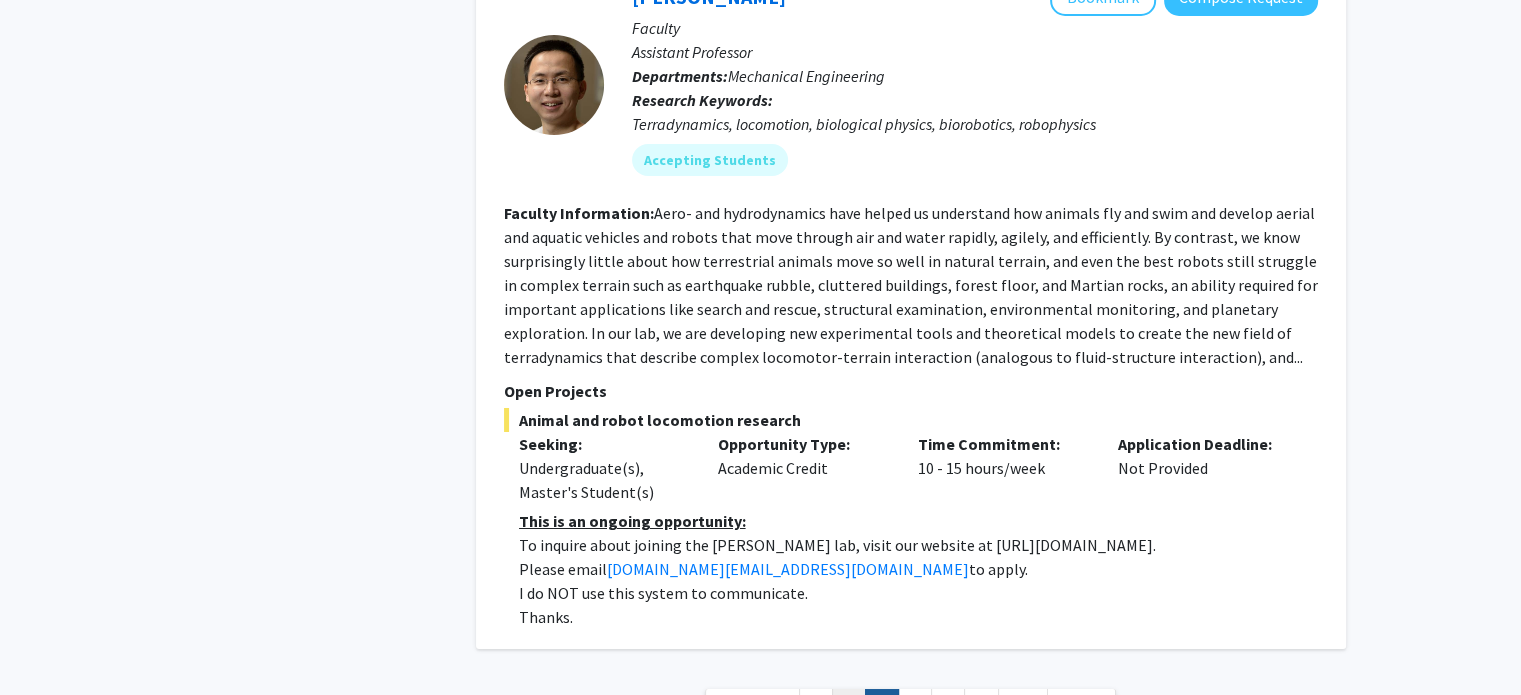 click on "2" 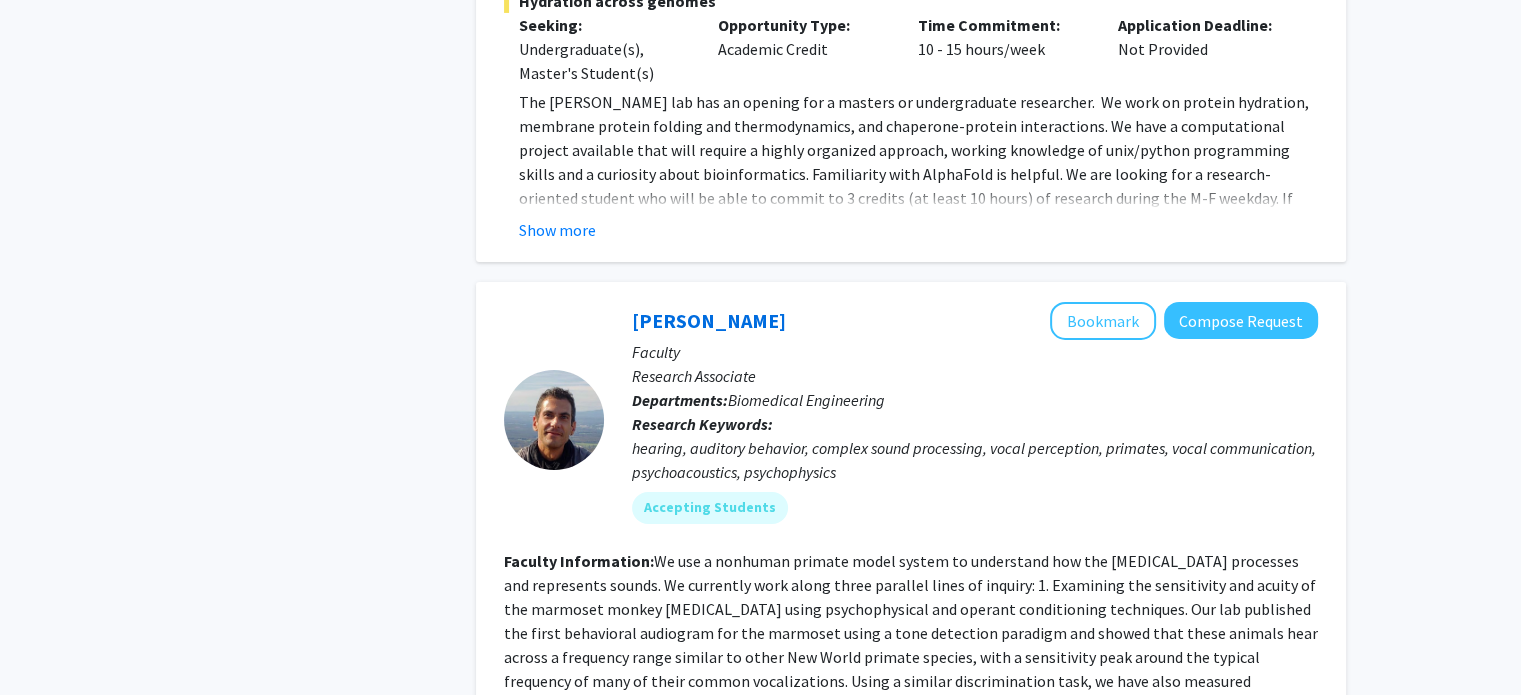 scroll, scrollTop: 7455, scrollLeft: 0, axis: vertical 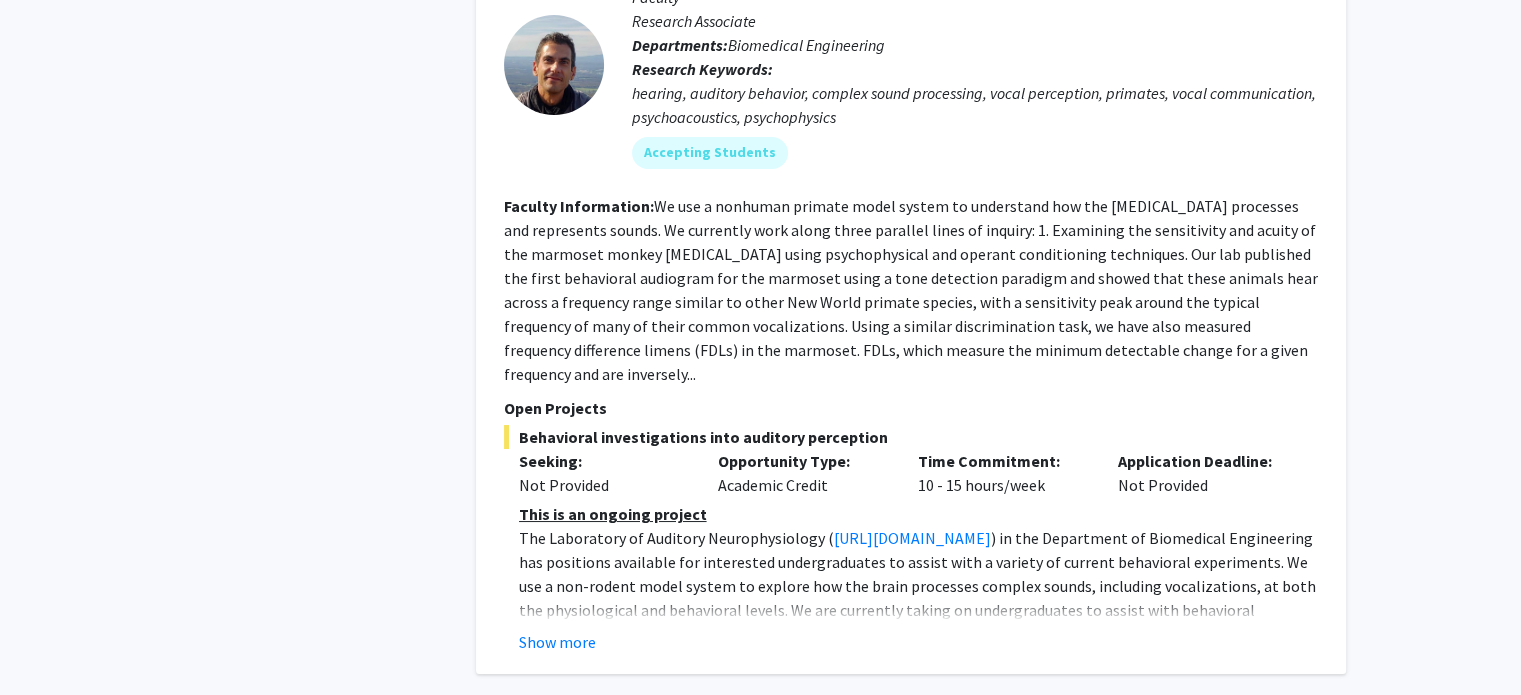 click on "« Previous  1   2   3   4   5  ...  527  Next »" 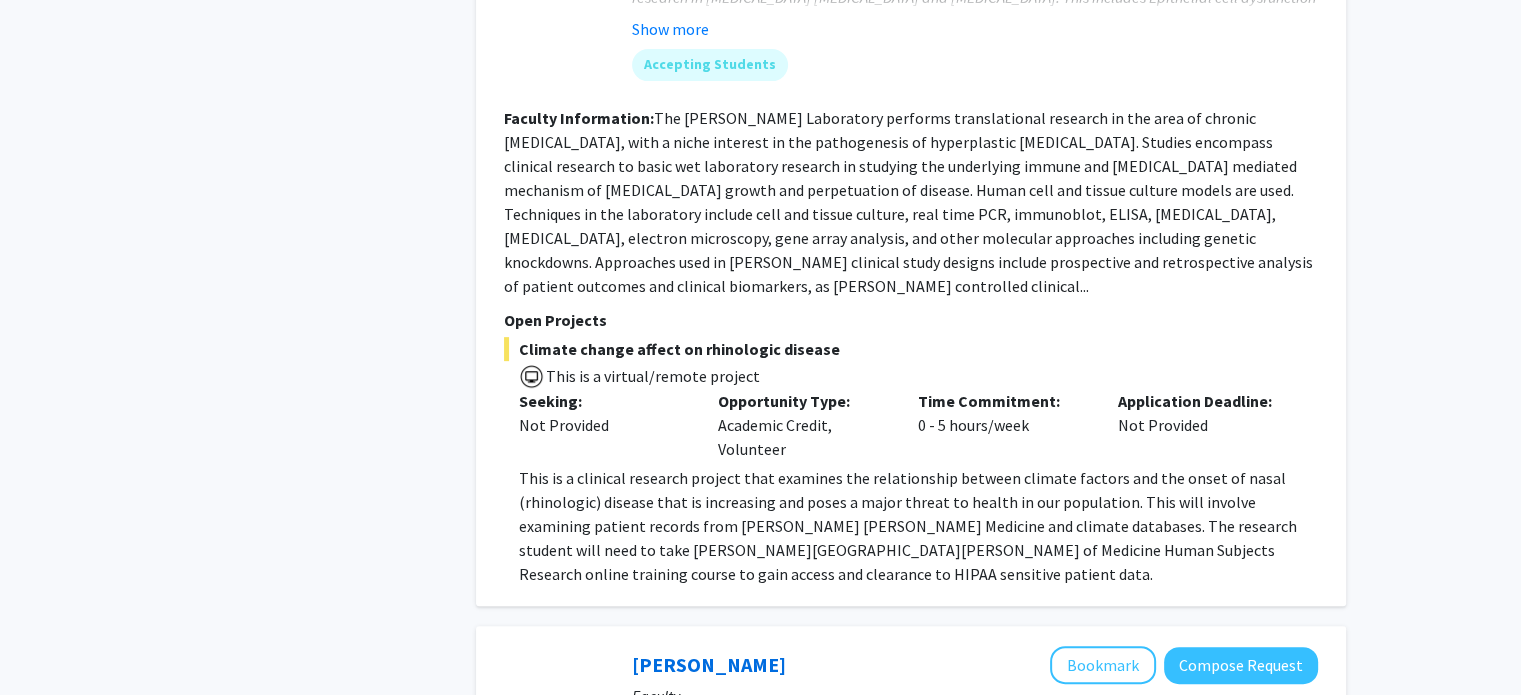 scroll, scrollTop: 7900, scrollLeft: 0, axis: vertical 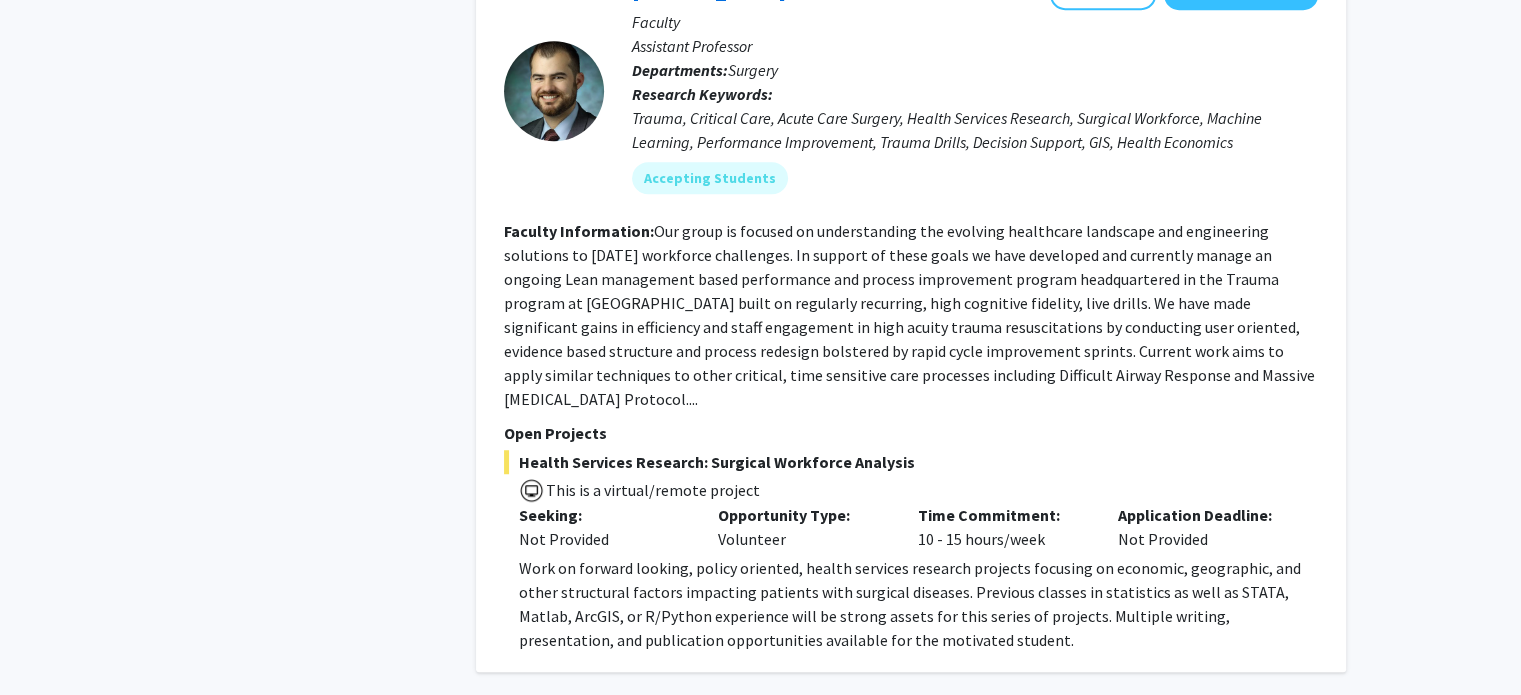 click on "2" 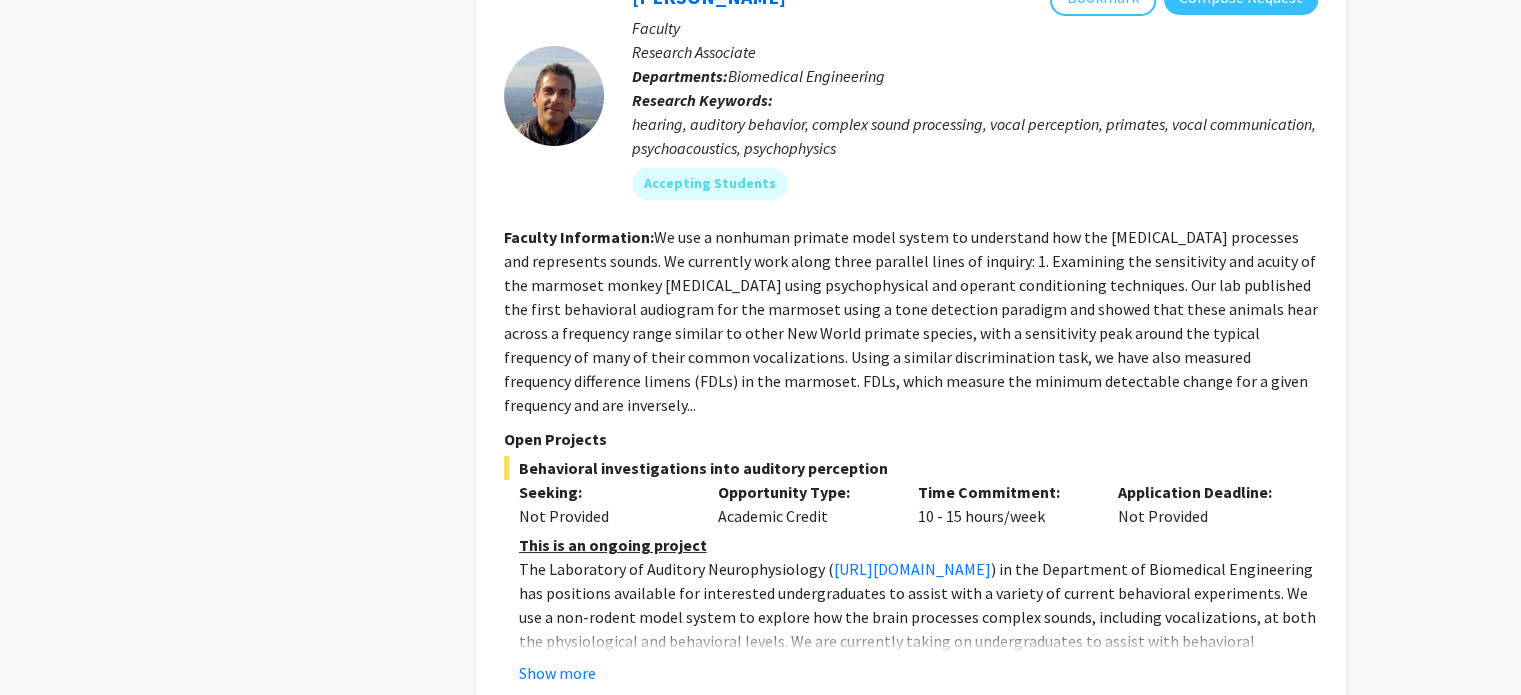 scroll, scrollTop: 7455, scrollLeft: 0, axis: vertical 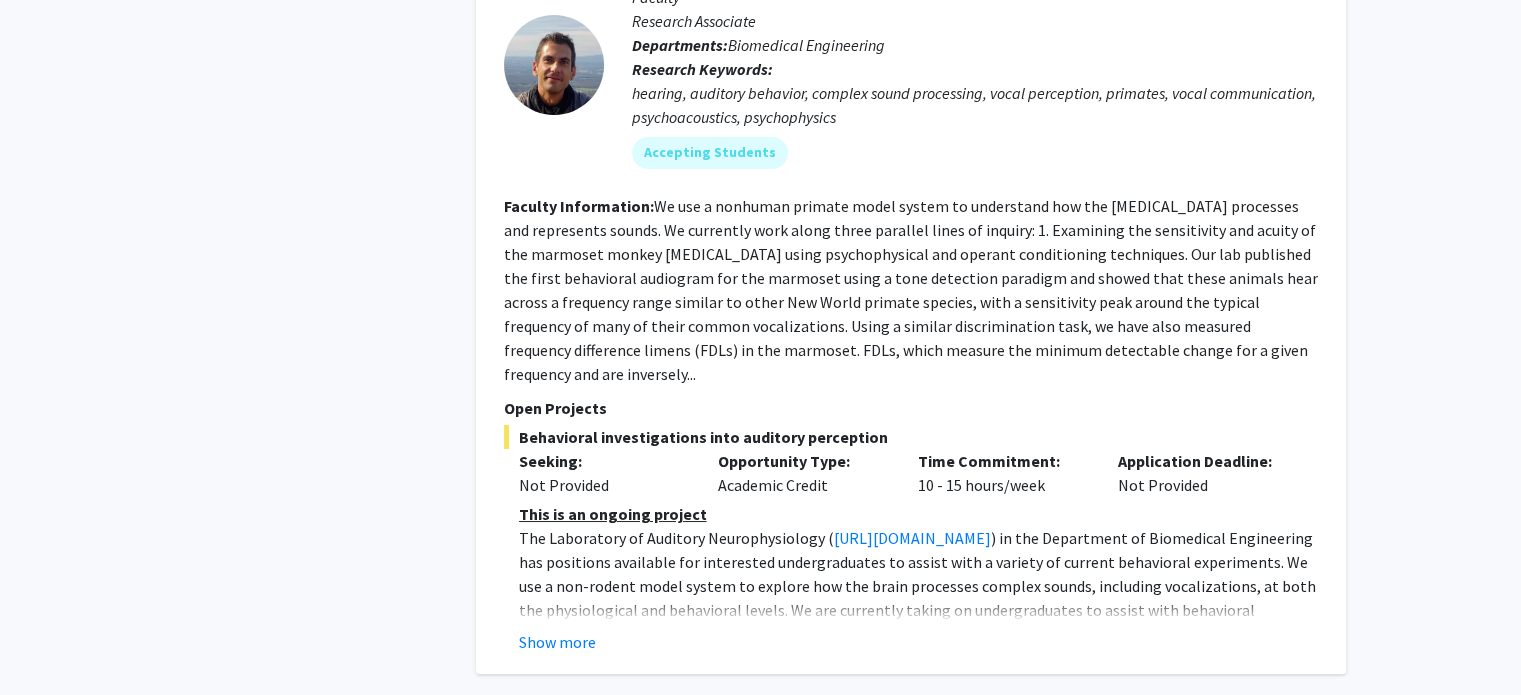 click on "3" 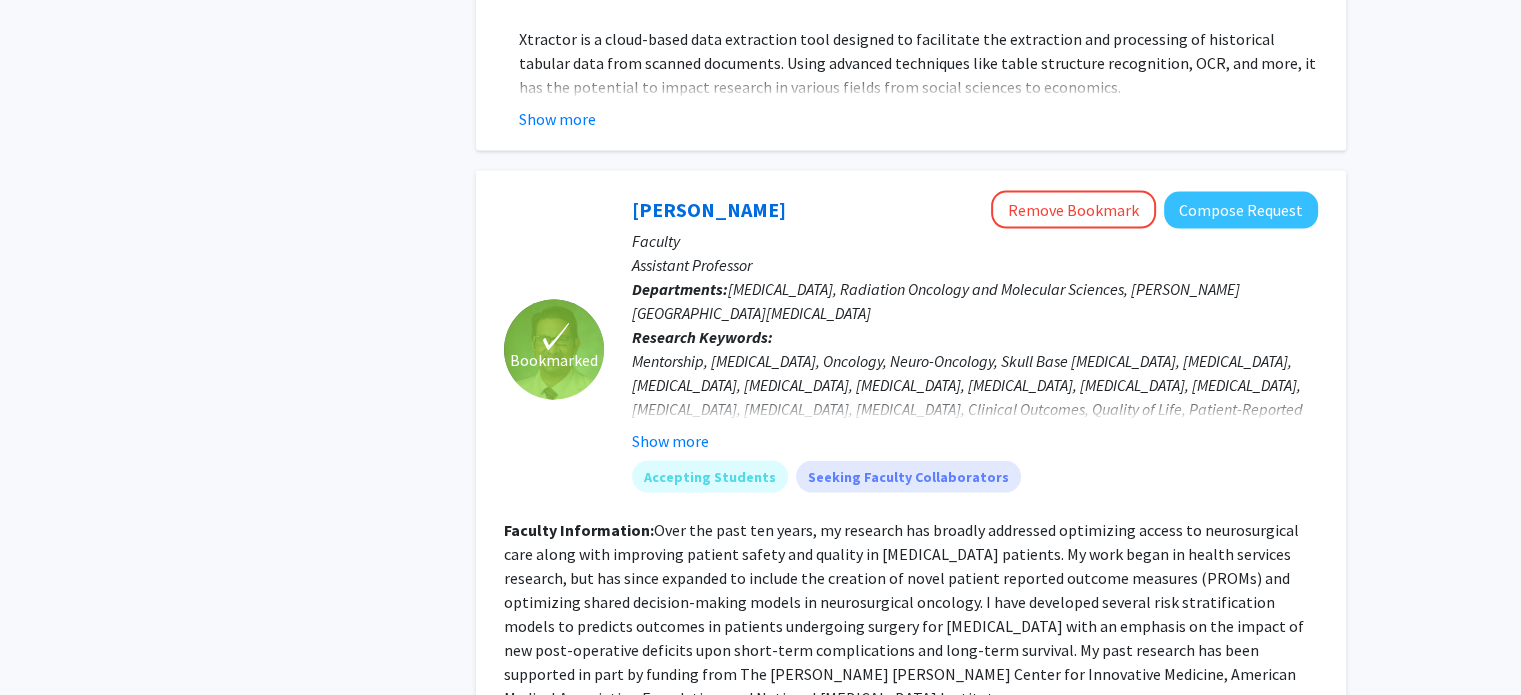 scroll, scrollTop: 3800, scrollLeft: 0, axis: vertical 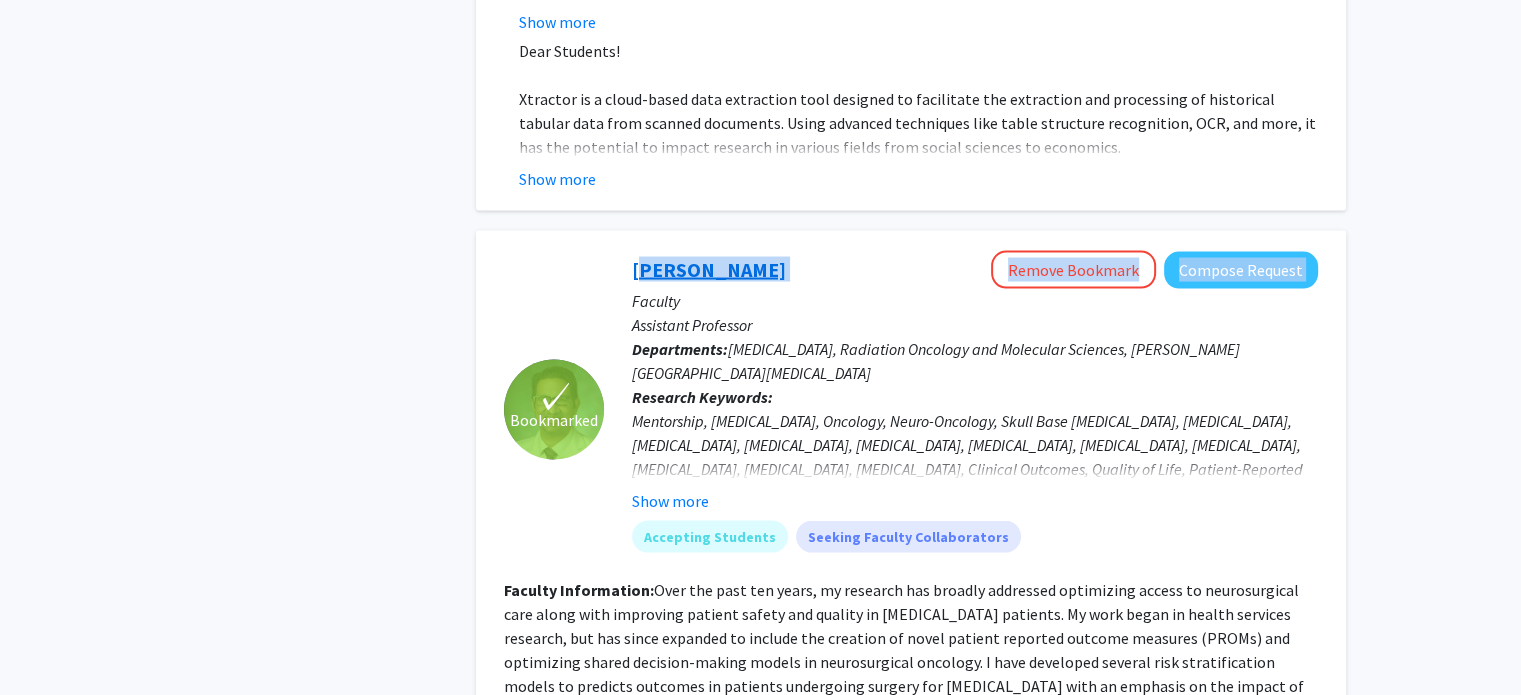 drag, startPoint x: 788, startPoint y: 160, endPoint x: 636, endPoint y: 165, distance: 152.08221 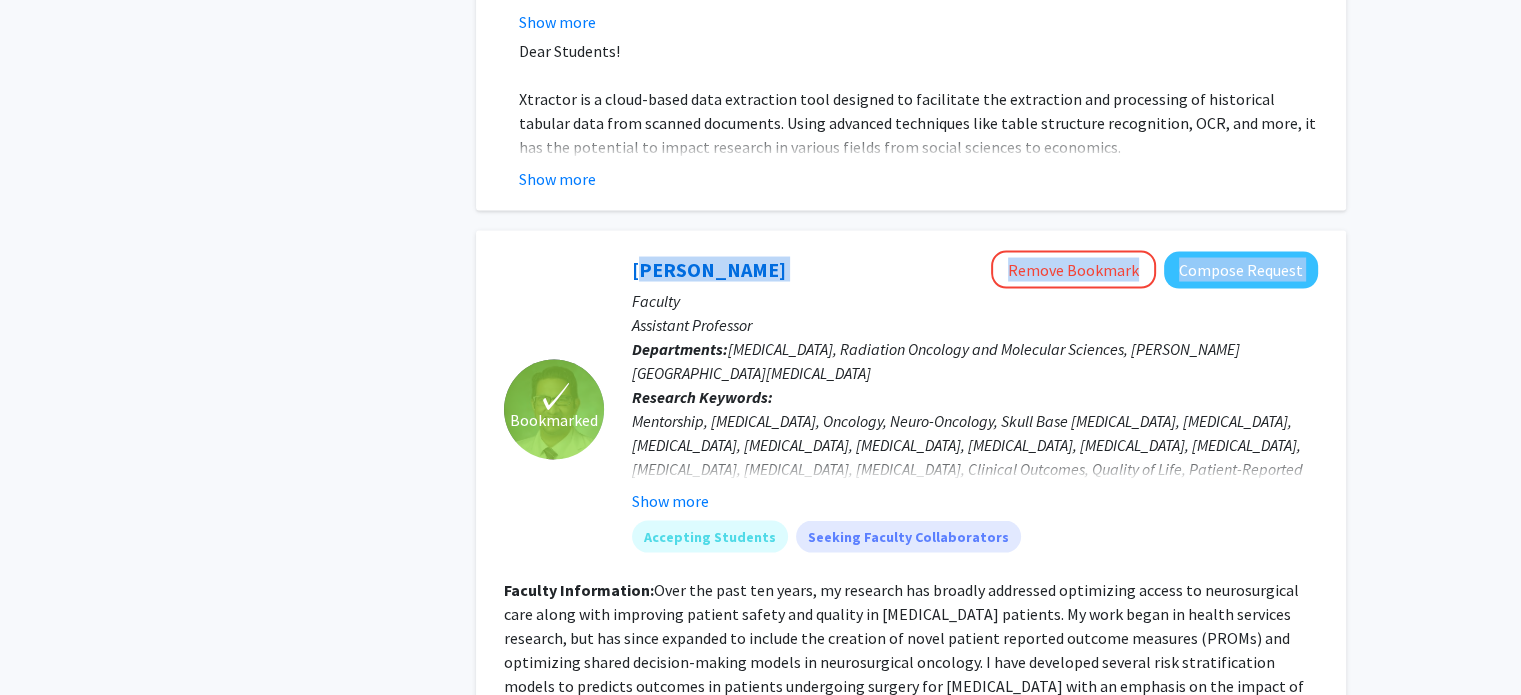 click on "[PERSON_NAME]  Remove Bookmark  Compose Request" 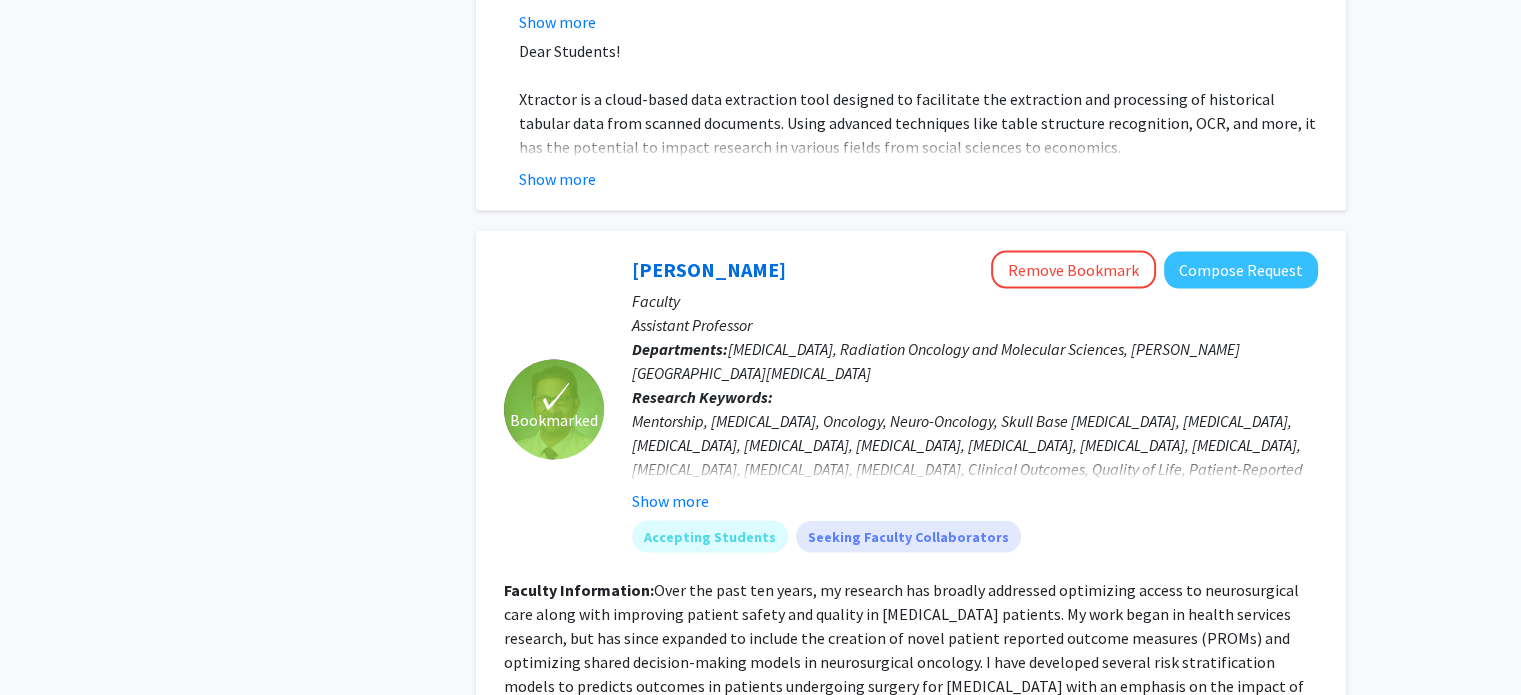 click on "[PERSON_NAME]  Remove Bookmark  Compose Request" 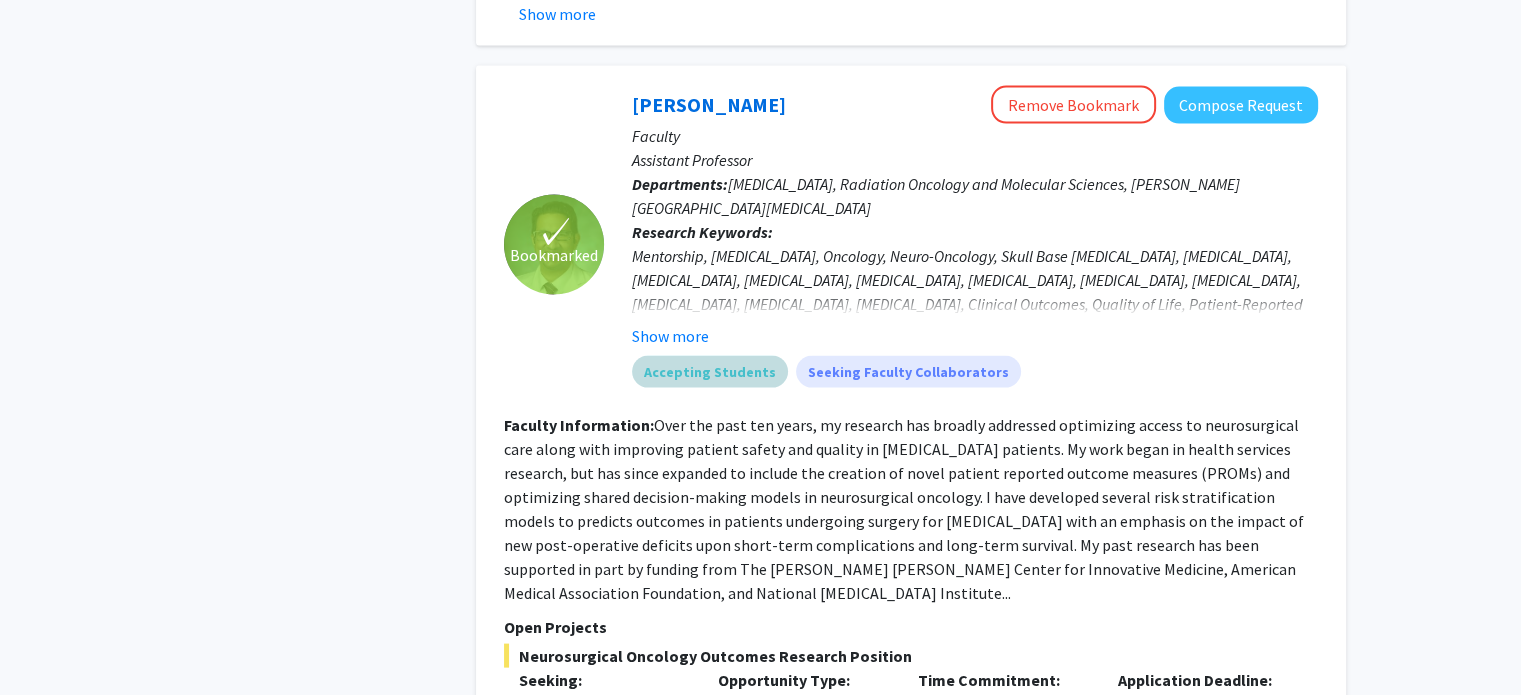 scroll, scrollTop: 4000, scrollLeft: 0, axis: vertical 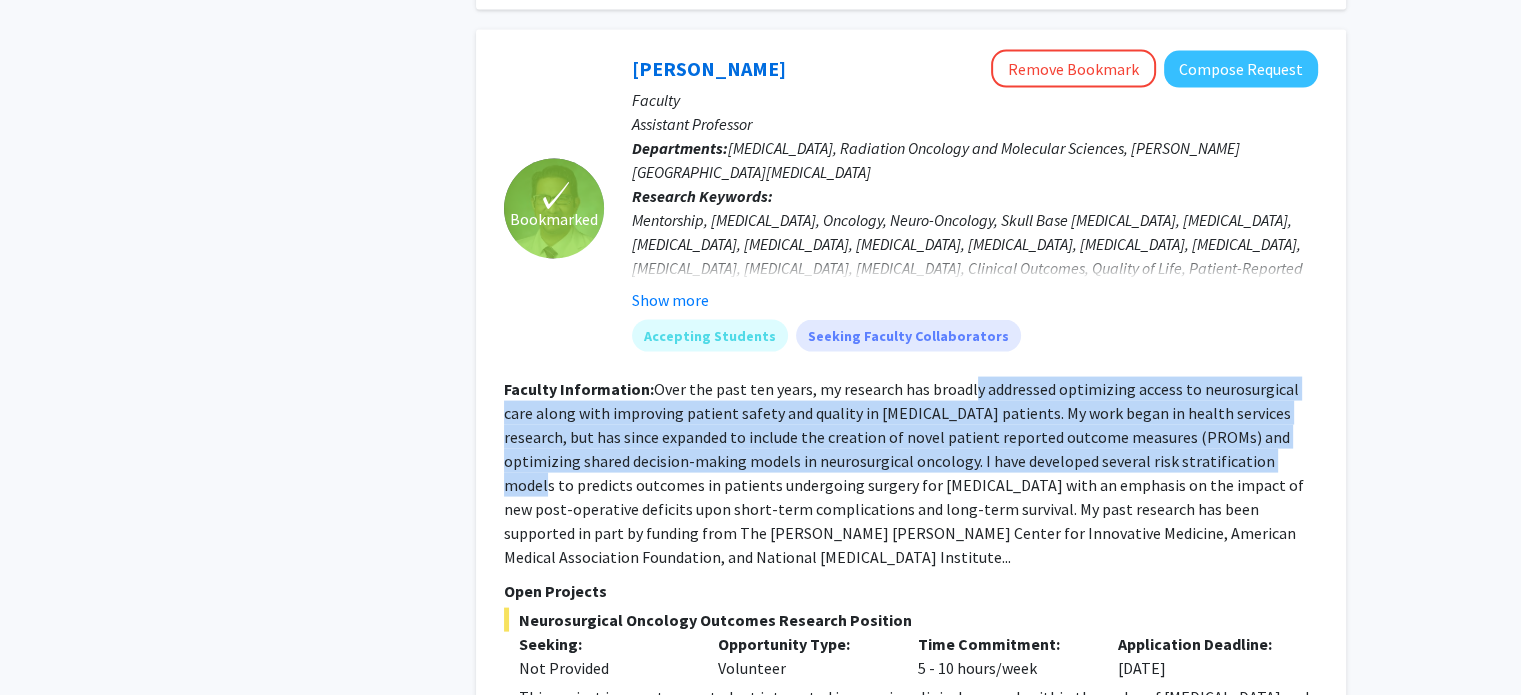 drag, startPoint x: 975, startPoint y: 292, endPoint x: 1190, endPoint y: 359, distance: 225.1977 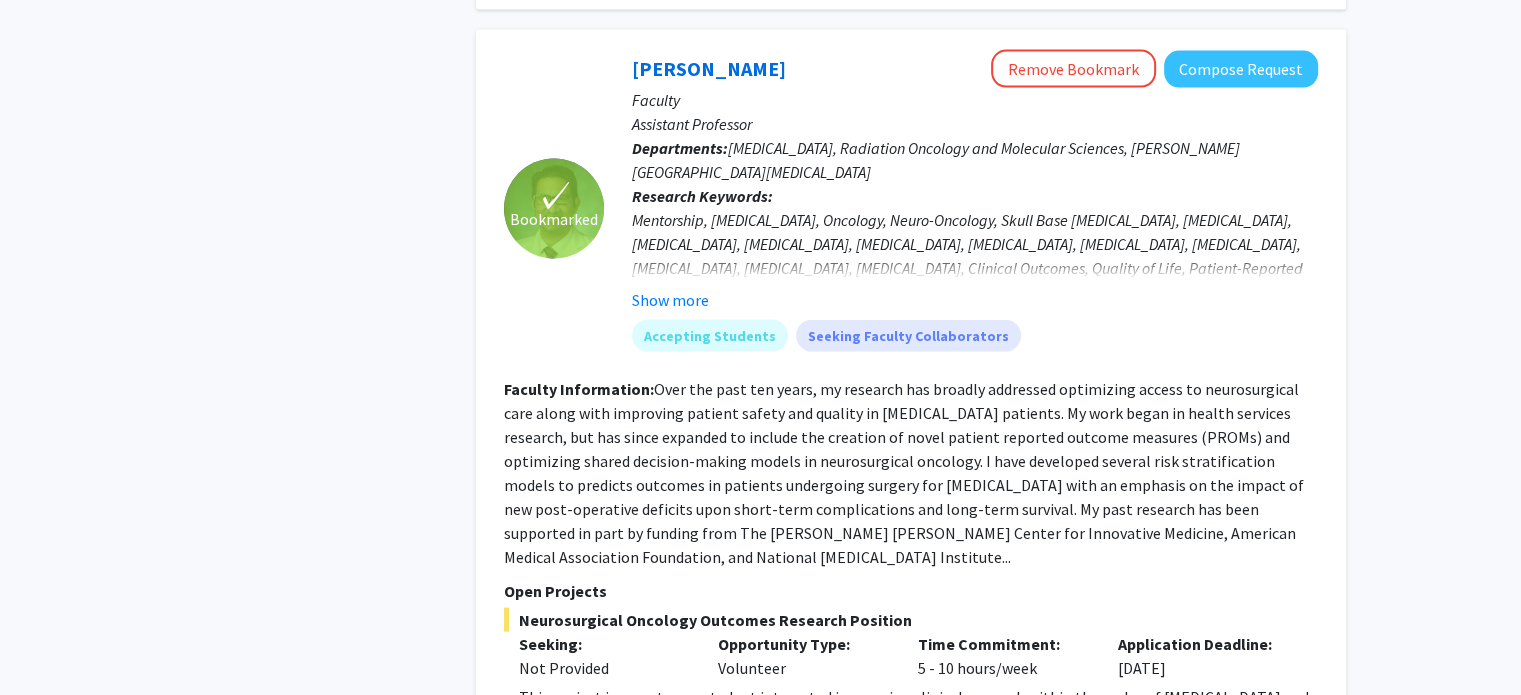 click on "Over the past ten years, my research has broadly addressed optimizing access to neurosurgical care along with improving patient safety and quality in [MEDICAL_DATA] patients. My work began in health services research, but has since expanded to include the creation of novel patient reported outcome measures (PROMs) and optimizing shared decision-making models in neurosurgical oncology.  I have developed several risk stratification models to predicts outcomes in patients undergoing surgery for [MEDICAL_DATA] with an emphasis on the impact of new post-operative deficits upon short-term complications and long-term survival. My past research has been supported in part by funding from The [PERSON_NAME] [PERSON_NAME] Center for Innovative Medicine, American Medical Association Foundation, and National [MEDICAL_DATA] Institute..." 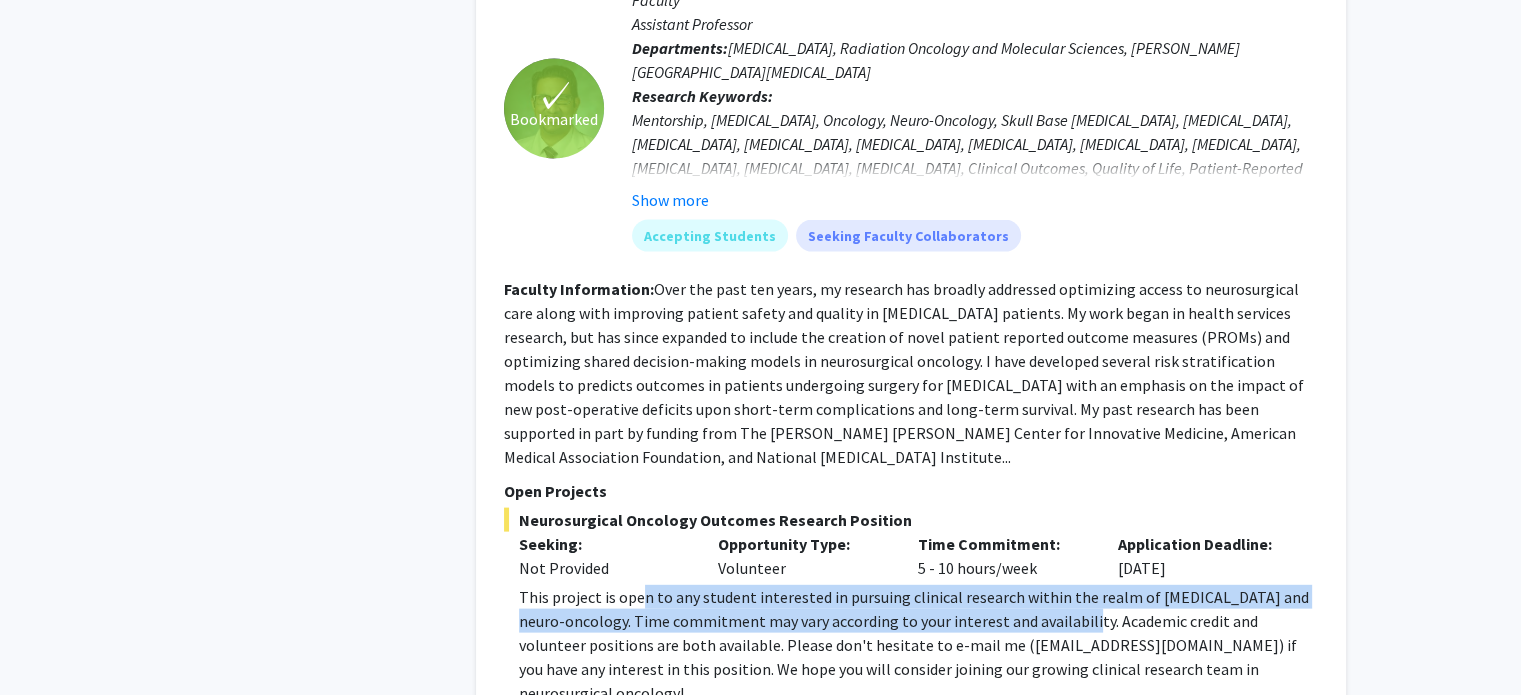 drag, startPoint x: 688, startPoint y: 455, endPoint x: 1049, endPoint y: 488, distance: 362.50516 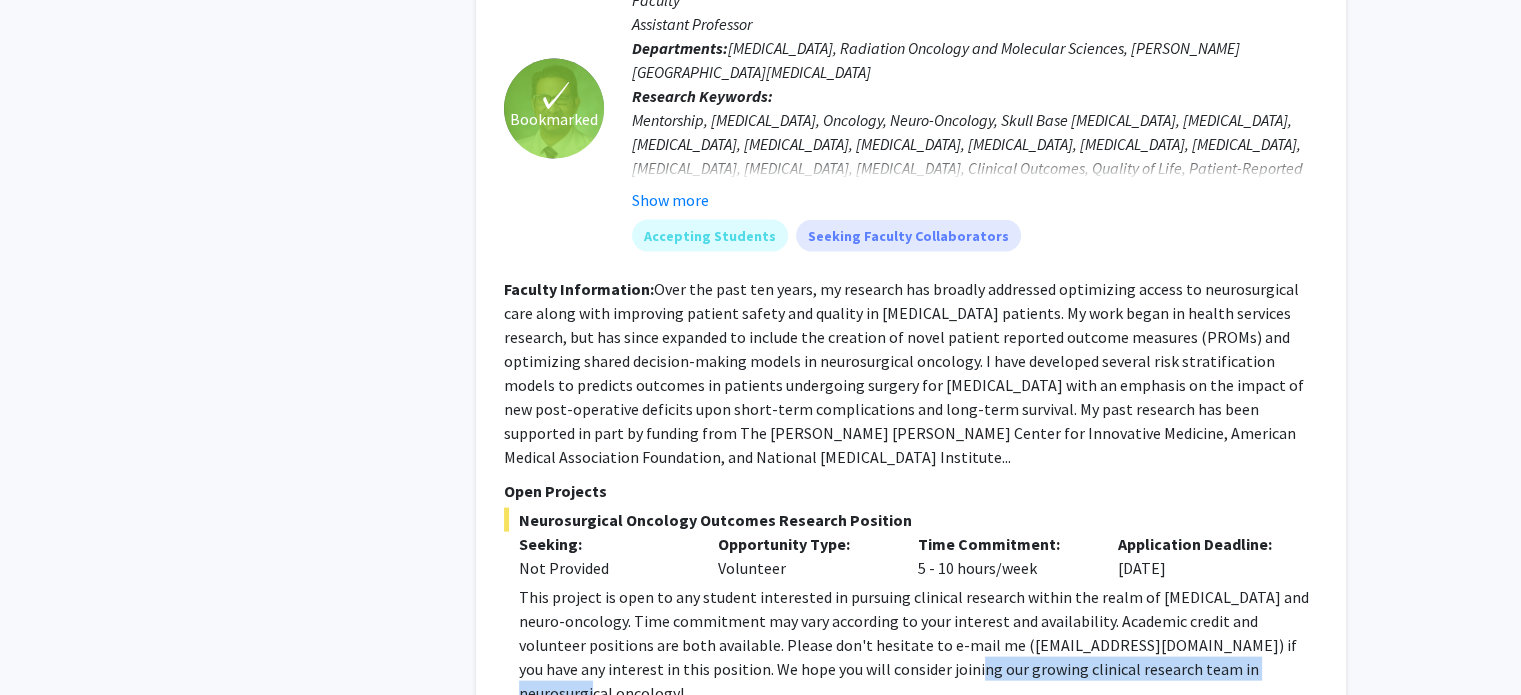 drag, startPoint x: 1222, startPoint y: 539, endPoint x: 874, endPoint y: 537, distance: 348.00574 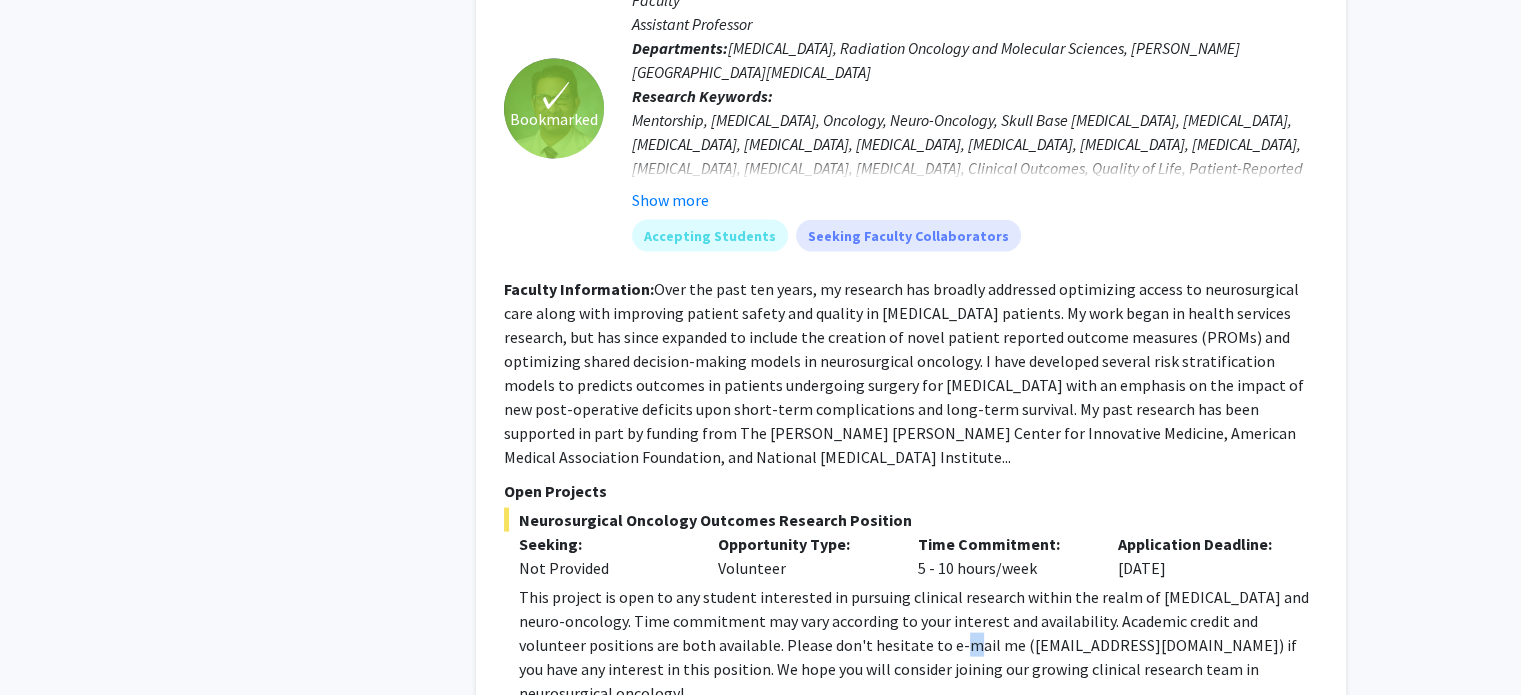 click on "This project is open to any student interested in pursuing clinical research within the realm of [MEDICAL_DATA] and neuro-oncology. Time commitment may vary according to your interest and availability.  Academic credit and volunteer positions are both available. Please don't hesitate to e-mail me ([EMAIL_ADDRESS][DOMAIN_NAME]) if you have any interest in this position. We hope you will consider joining our growing clinical research team in neurosurgical oncology!" 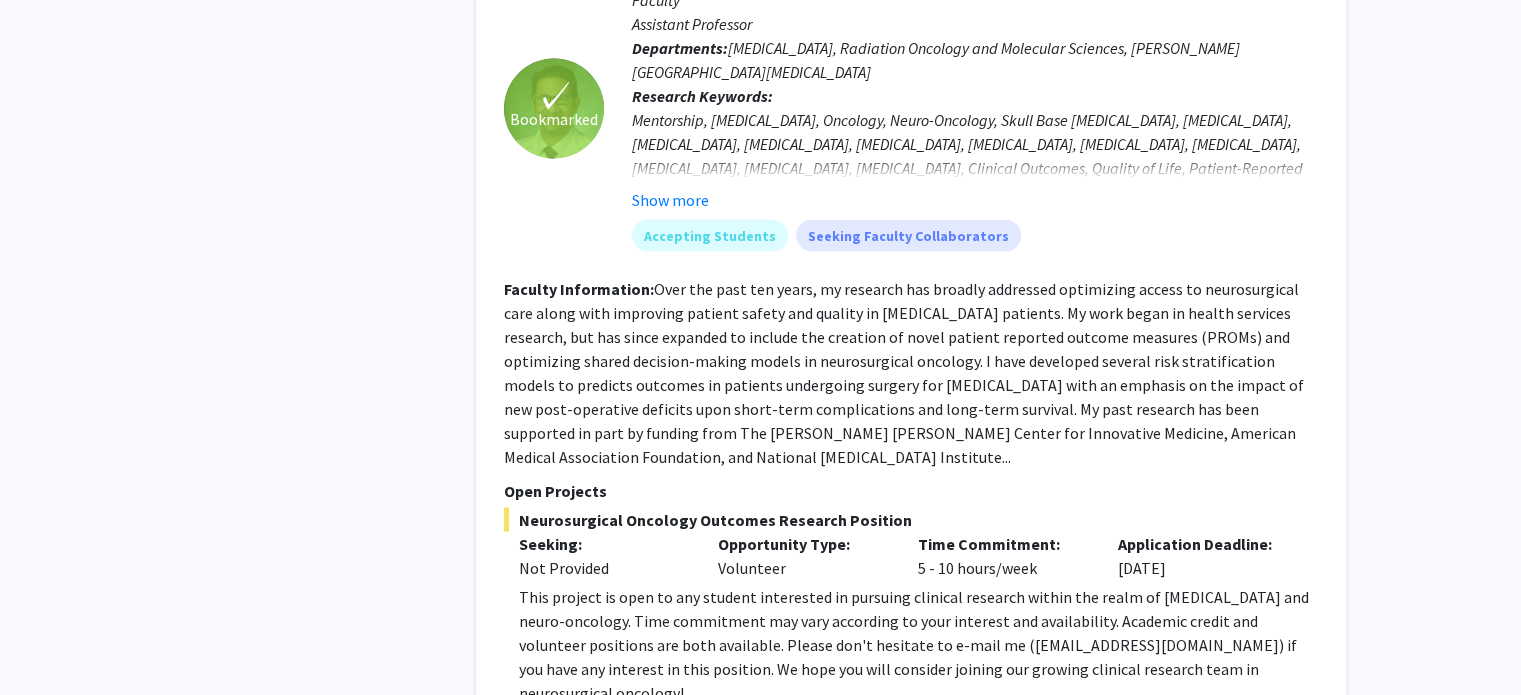 click on "This project is open to any student interested in pursuing clinical research within the realm of [MEDICAL_DATA] and neuro-oncology. Time commitment may vary according to your interest and availability.  Academic credit and volunteer positions are both available. Please don't hesitate to e-mail me ([EMAIL_ADDRESS][DOMAIN_NAME]) if you have any interest in this position. We hope you will consider joining our growing clinical research team in neurosurgical oncology!" 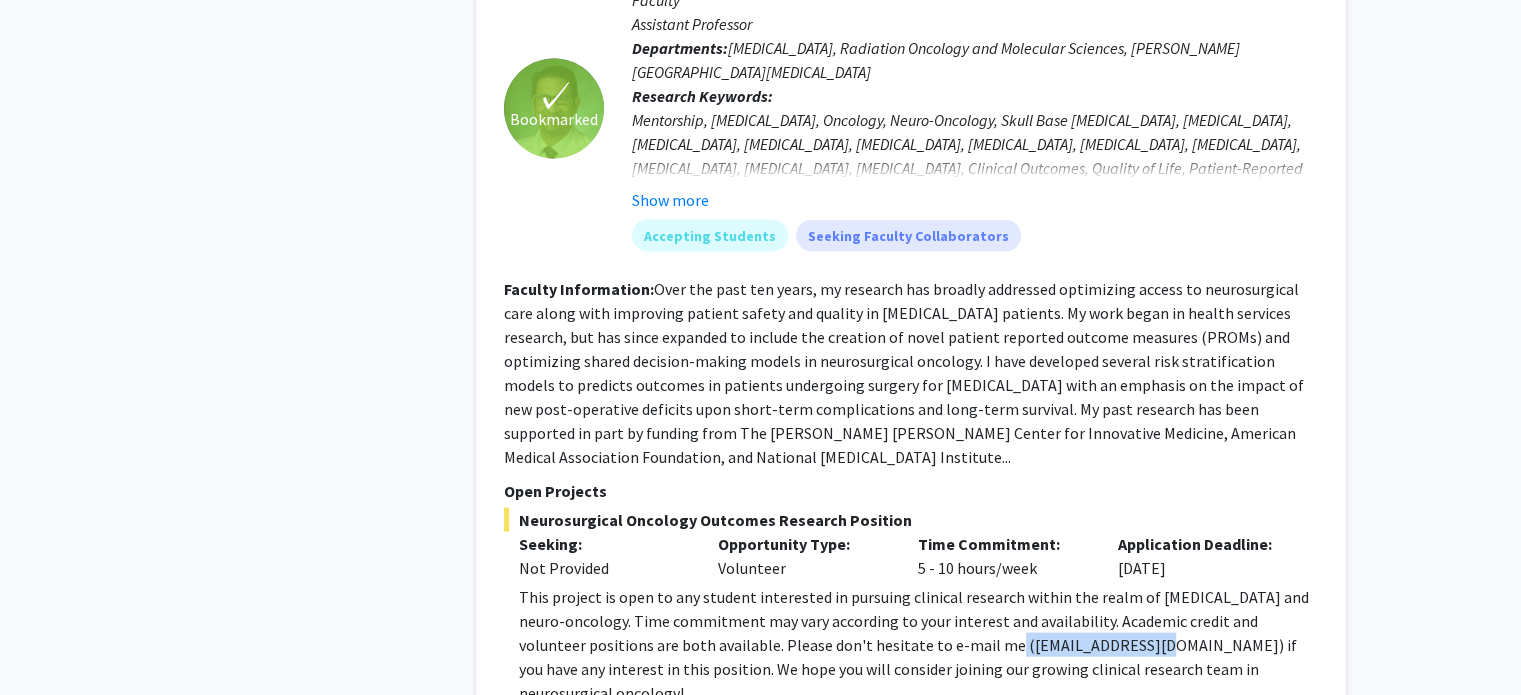 drag, startPoint x: 942, startPoint y: 524, endPoint x: 1092, endPoint y: 524, distance: 150 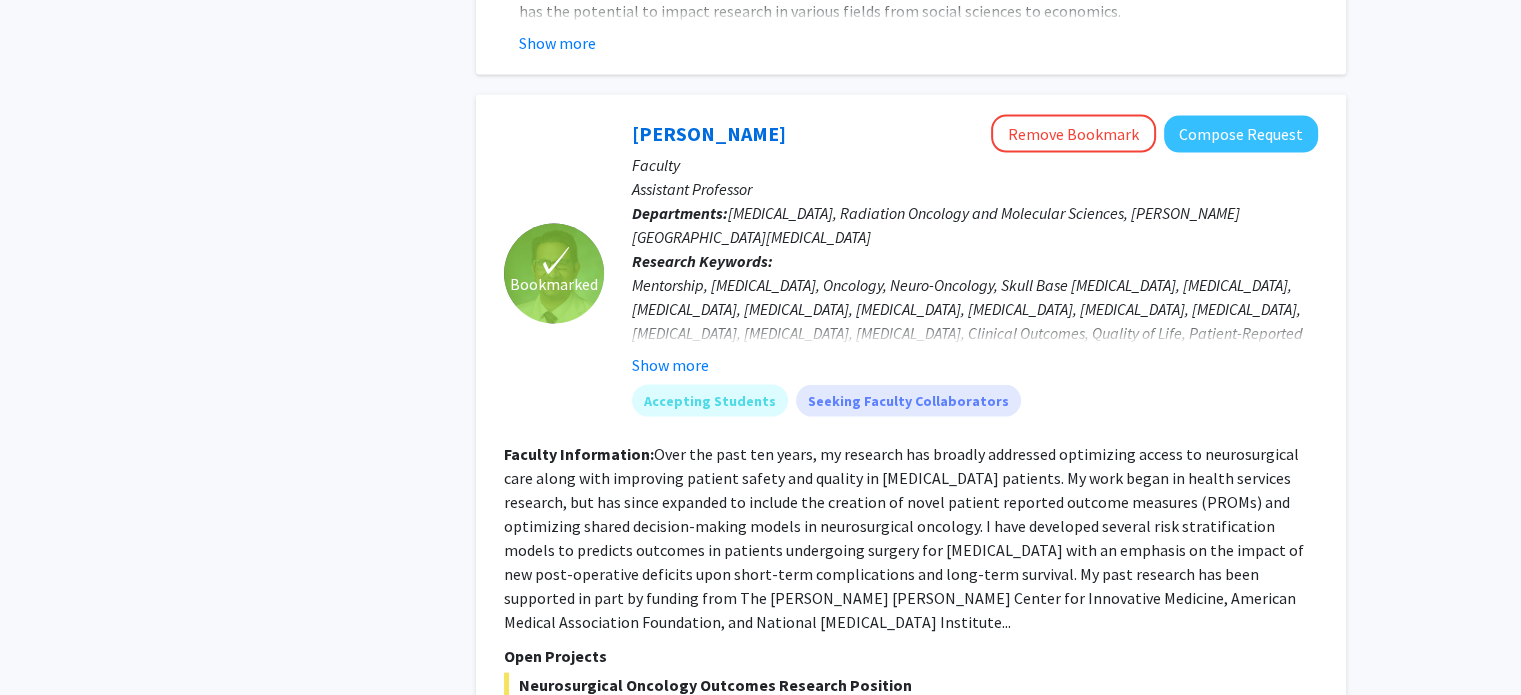 scroll, scrollTop: 3900, scrollLeft: 0, axis: vertical 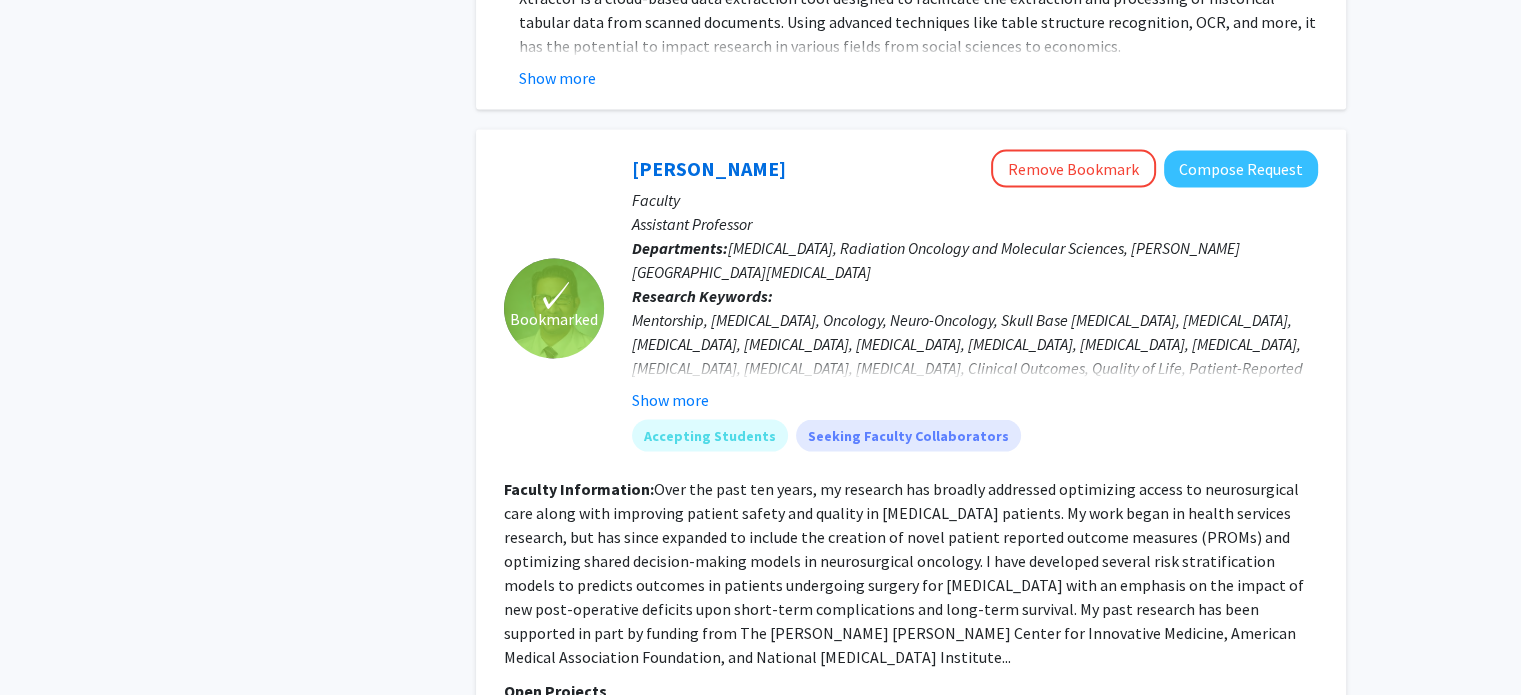 click on "✓ Bookmarked  [PERSON_NAME]  Remove Bookmark  Compose Request  Faculty Assistant Professor Departments:  [MEDICAL_DATA], Radiation Oncology and Molecular Sciences, [PERSON_NAME] Comprehensive [MEDICAL_DATA] Center Research Keywords:  Mentorship, [MEDICAL_DATA], Oncology, Neuro-Oncology,  Skull Base [MEDICAL_DATA], [MEDICAL_DATA], [MEDICAL_DATA], [MEDICAL_DATA], [MEDICAL_DATA], [MEDICAL_DATA], [MEDICAL_DATA], [MEDICAL_DATA], [MEDICAL_DATA], [MEDICAL_DATA], [MEDICAL_DATA], Clinical Outcomes, Quality of Life, Patient-Reported Outcomes, Patient Registry, Systematic Review, Meta-Analysis, Data Analysis, Big Data, Retrospective Reviews, Chart Reviews, Adaptive Clinical Trial Design, Guideline Development, Cost-Effectiveness, Undergraduate Students, Undergrads, Graduate Students, Grad Students, PostBac... Show more Accepting Students  Seeking Faculty Collaborators Faculty Information:  Open Projects  Neurosurgical Oncology Outcomes Research Position  Seeking: Not Provided Opportunity Type:  Volunteer  Time Commitment:  5 - 10 hours/week" 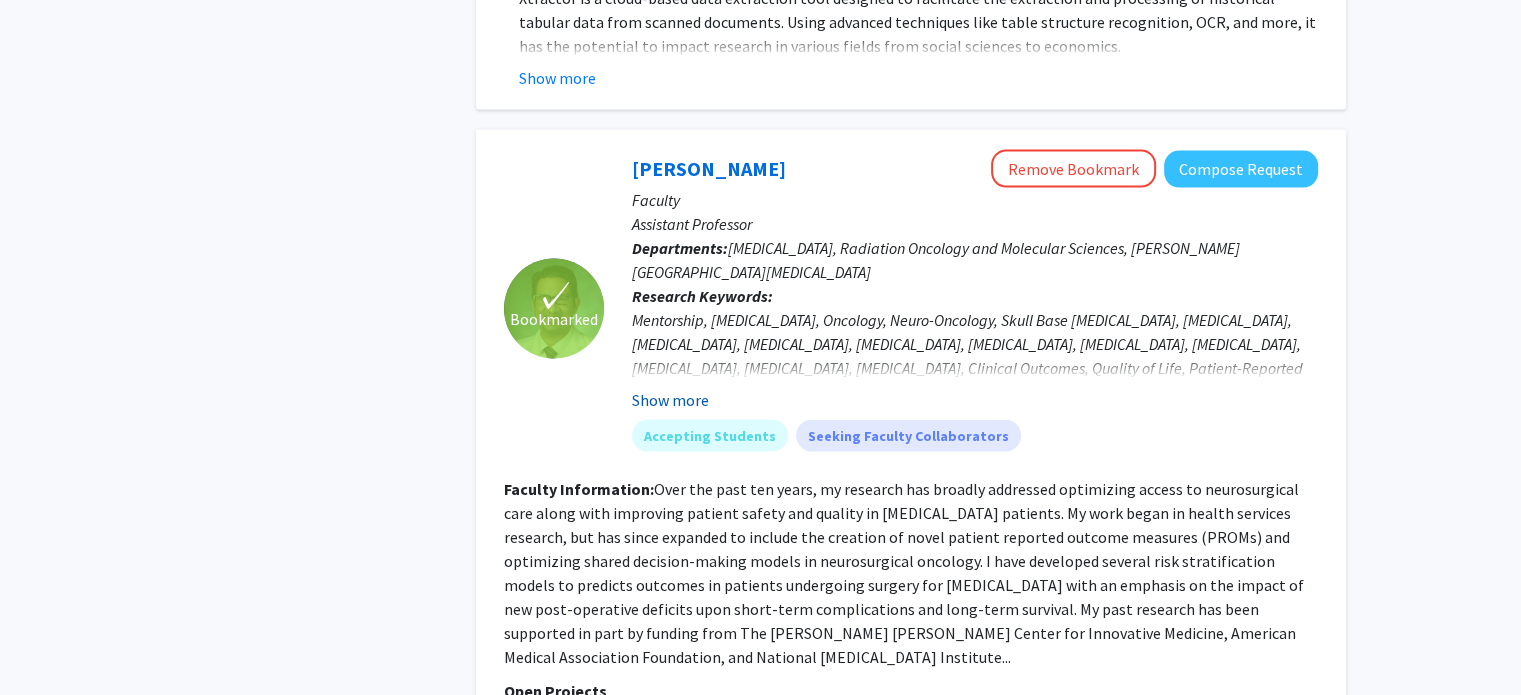 click on "Show more" 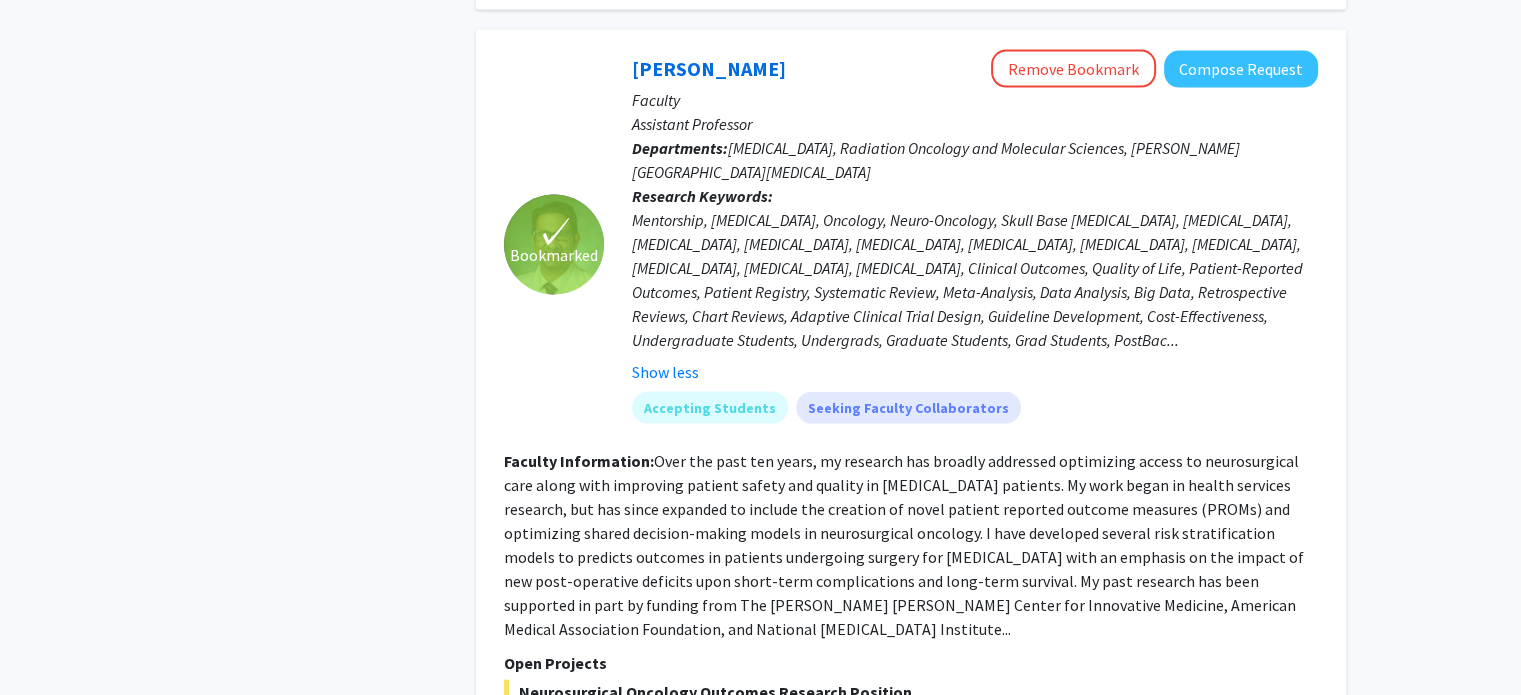 scroll, scrollTop: 4100, scrollLeft: 0, axis: vertical 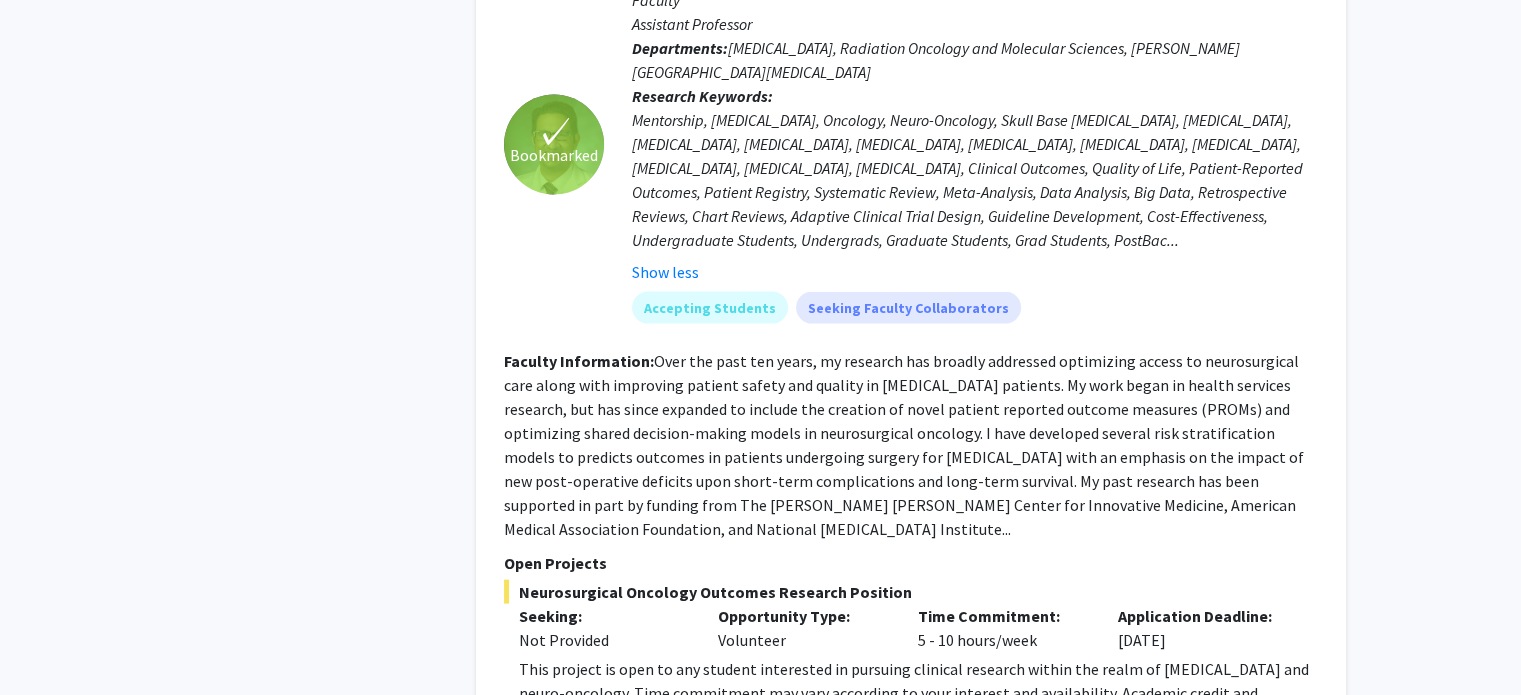 click on "Neurosurgical Oncology Outcomes Research Position" 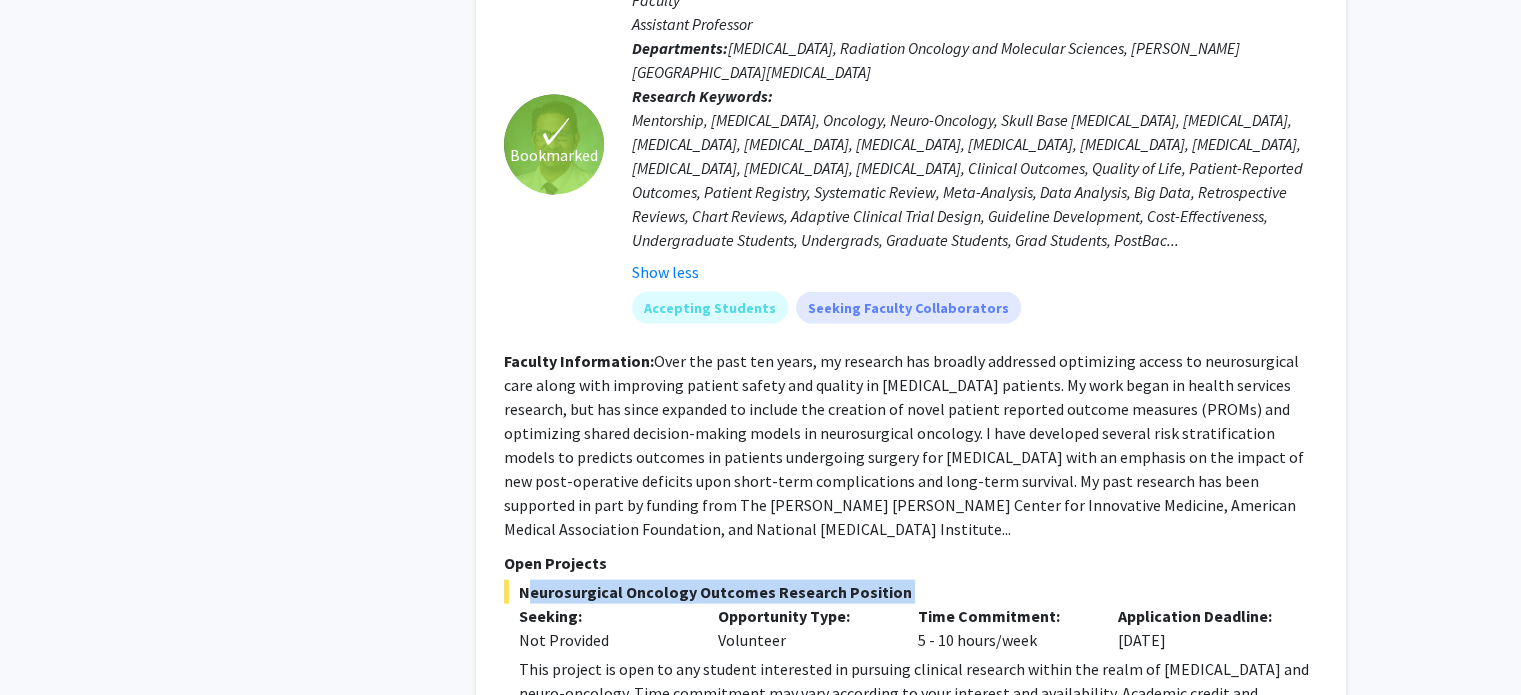 click on "Neurosurgical Oncology Outcomes Research Position" 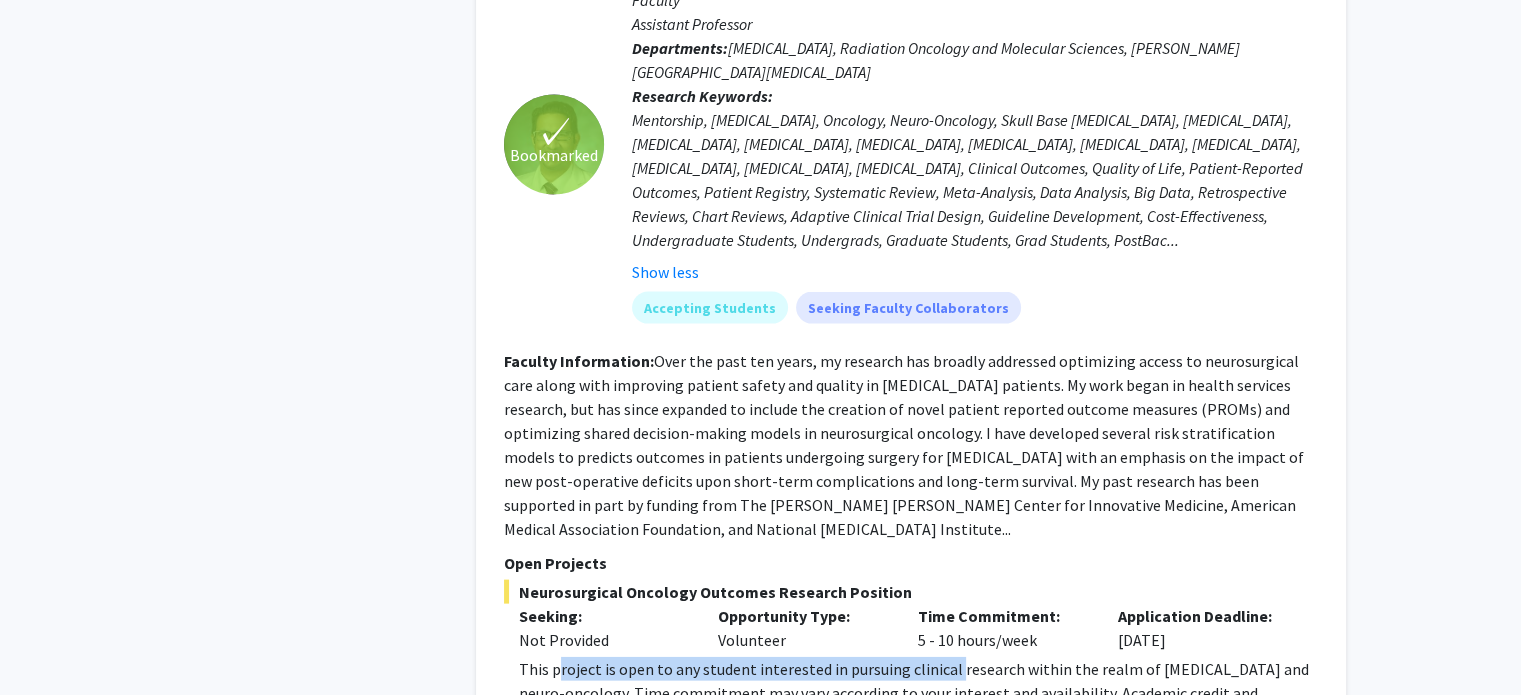 drag, startPoint x: 567, startPoint y: 542, endPoint x: 949, endPoint y: 538, distance: 382.02094 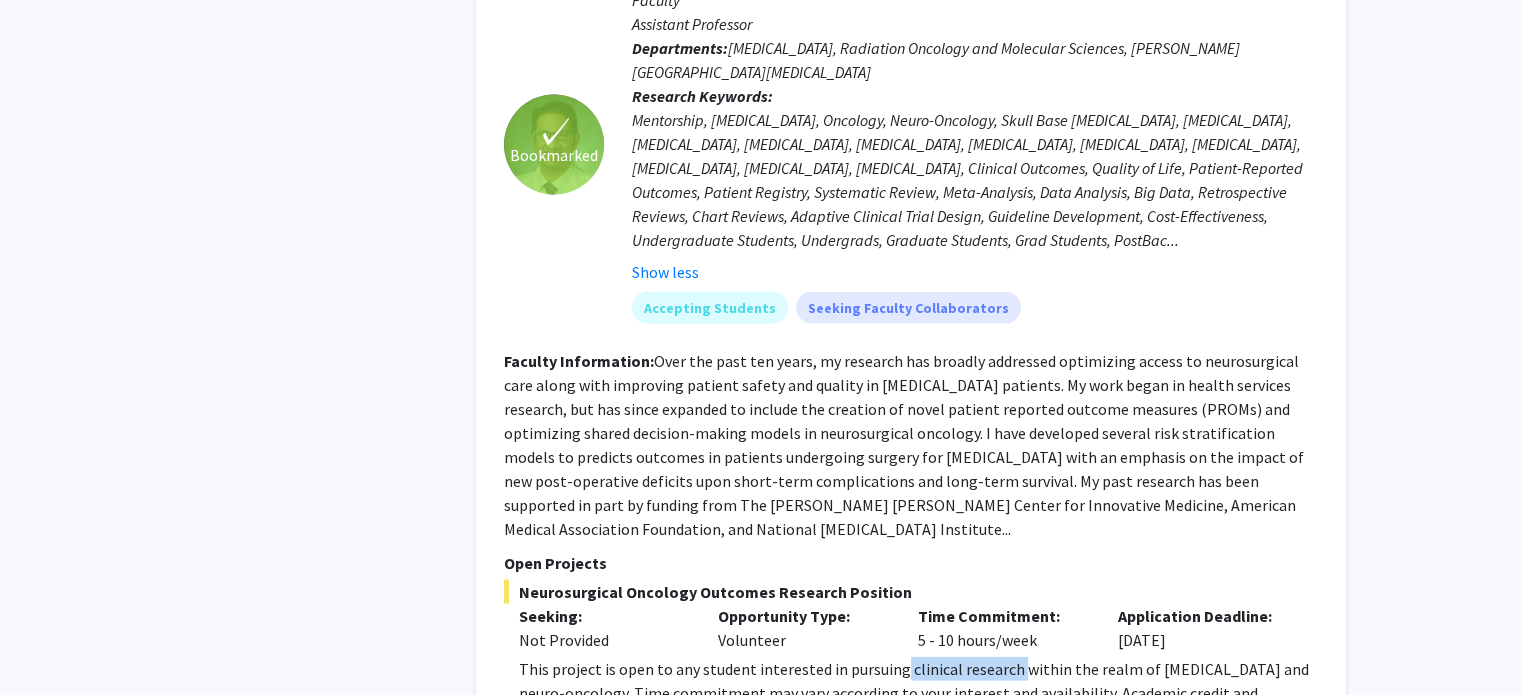 drag, startPoint x: 895, startPoint y: 543, endPoint x: 1012, endPoint y: 539, distance: 117.06836 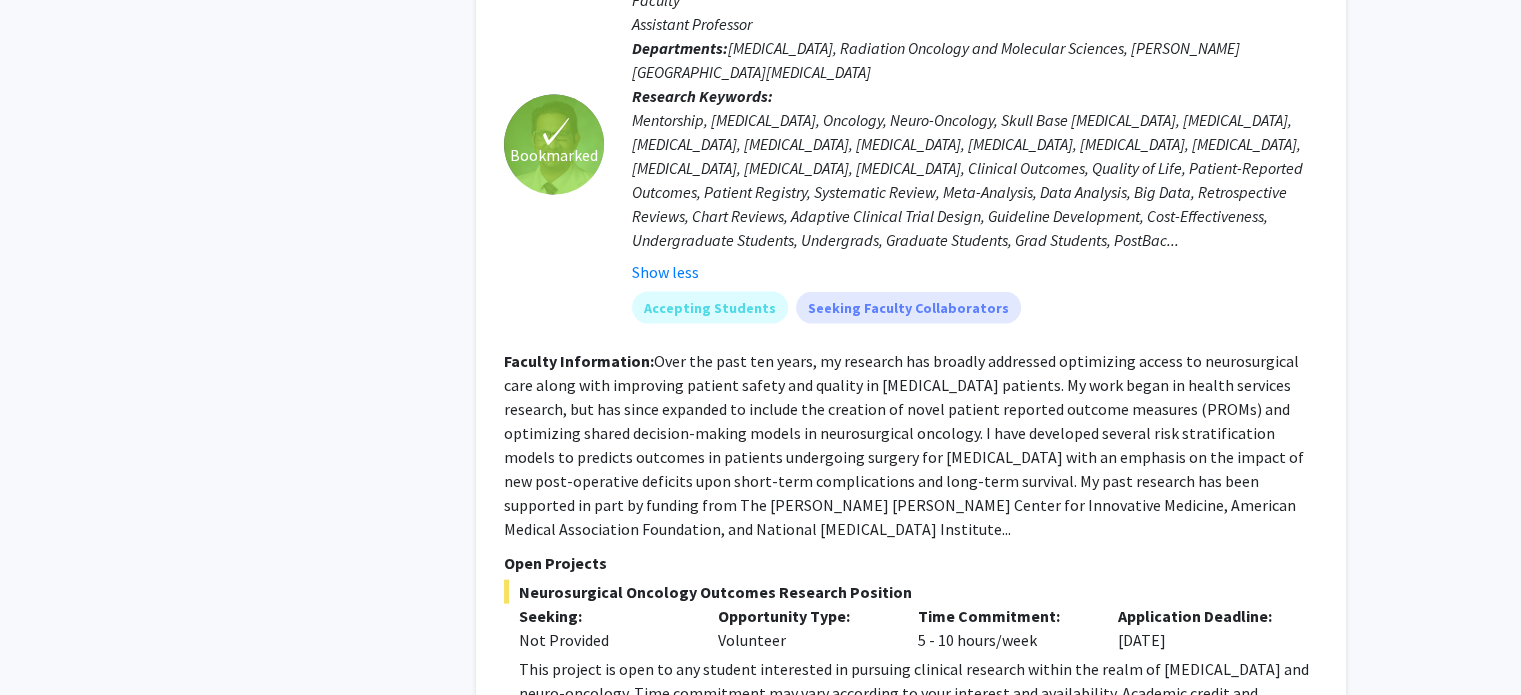 click on "This project is open to any student interested in pursuing clinical research within the realm of [MEDICAL_DATA] and neuro-oncology. Time commitment may vary according to your interest and availability.  Academic credit and volunteer positions are both available. Please don't hesitate to e-mail me ([EMAIL_ADDRESS][DOMAIN_NAME]) if you have any interest in this position. We hope you will consider joining our growing clinical research team in neurosurgical oncology!" 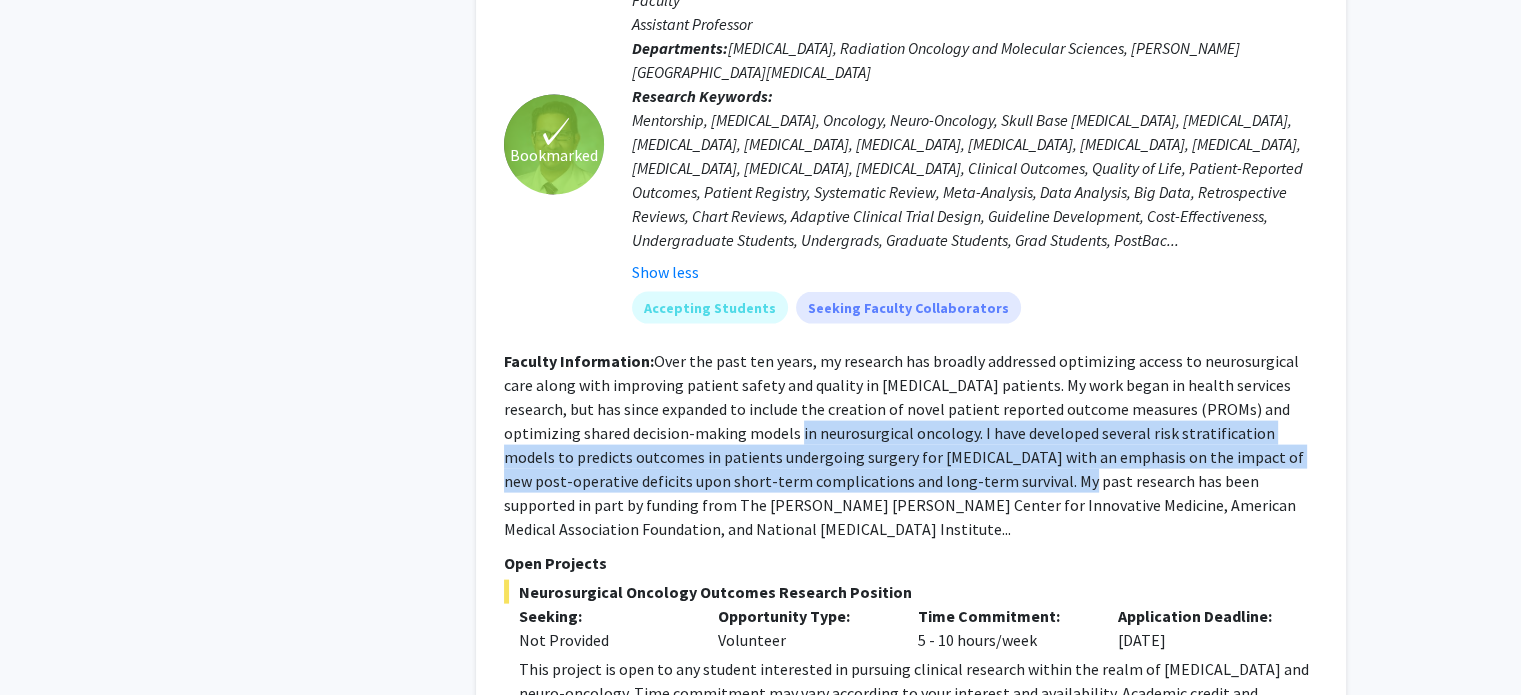 drag, startPoint x: 687, startPoint y: 339, endPoint x: 892, endPoint y: 391, distance: 211.49231 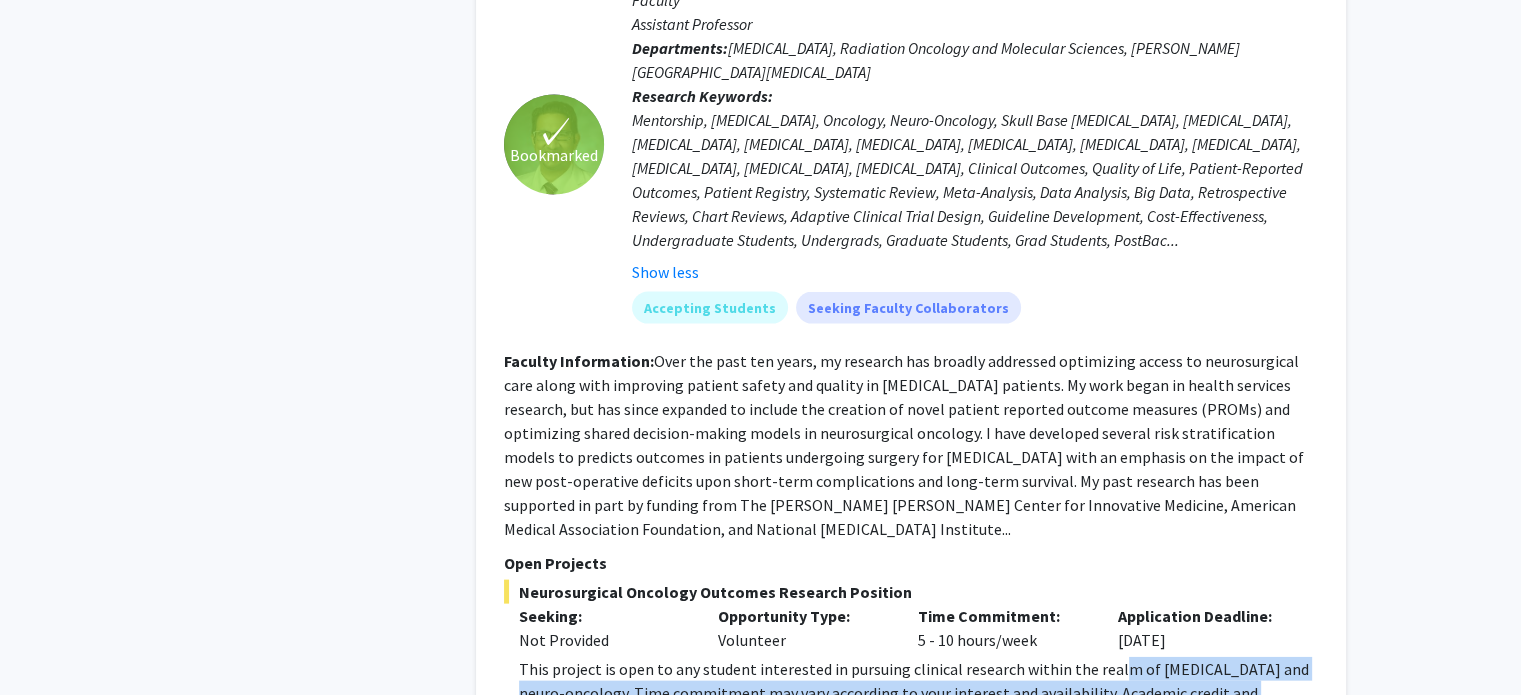 drag, startPoint x: 836, startPoint y: 598, endPoint x: 1108, endPoint y: 549, distance: 276.37836 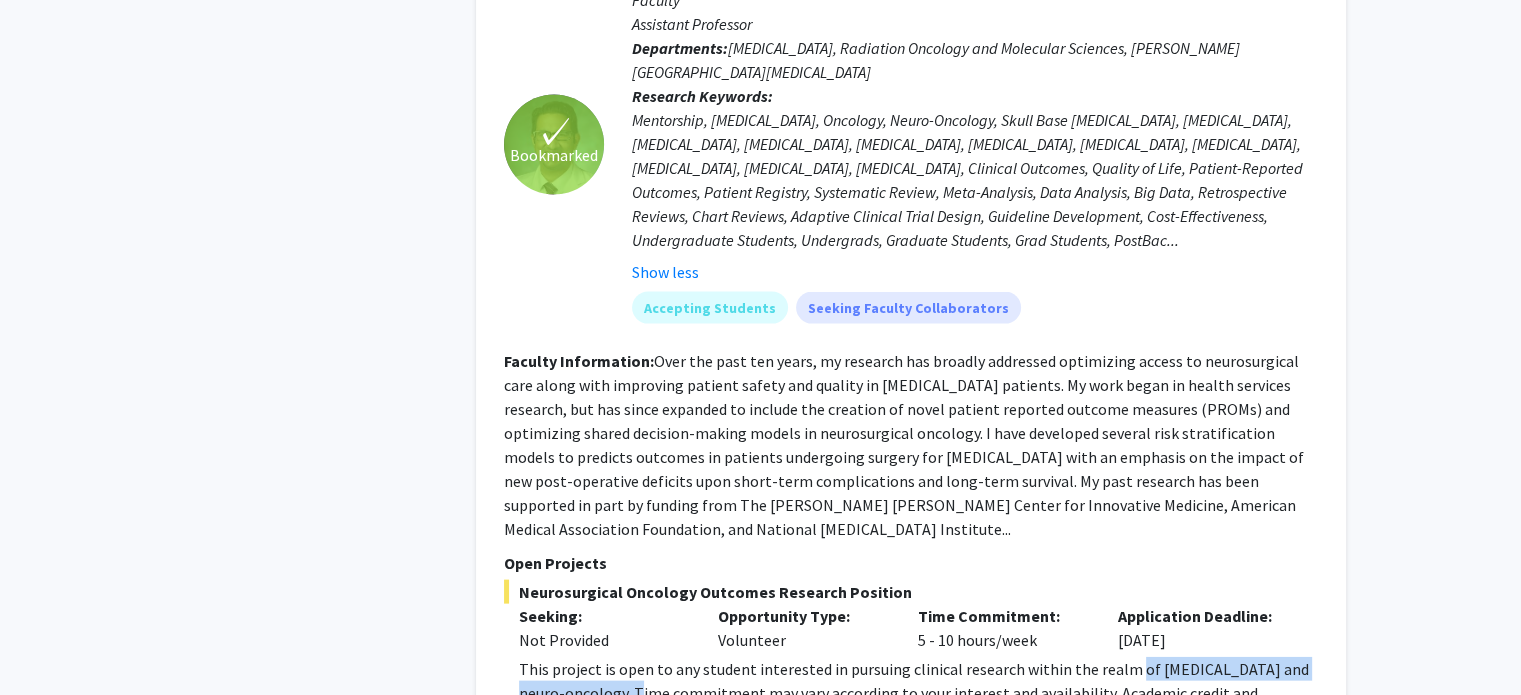 drag, startPoint x: 1122, startPoint y: 544, endPoint x: 616, endPoint y: 567, distance: 506.52246 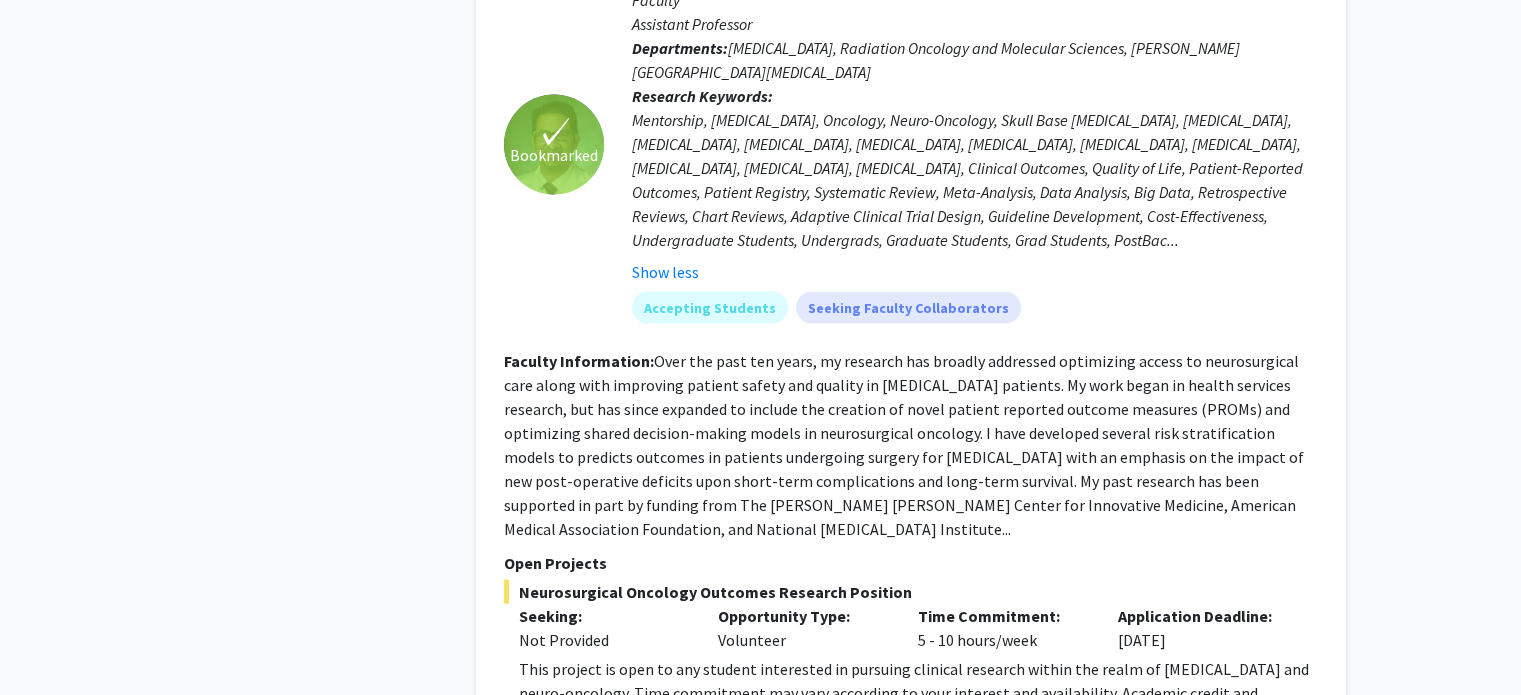 click on "This project is open to any student interested in pursuing clinical research within the realm of [MEDICAL_DATA] and neuro-oncology. Time commitment may vary according to your interest and availability.  Academic credit and volunteer positions are both available. Please don't hesitate to e-mail me ([EMAIL_ADDRESS][DOMAIN_NAME]) if you have any interest in this position. We hope you will consider joining our growing clinical research team in neurosurgical oncology!" 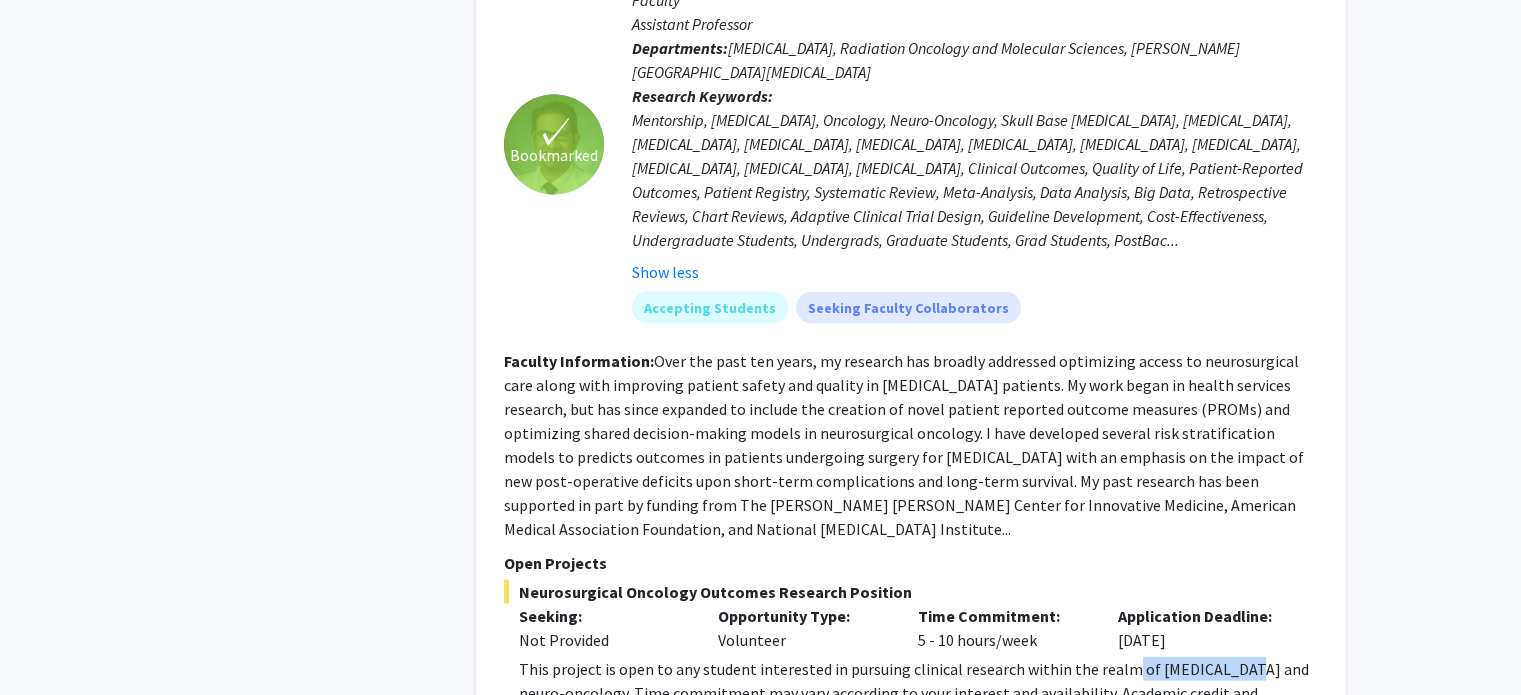 drag, startPoint x: 1117, startPoint y: 556, endPoint x: 1192, endPoint y: 548, distance: 75.42546 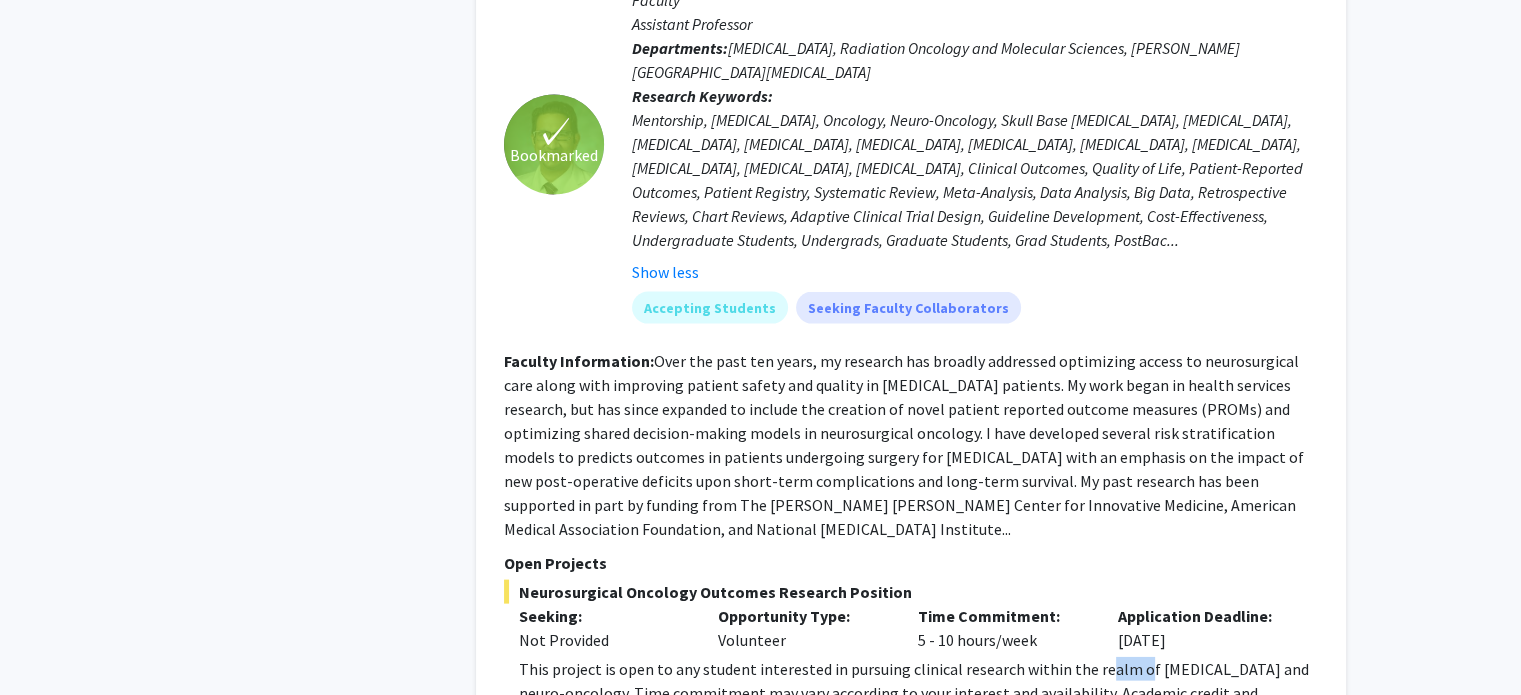drag, startPoint x: 1092, startPoint y: 548, endPoint x: 1128, endPoint y: 554, distance: 36.496574 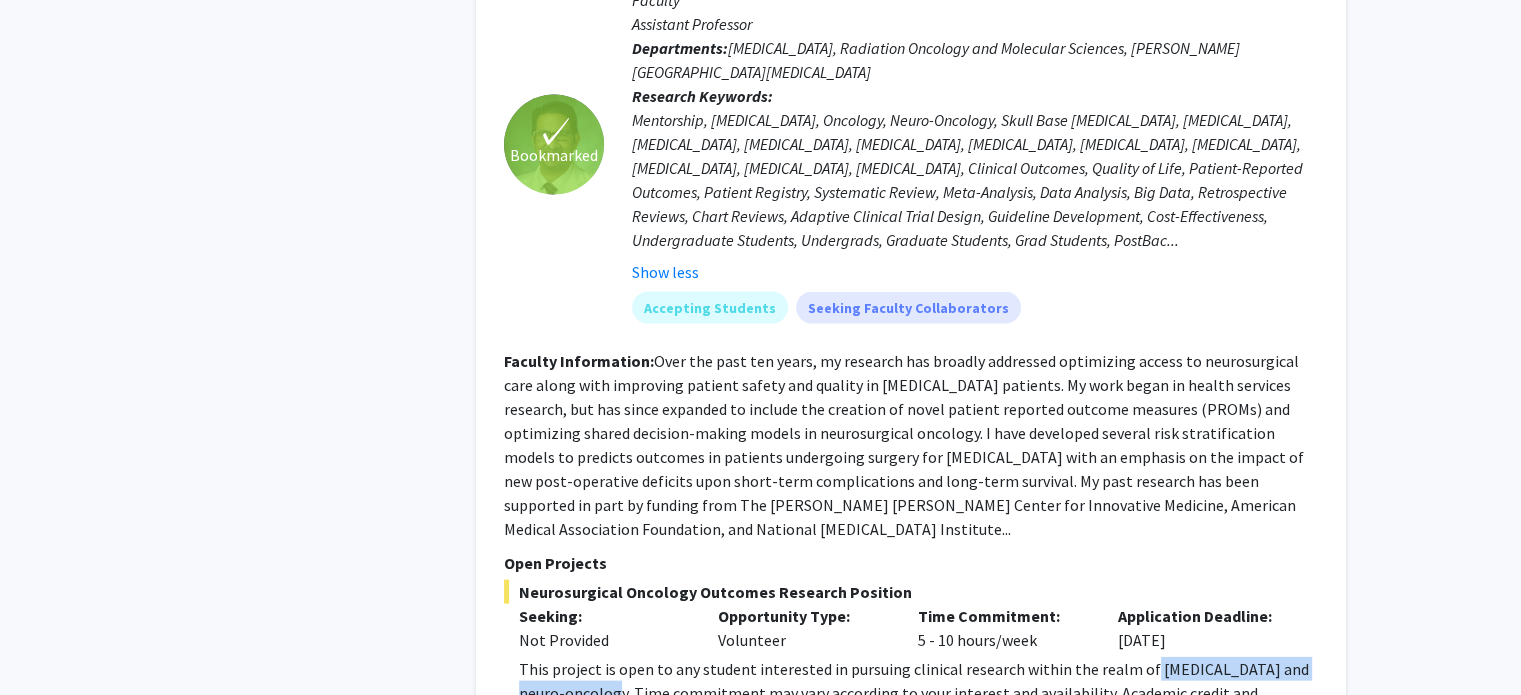 drag, startPoint x: 1137, startPoint y: 548, endPoint x: 581, endPoint y: 580, distance: 556.9201 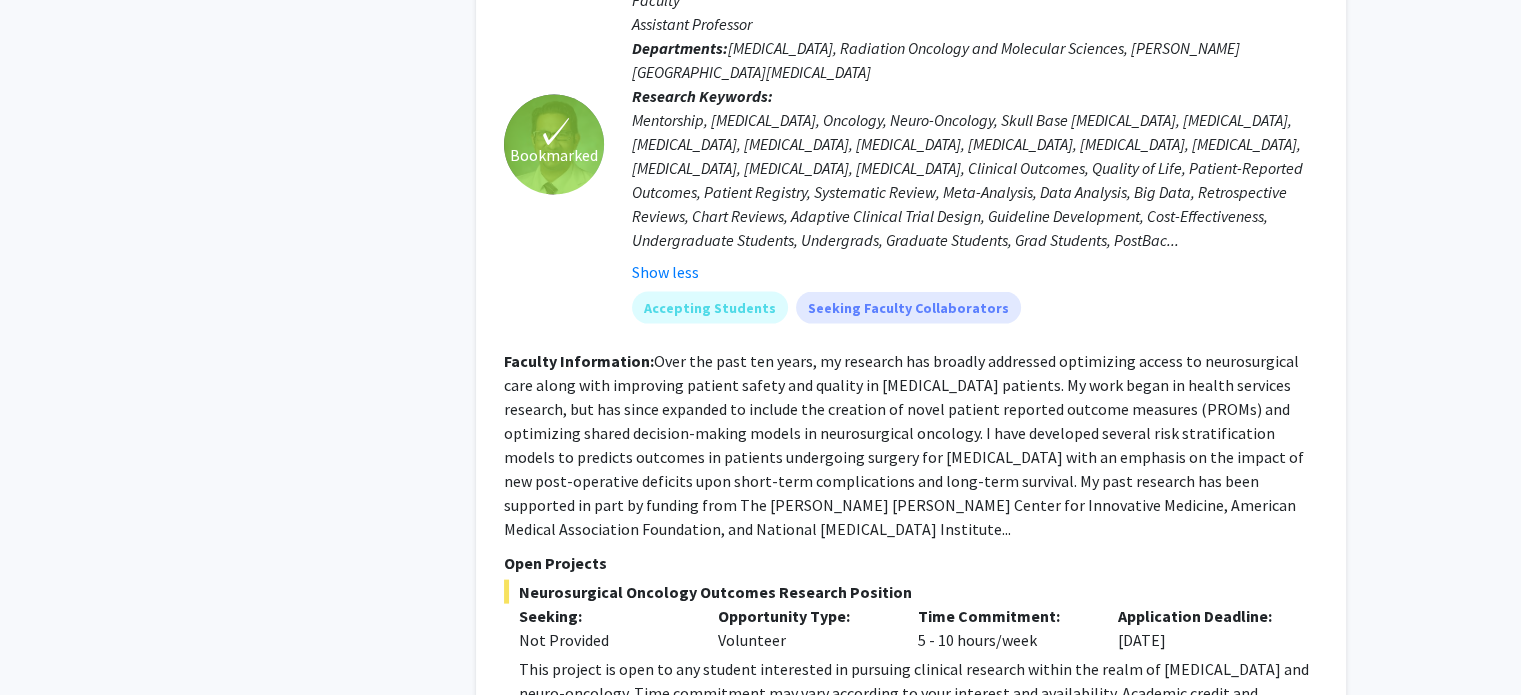 click on "Neurosurgical Oncology Outcomes Research Position" 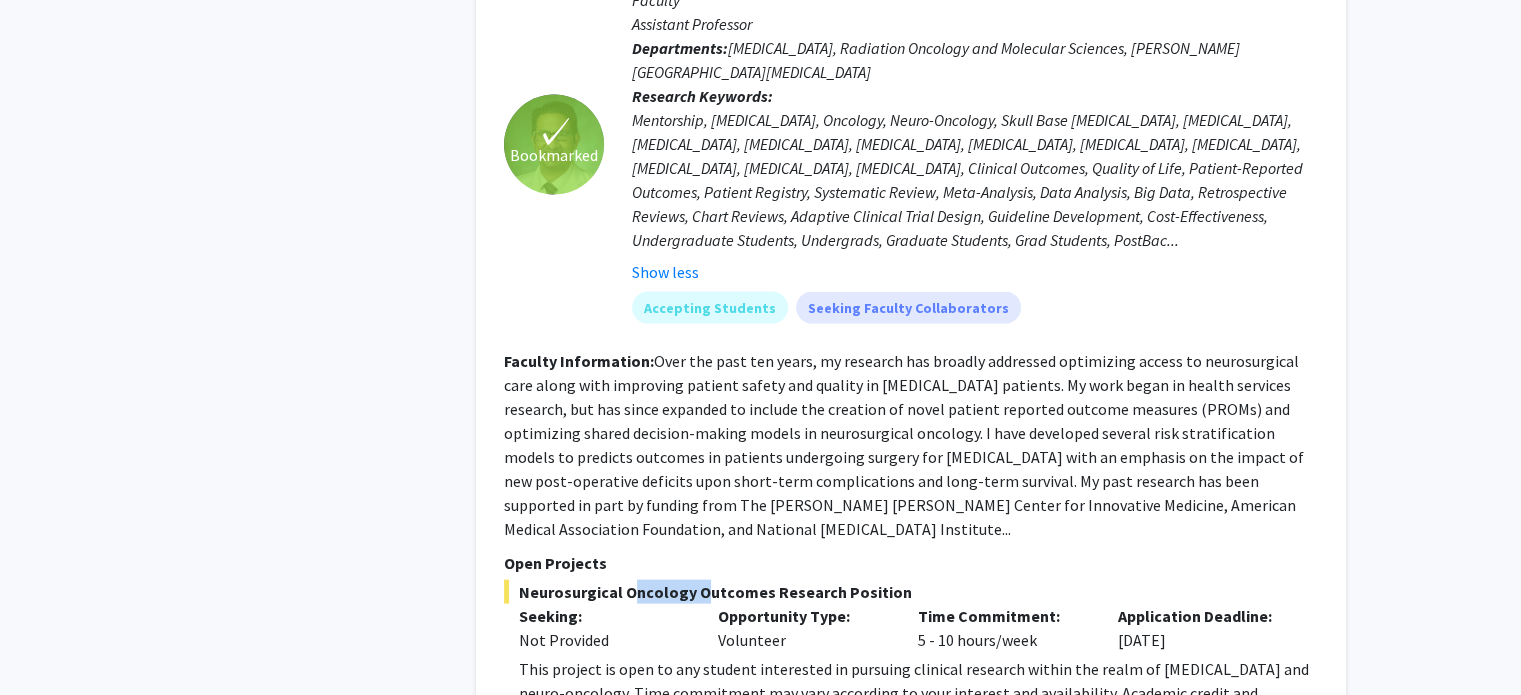click on "Neurosurgical Oncology Outcomes Research Position" 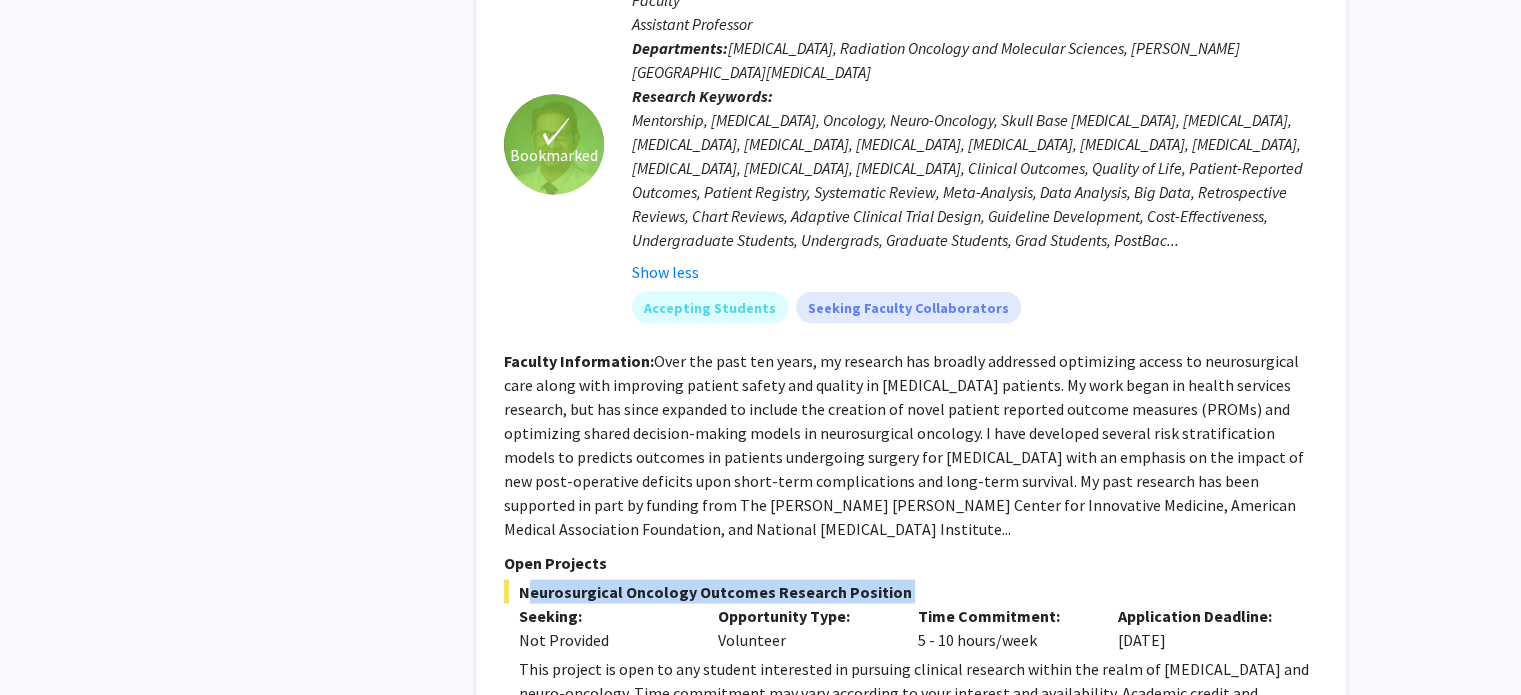 click on "Neurosurgical Oncology Outcomes Research Position" 